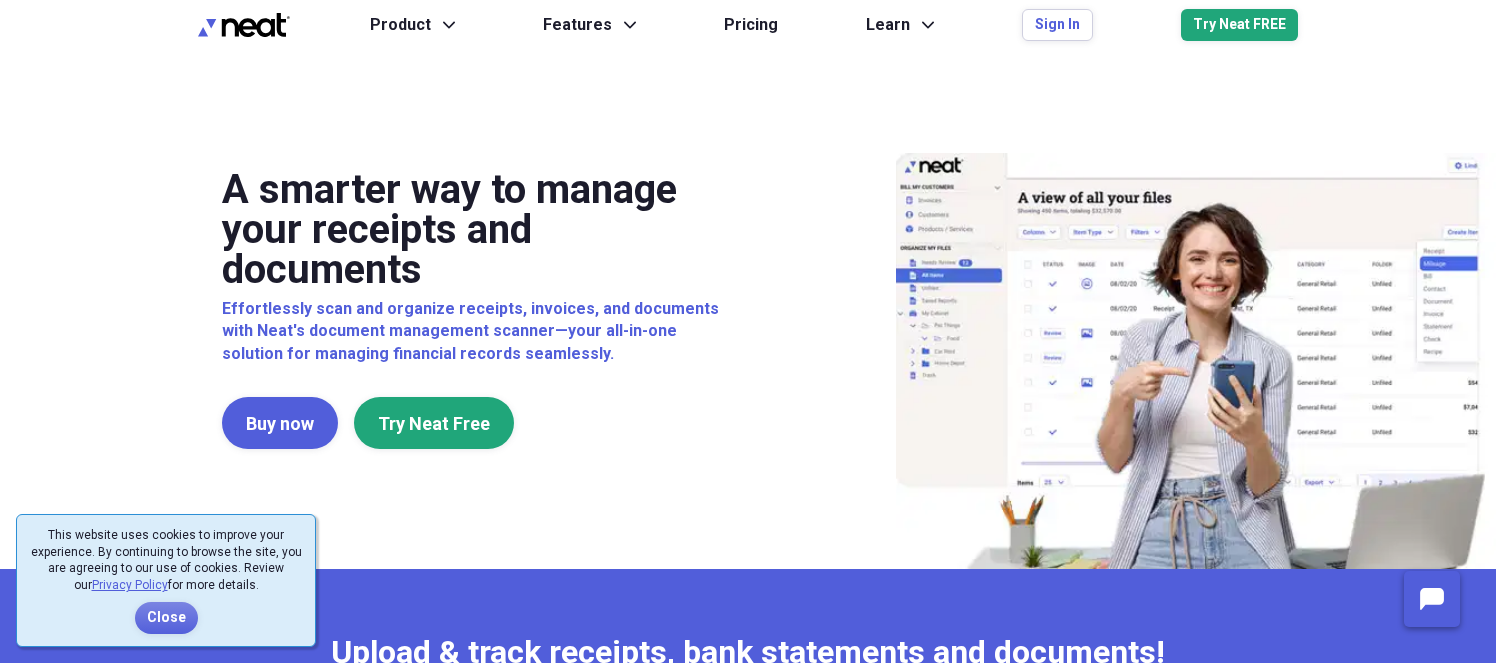 scroll, scrollTop: 0, scrollLeft: 0, axis: both 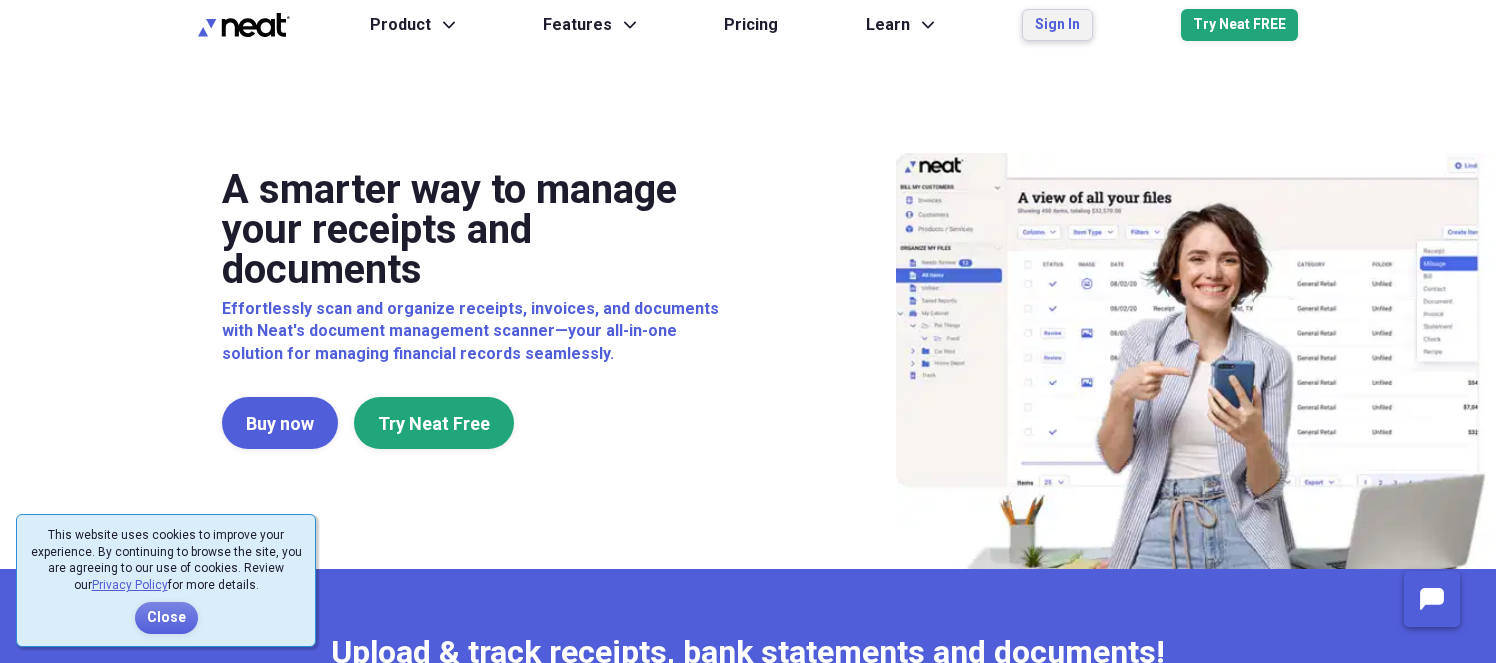 click on "Sign In" at bounding box center (1057, 25) 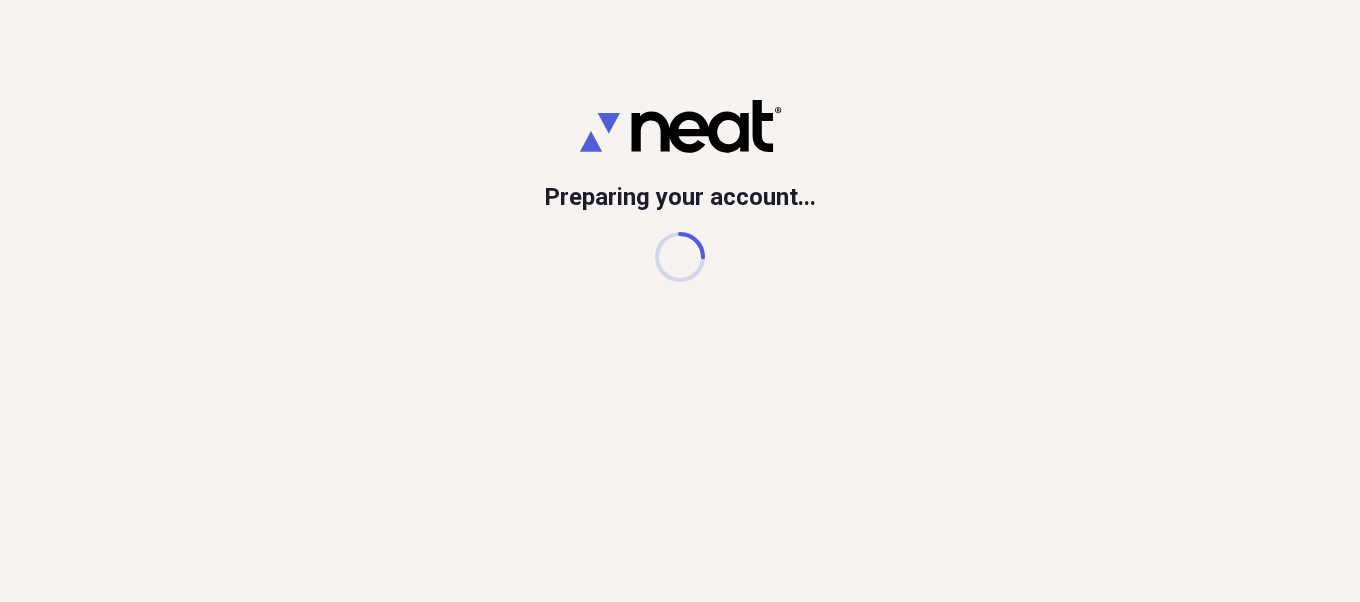 scroll, scrollTop: 0, scrollLeft: 0, axis: both 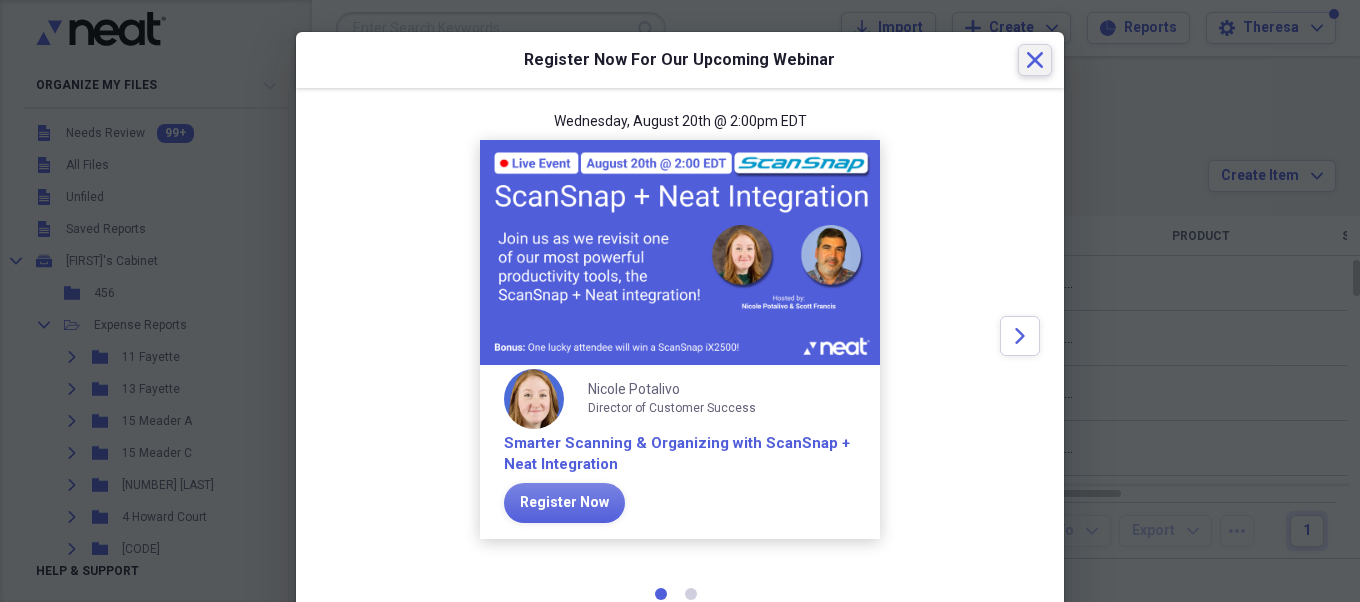 click on "Close" 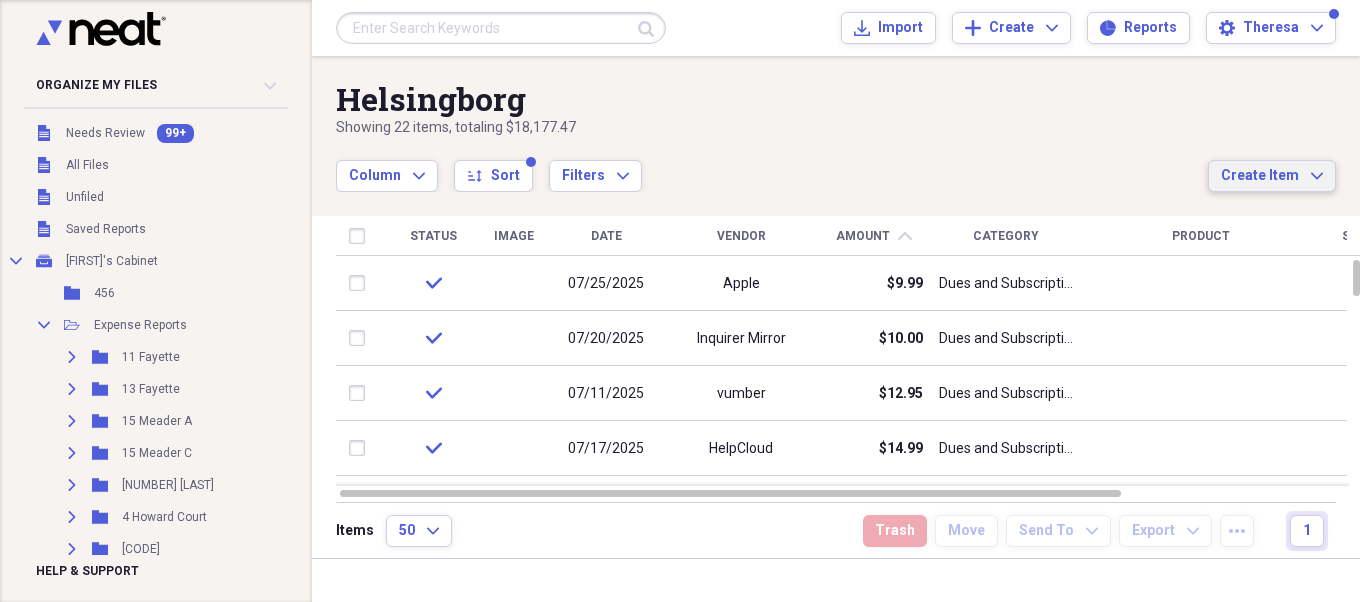 click on "Create Item" at bounding box center [1260, 176] 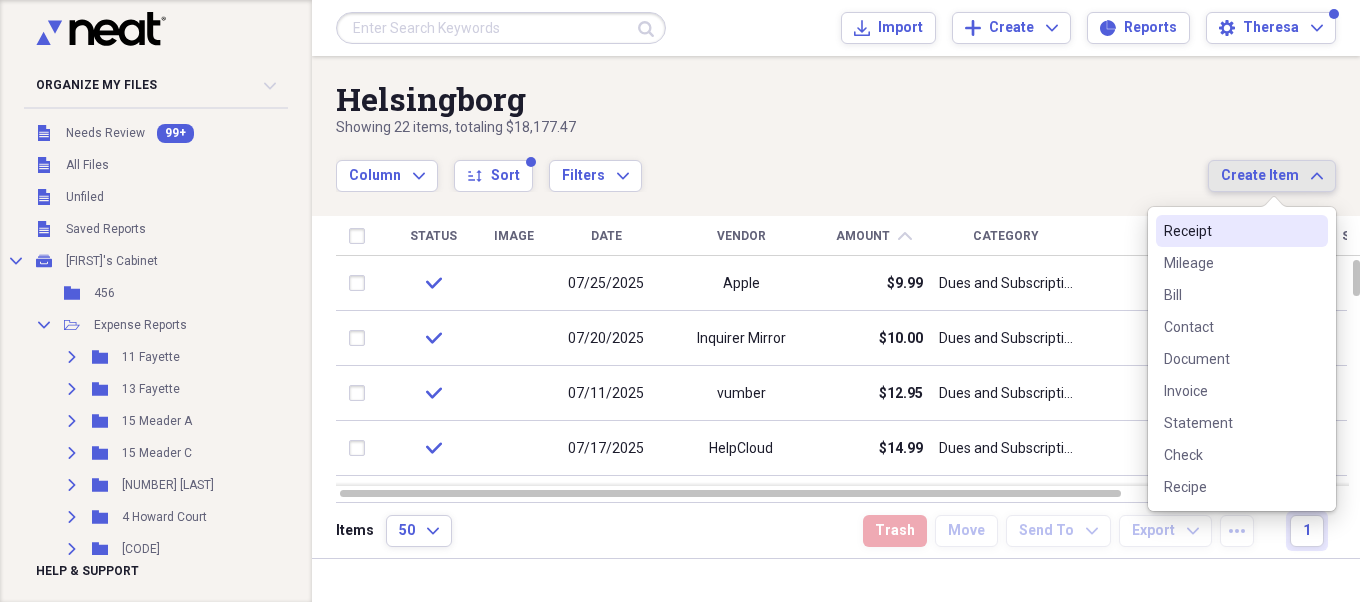 click on "Receipt" at bounding box center [1230, 231] 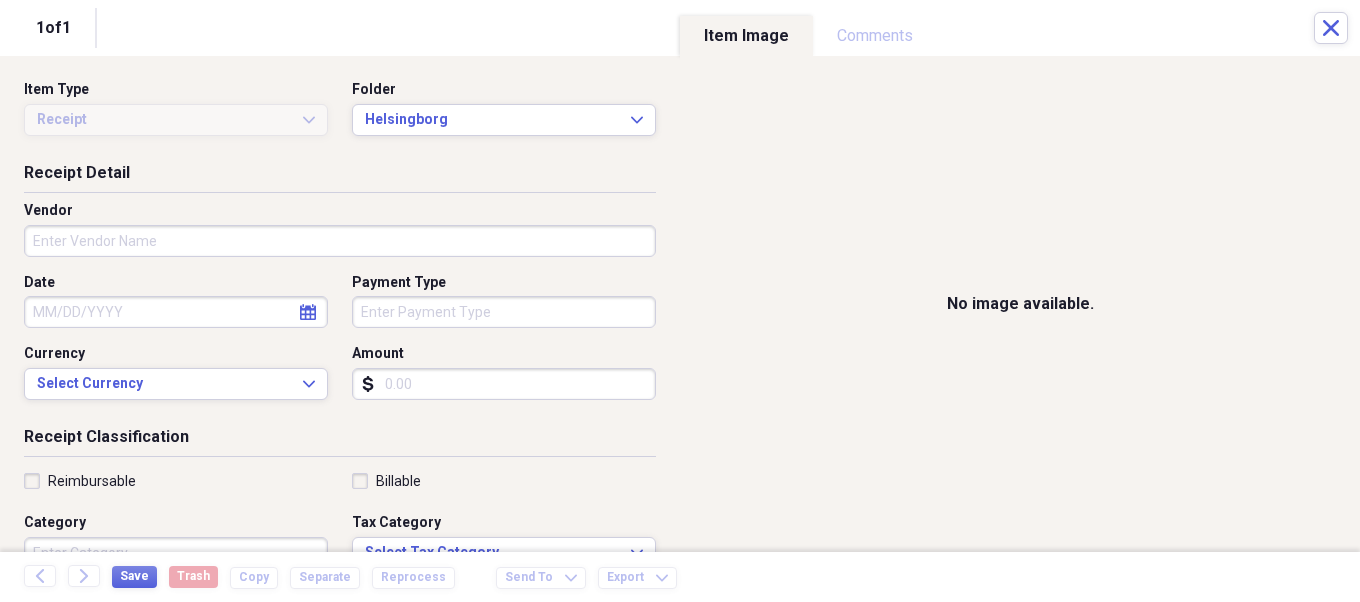click on "Vendor" at bounding box center (340, 241) 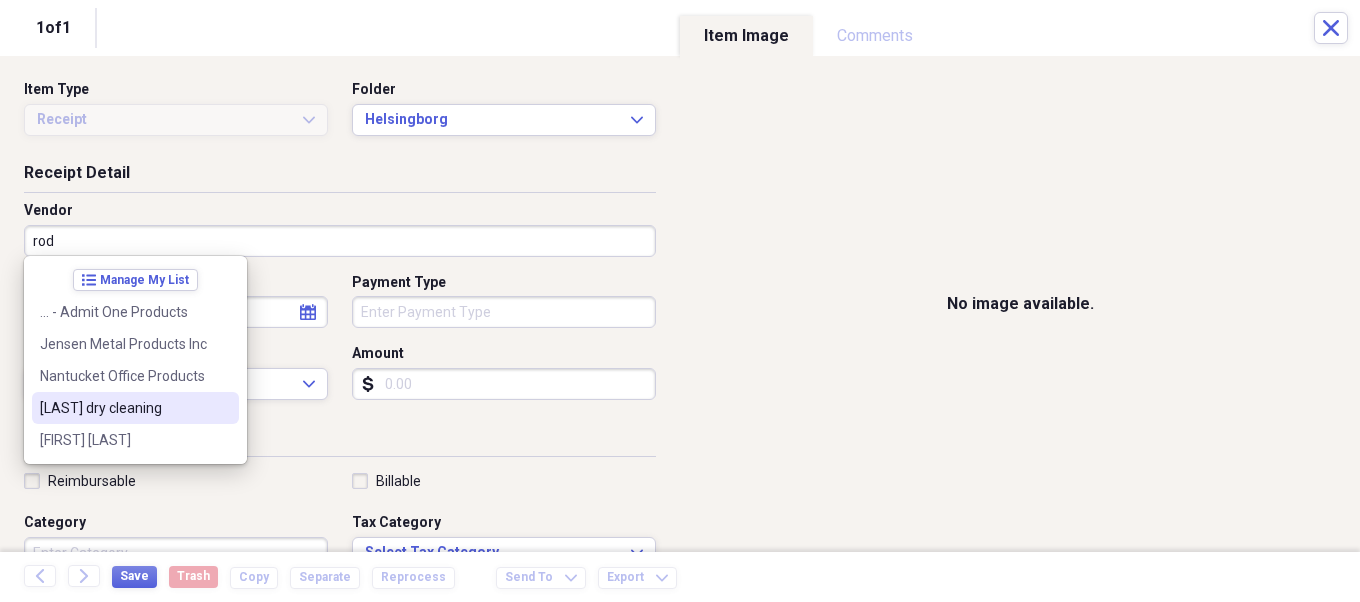 click on "[LAST] dry cleaning" at bounding box center (123, 408) 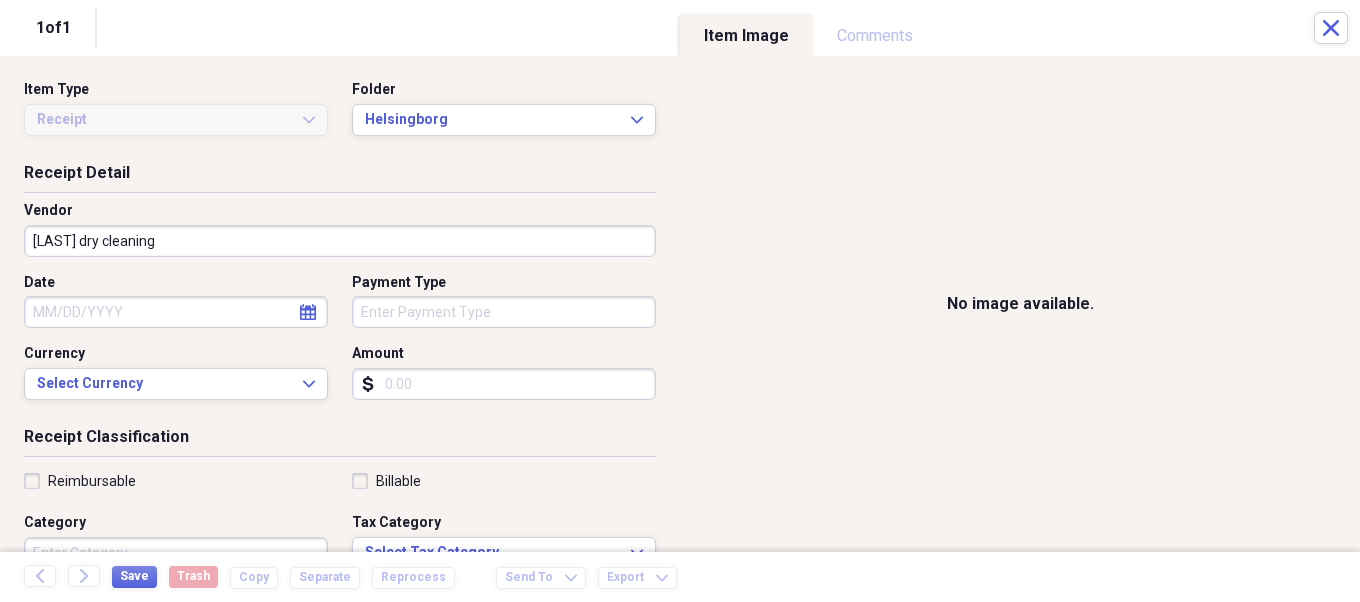 click on "Date calendar Calendar Payment Type Currency Select Currency Expand Amount dollar-sign" at bounding box center [340, 344] 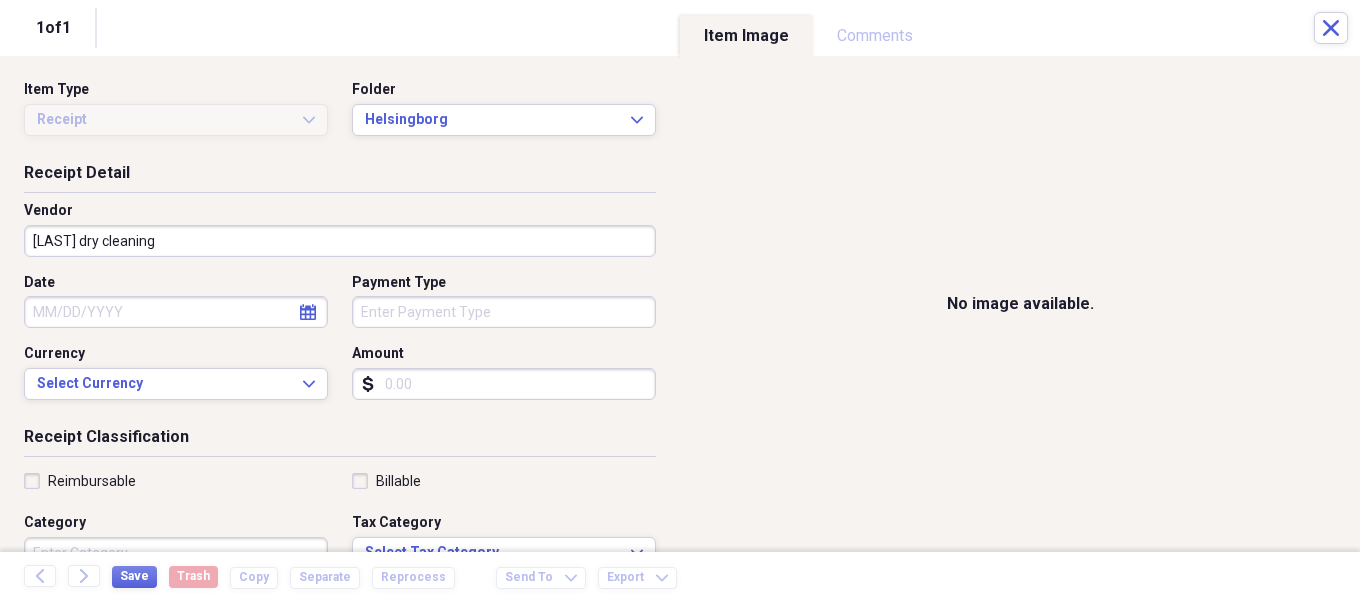 click on "Amount" at bounding box center (504, 384) 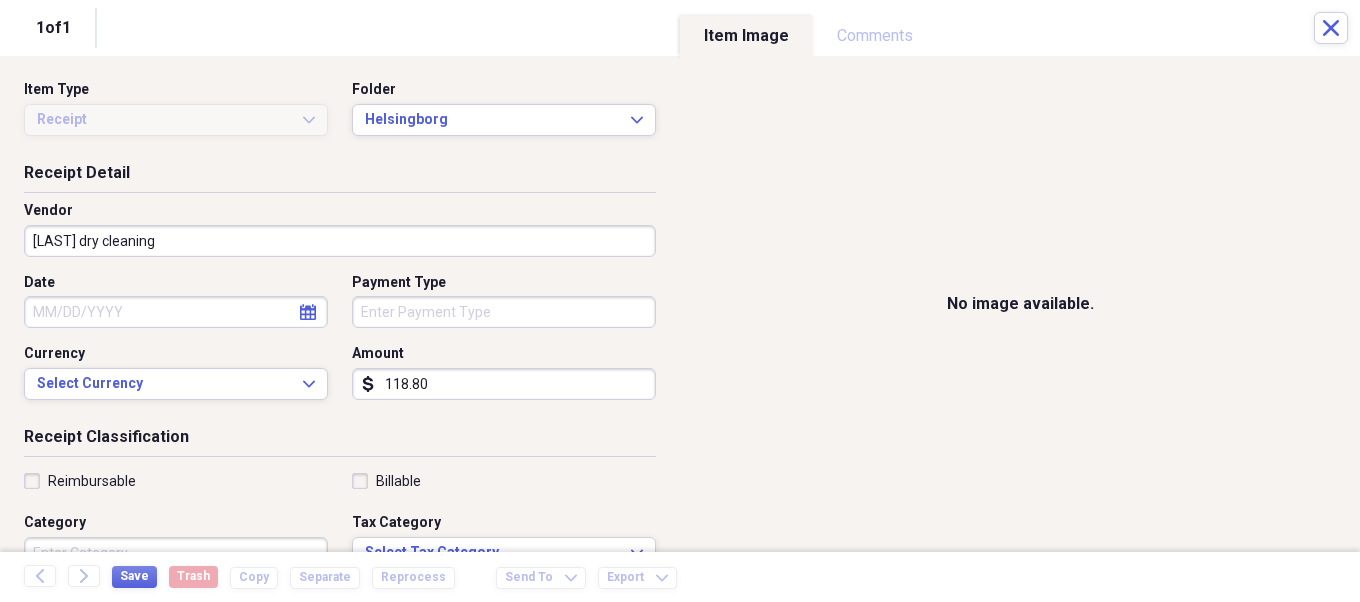 type on "118.80" 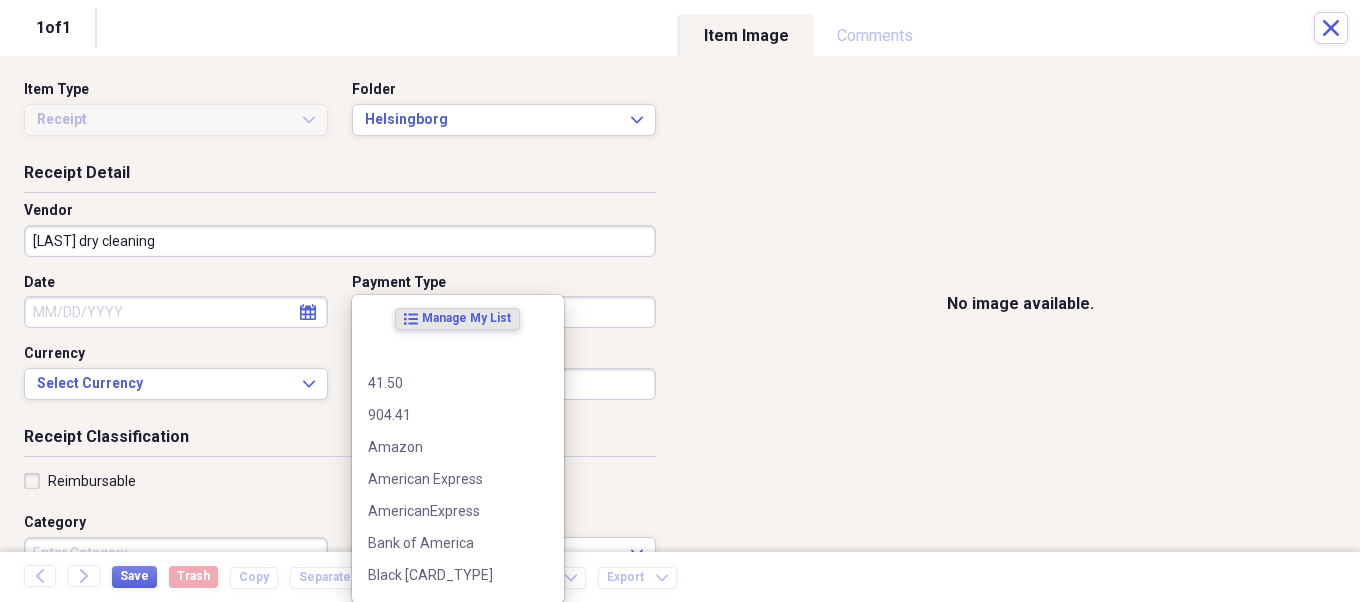 click on "Organize My Files [NUMBER]+ Collapse Unfiled Needs Review [NUMBER]+ Unfiled All Files Unfiled Unfiled Unfiled Saved Reports Collapse My Cabinet [FIRST]'s Cabinet Add Folder Folder [NUMBER] Add Folder Collapse Open Folder Expense Reports Add Folder Expand Folder [NUMBER] [LAST] Add Folder Expand Folder [NUMBER] [LAST] Add Folder Expand Folder [NUMBER] [LAST] Add Folder Expand Folder [NUMBER] [LAST] Add Folder Expand Folder [NUMBER] [LAST] Add Folder Expand Folder [NUMBER] Add Folder Expand Folder [NUMBER] Add Folder Expand Folder [NUMBER] Add Folder Expand Folder [NUMBER] Add Folder Expand Folder [NUMBER] Collapse Trash Trash Folder [DATE] Folder [FIRST] Folder [LAST] Help & Support Submit Import Import Add Create Expand Reports Reports Settings [FIRST] Expand [LAST] Showing [NUMBER] items , totaling $[NUMBER]" at bounding box center (680, 301) 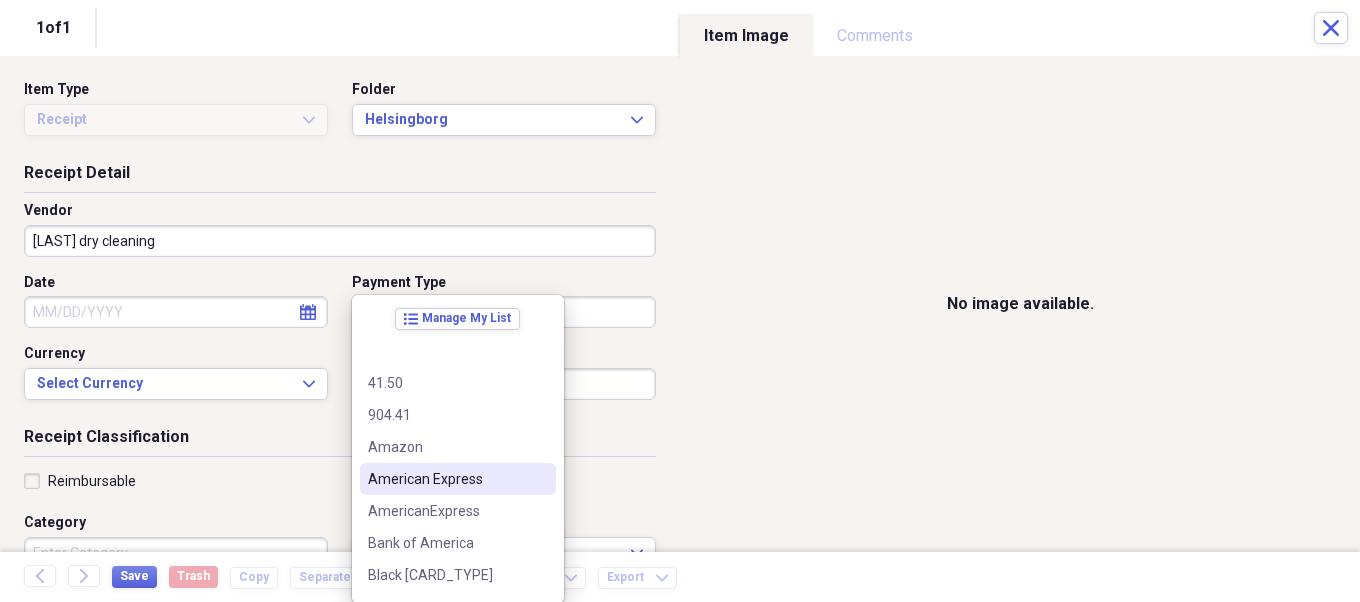 click on "American Express" at bounding box center [458, 479] 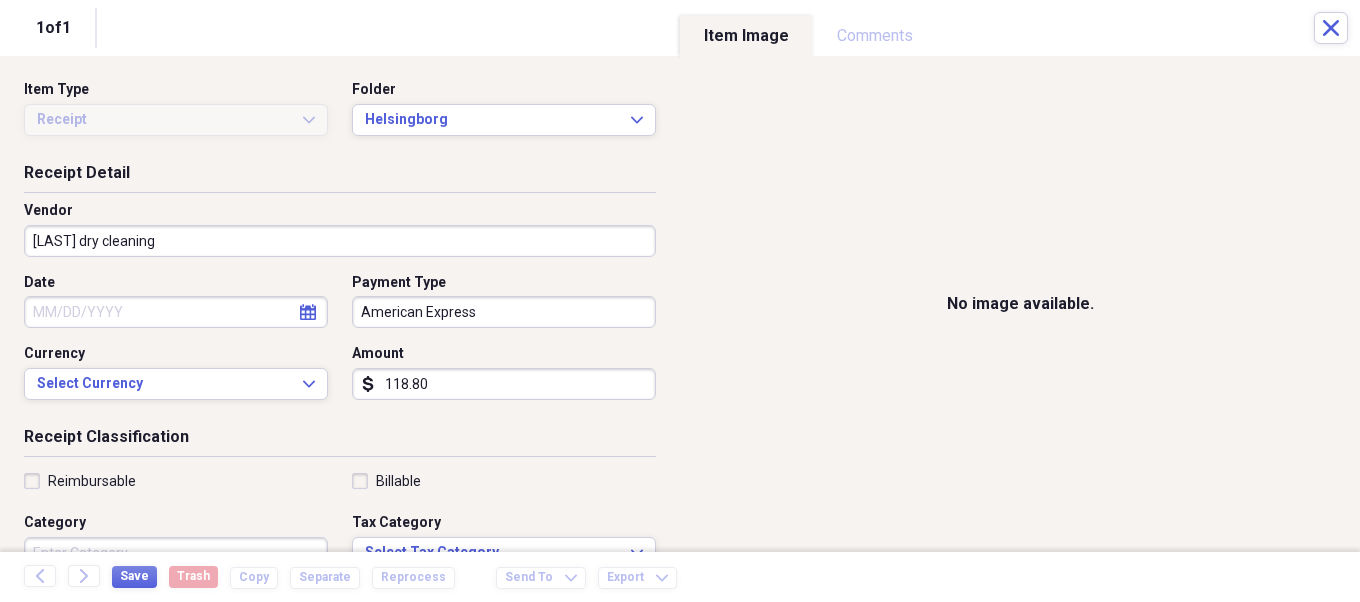click on "calendar" 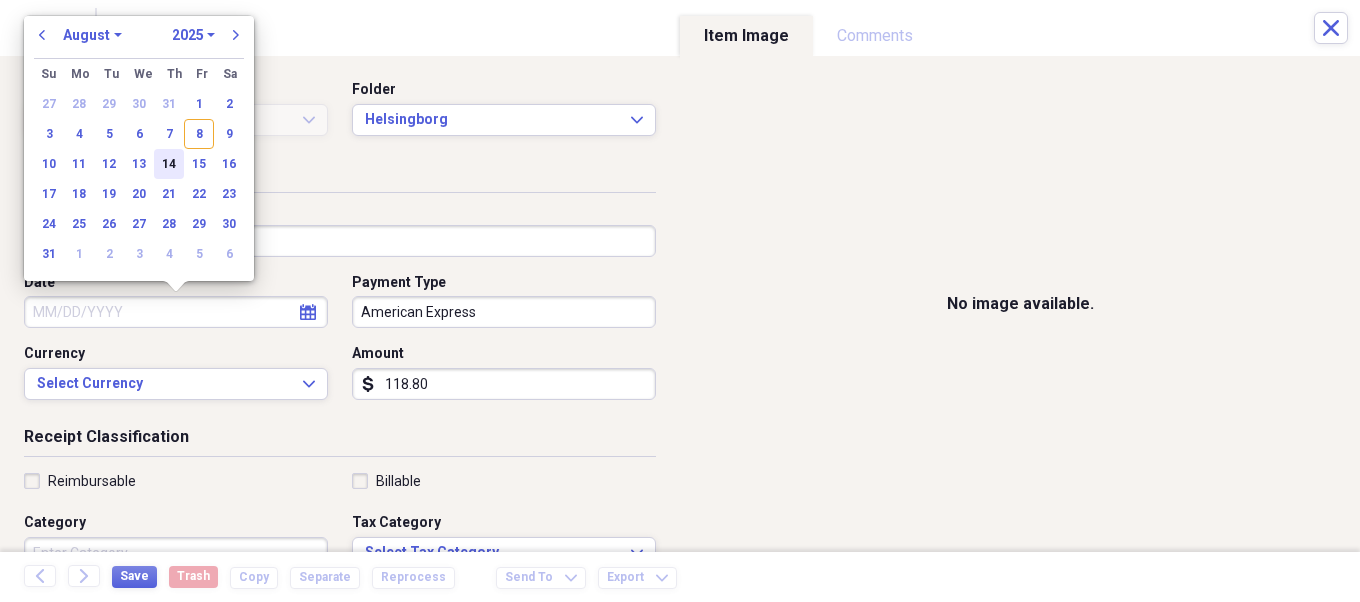 click on "14" at bounding box center [169, 164] 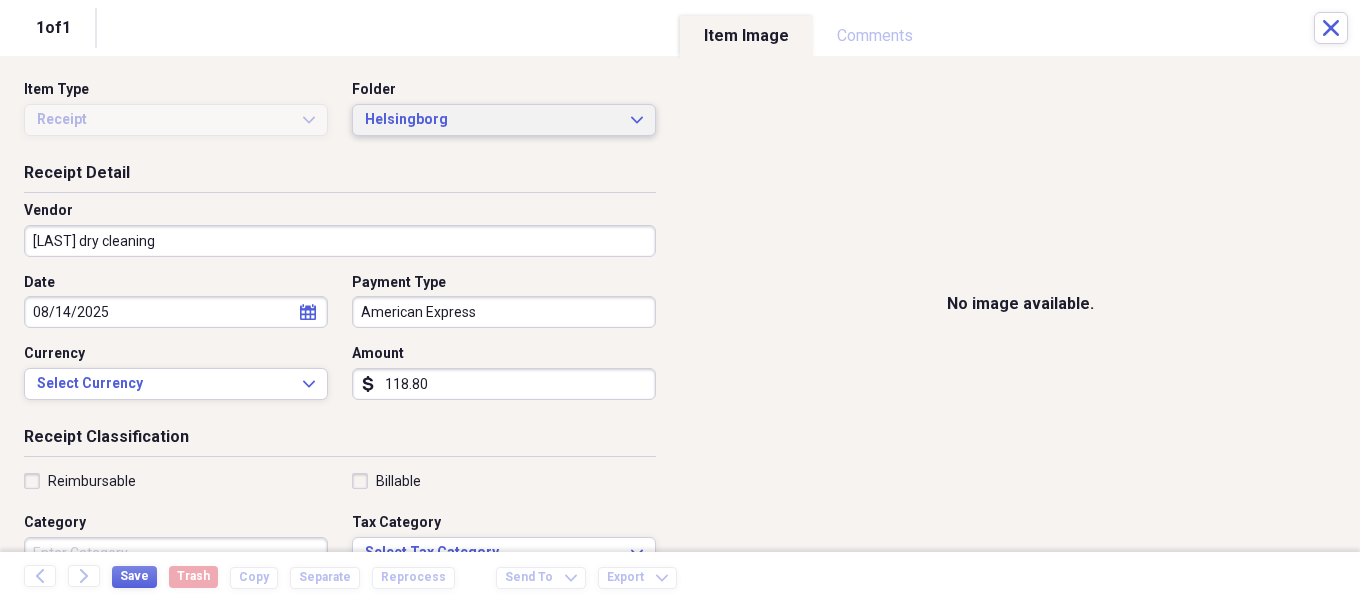click on "Helsingborg Expand" at bounding box center (504, 120) 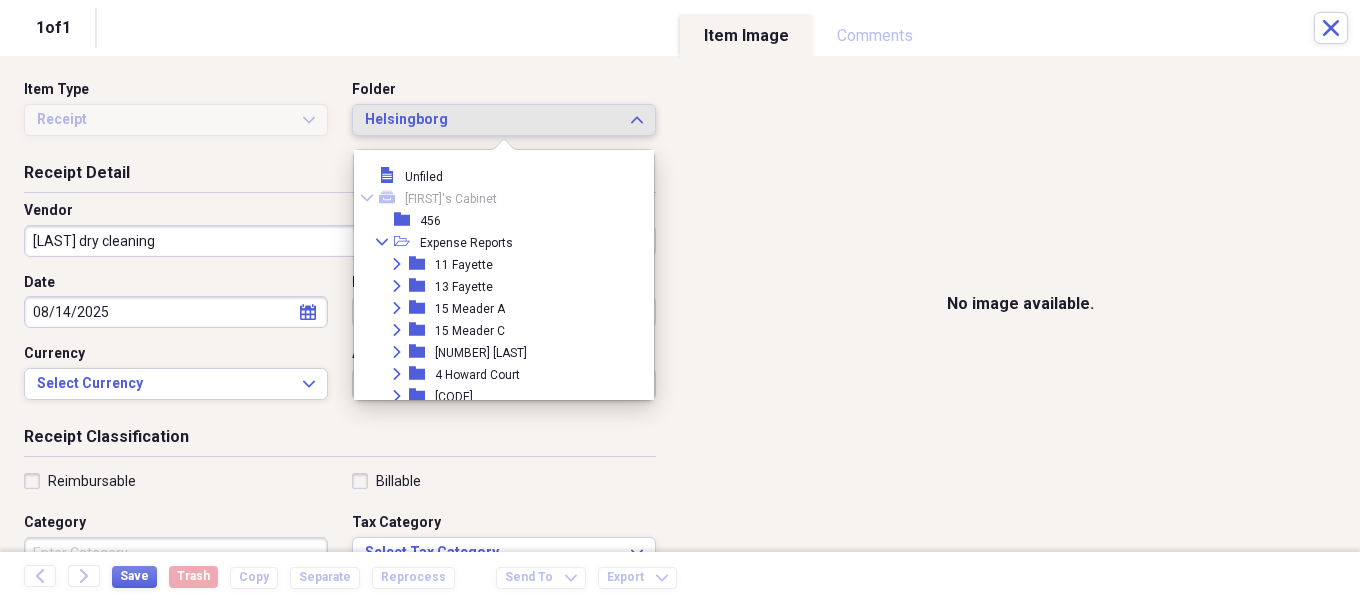 scroll, scrollTop: 186, scrollLeft: 0, axis: vertical 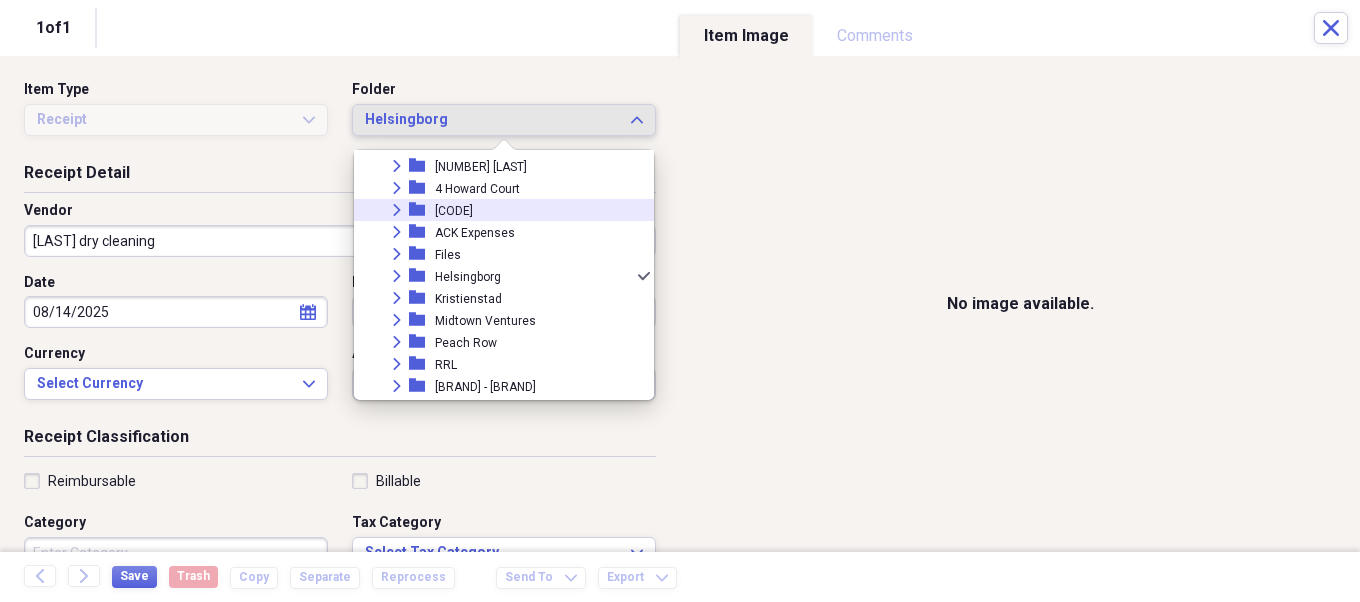 click on "Expand folder [NUMBER] [CODE]" at bounding box center [496, 210] 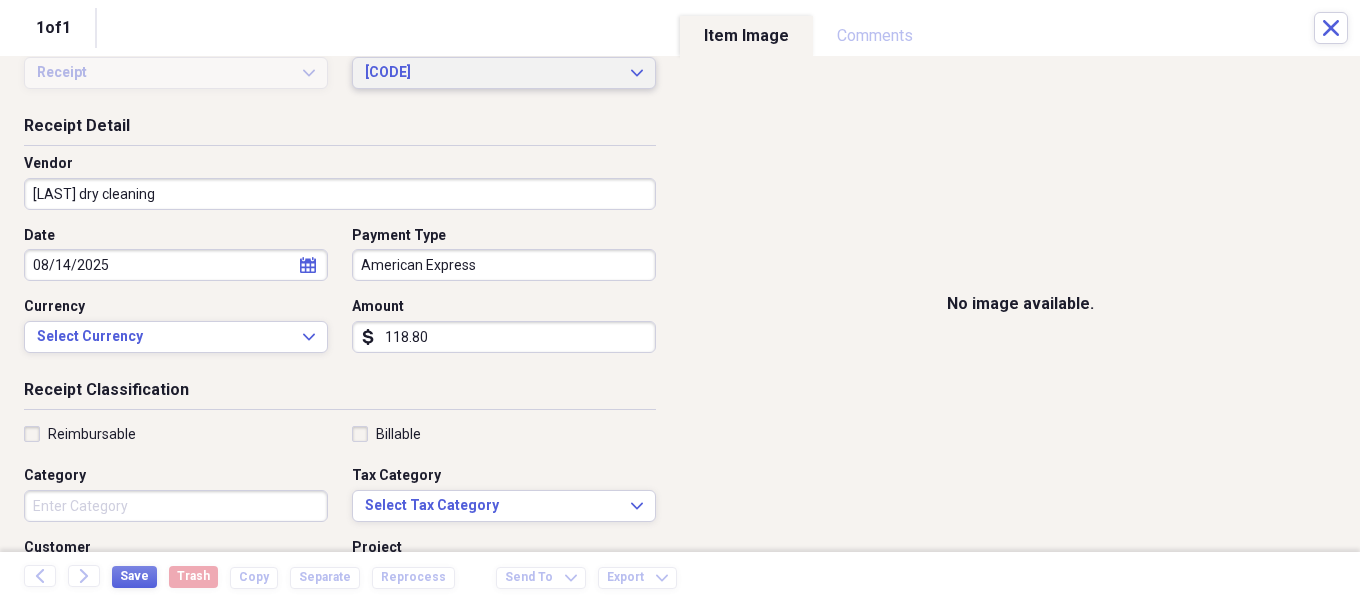 scroll, scrollTop: 60, scrollLeft: 0, axis: vertical 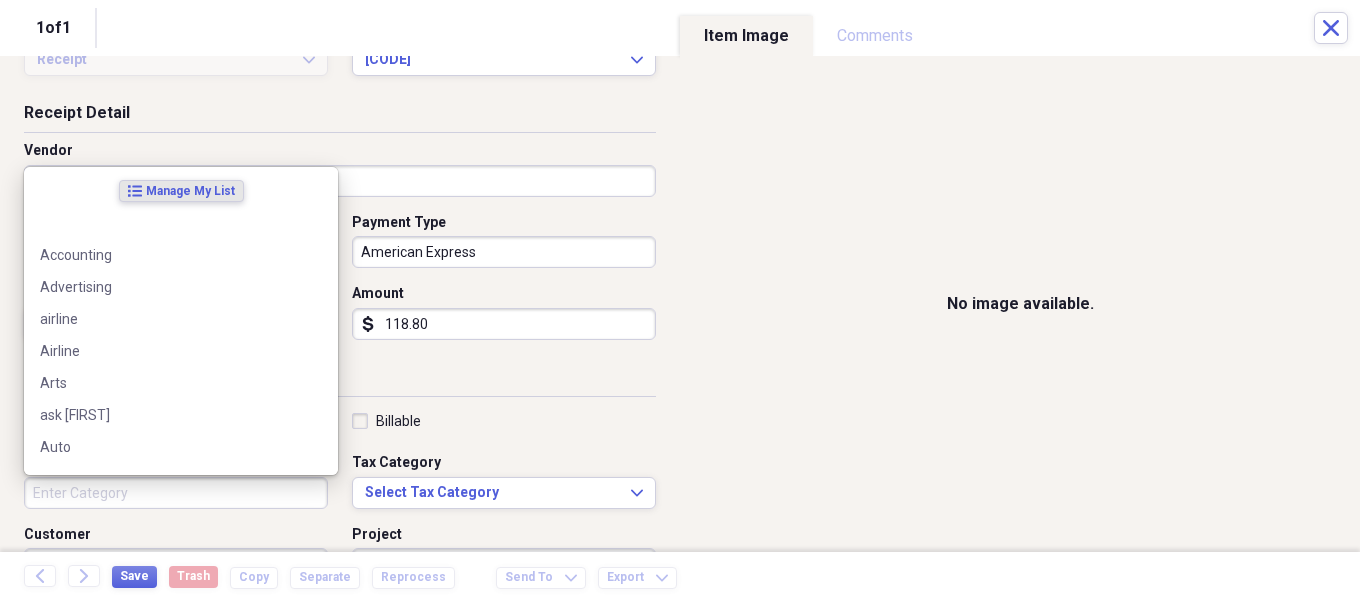 click on "Category" at bounding box center (176, 493) 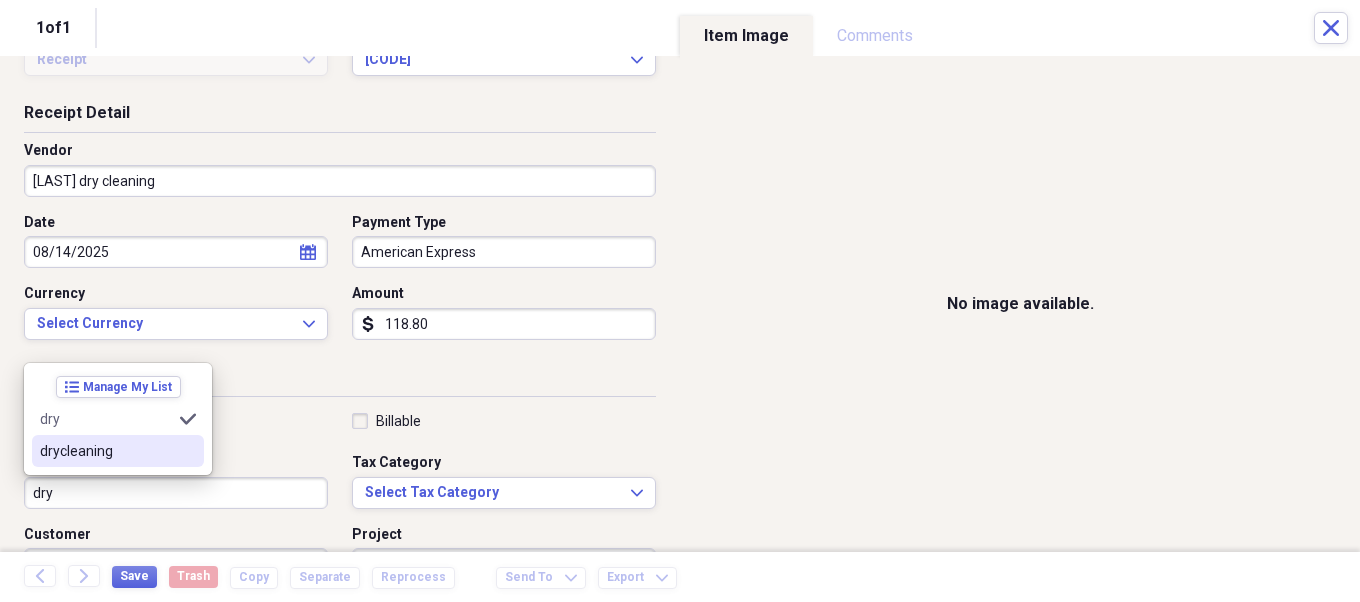 click on "drycleaning" at bounding box center [106, 451] 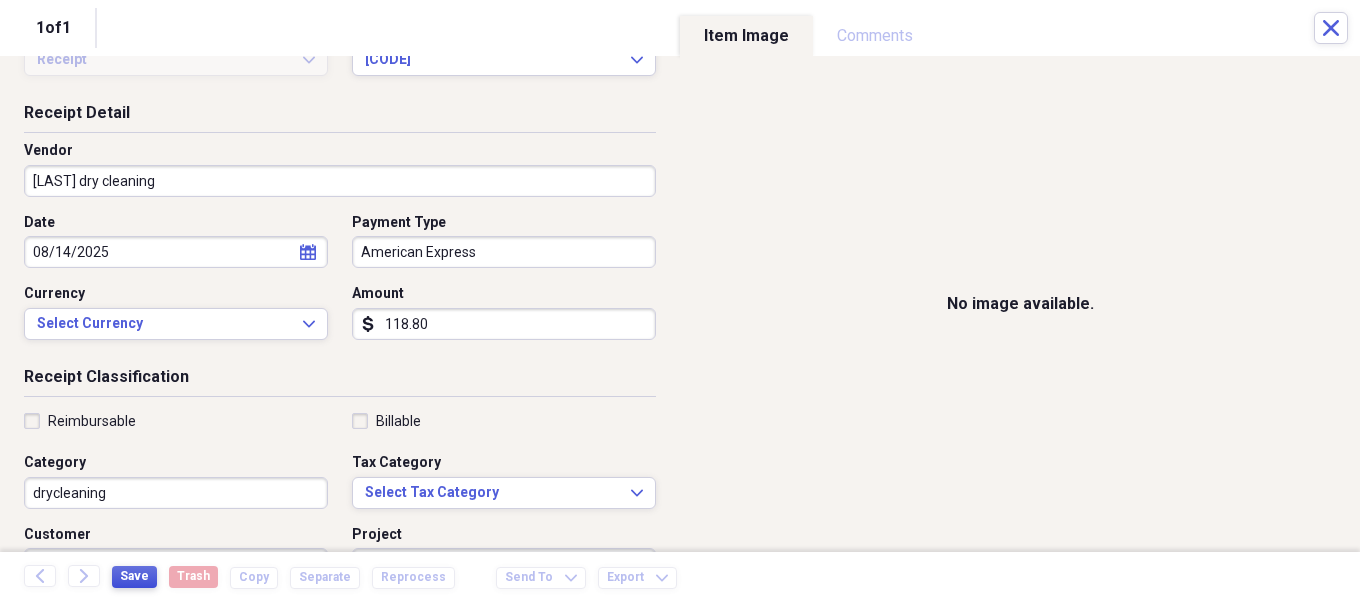 click on "Save" at bounding box center [134, 576] 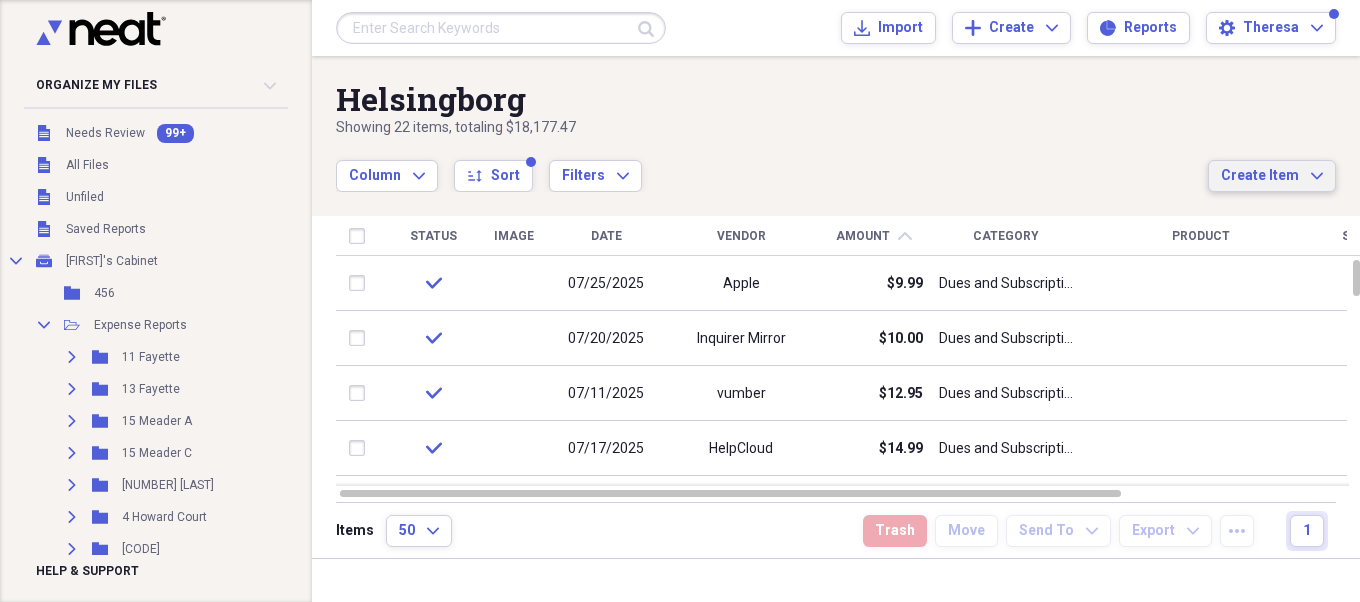 click on "Create Item" at bounding box center (1260, 176) 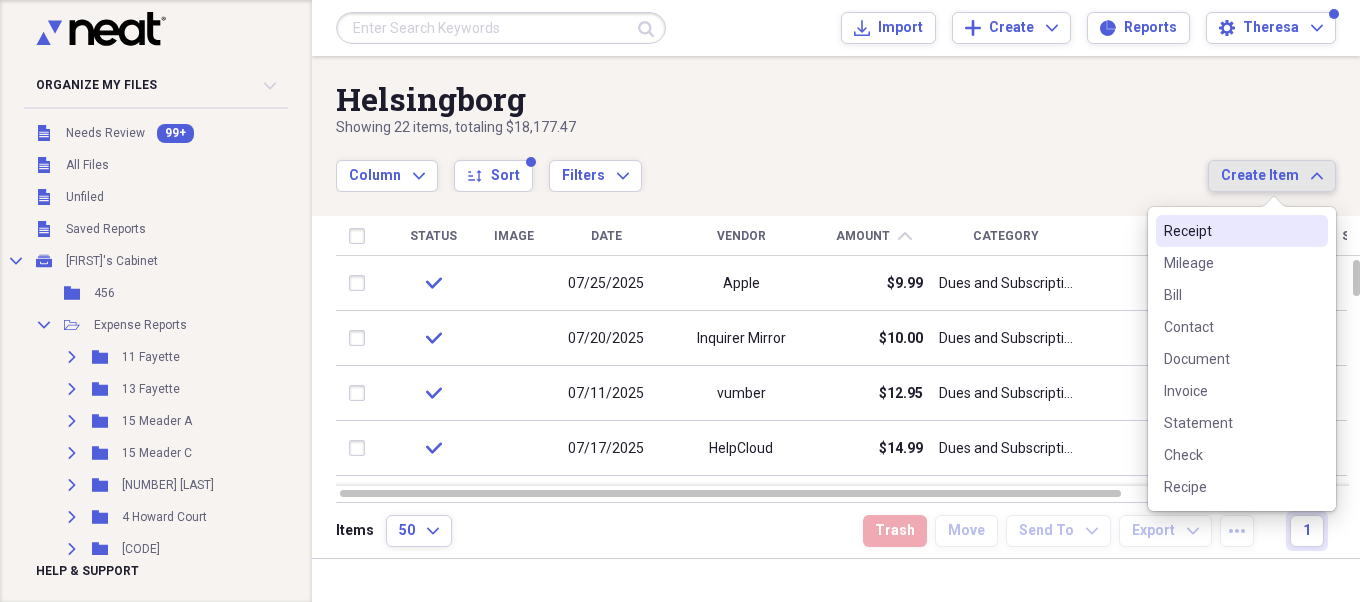 click on "Receipt" at bounding box center [1230, 231] 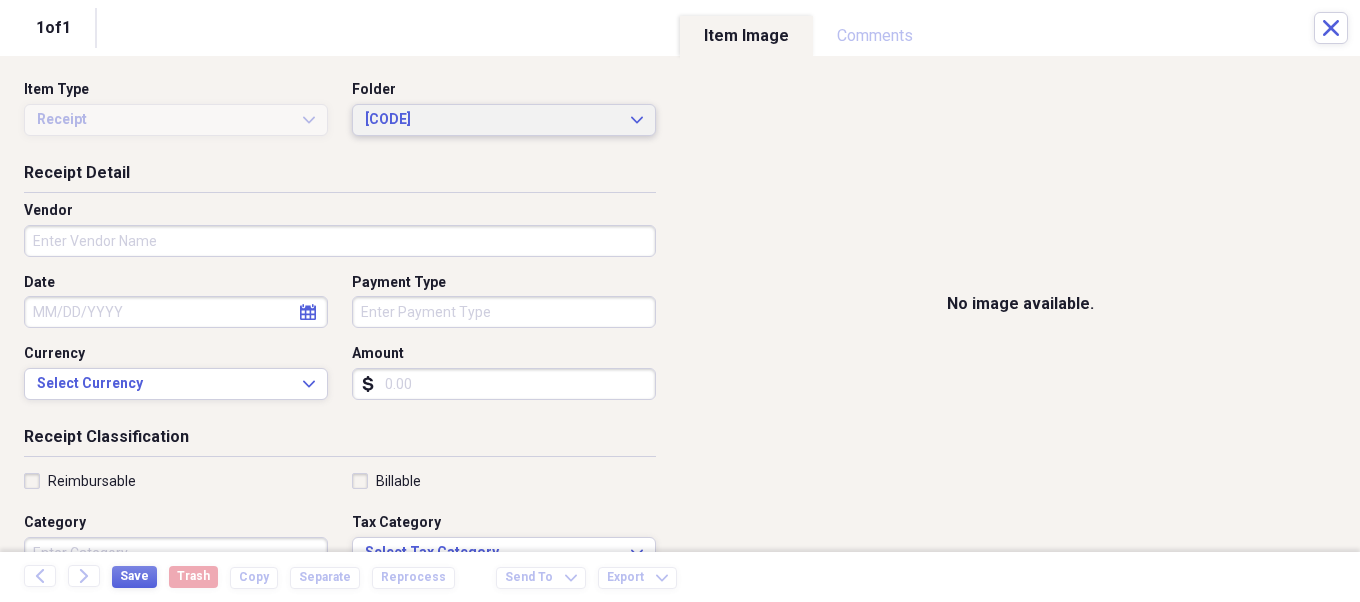 click on "[CODE]" at bounding box center (492, 120) 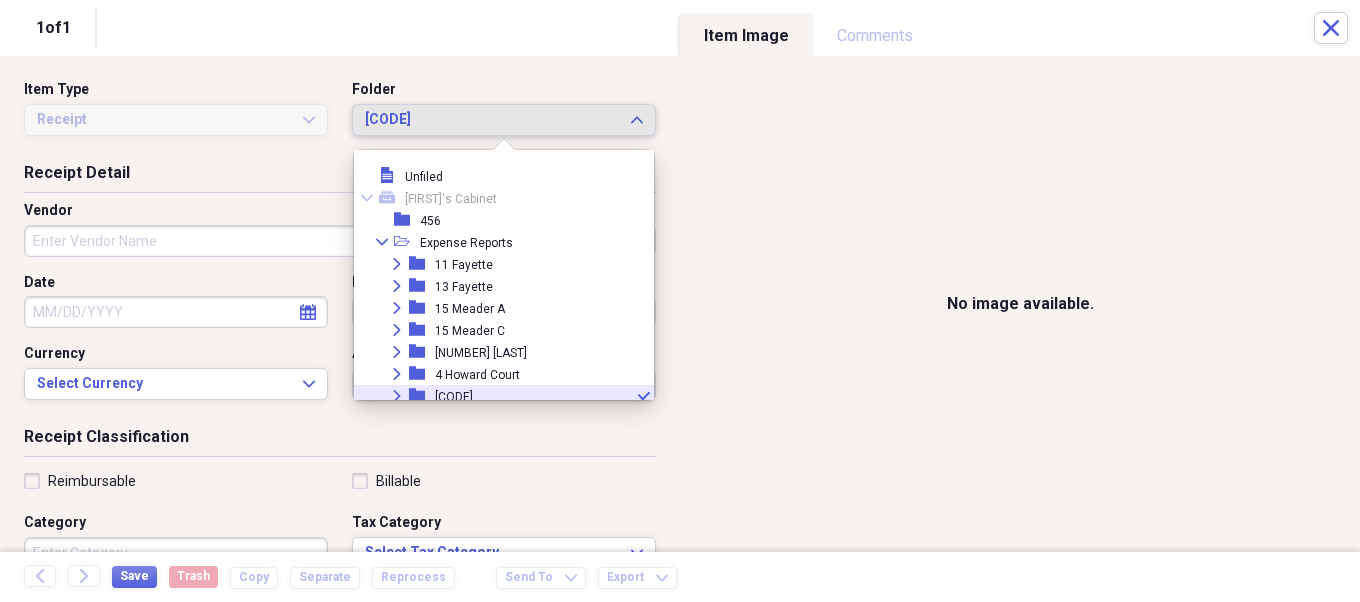 scroll, scrollTop: 120, scrollLeft: 0, axis: vertical 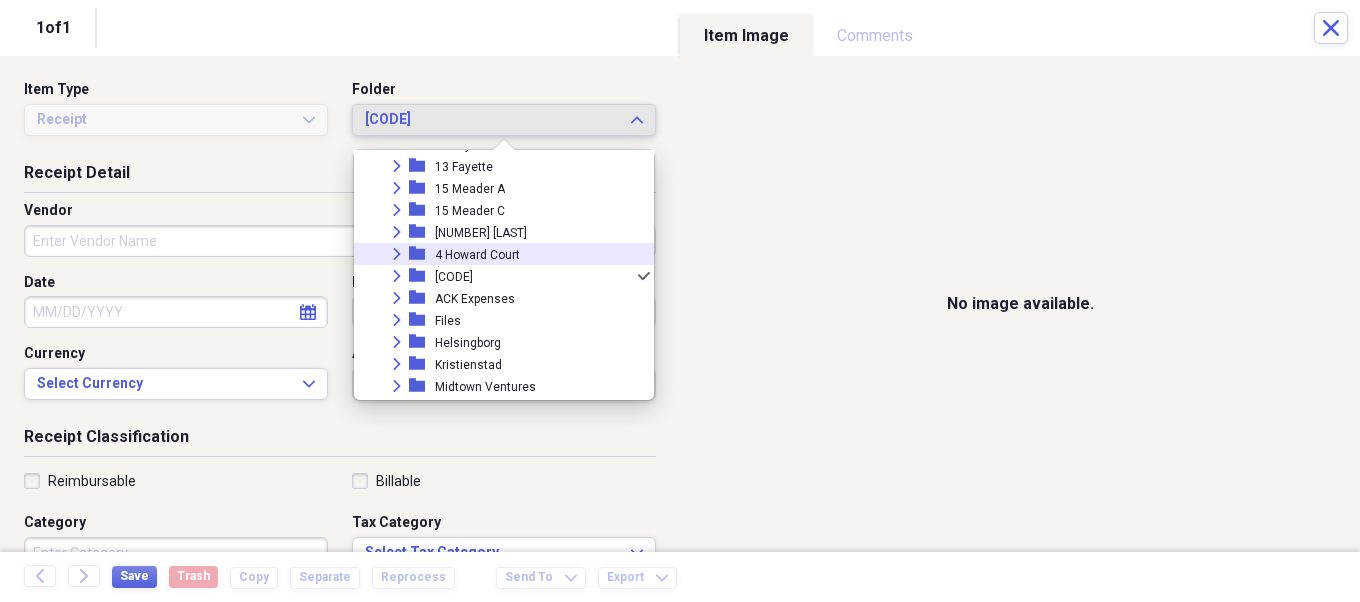 click on "4 Howard Court" at bounding box center (477, 255) 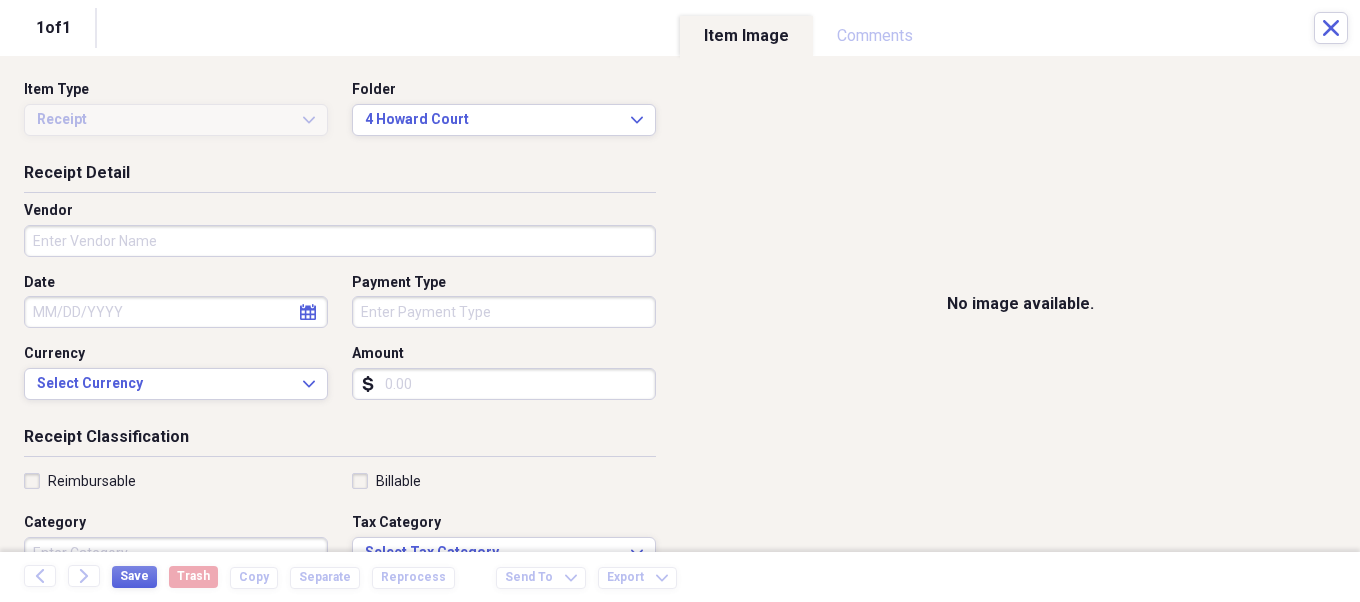 click on "Amount" at bounding box center (504, 384) 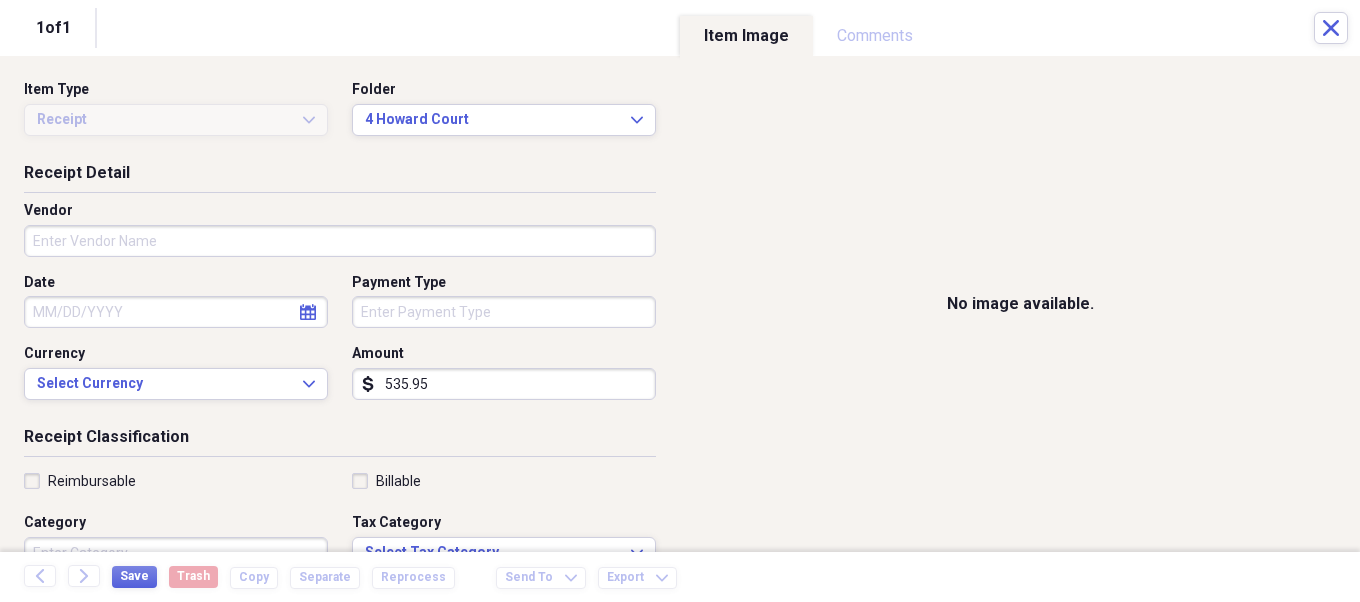 type on "535.95" 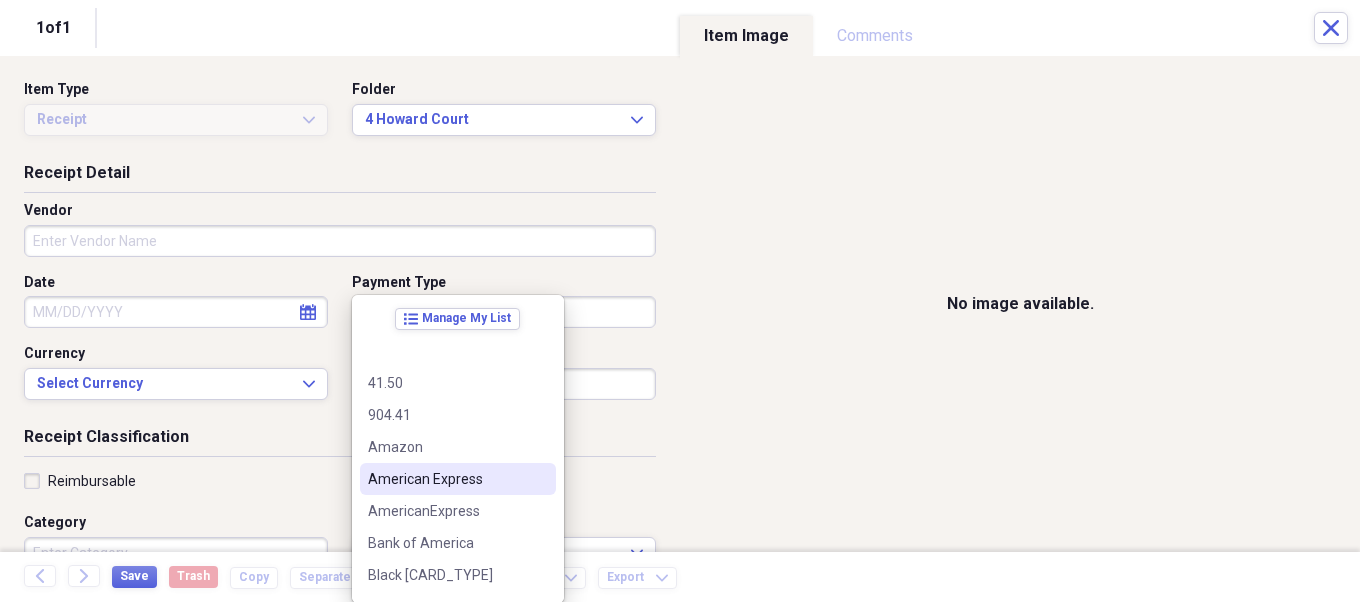 click on "American Express" at bounding box center (446, 479) 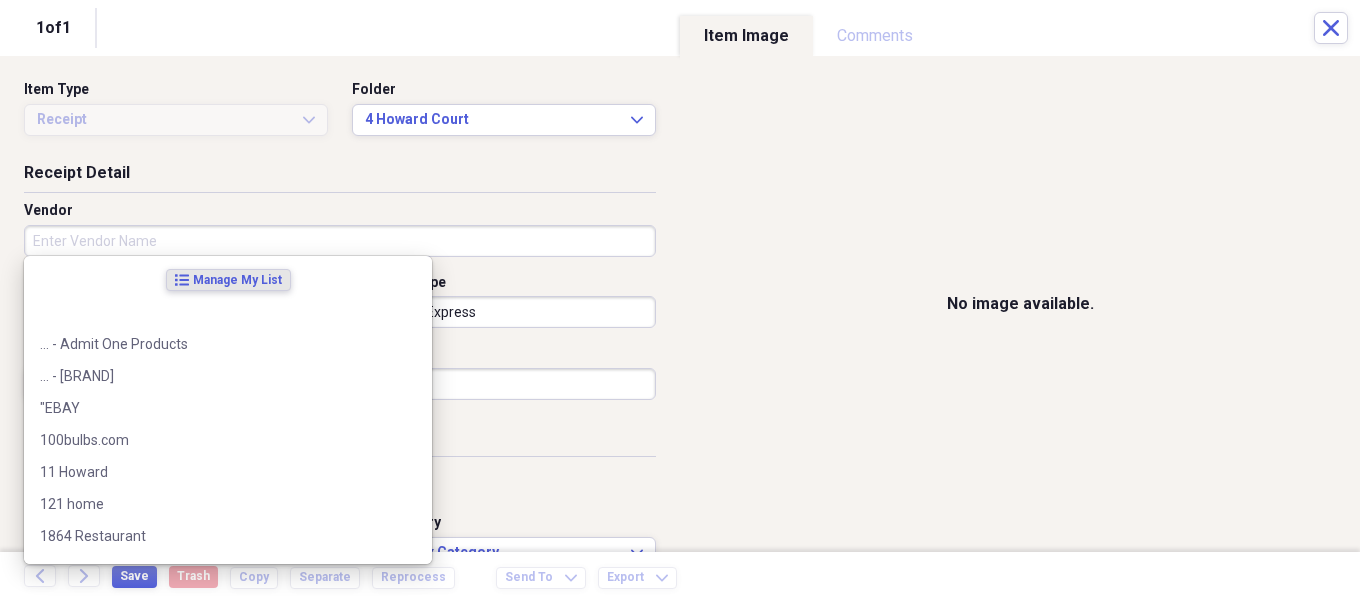 click on "Vendor" at bounding box center (340, 241) 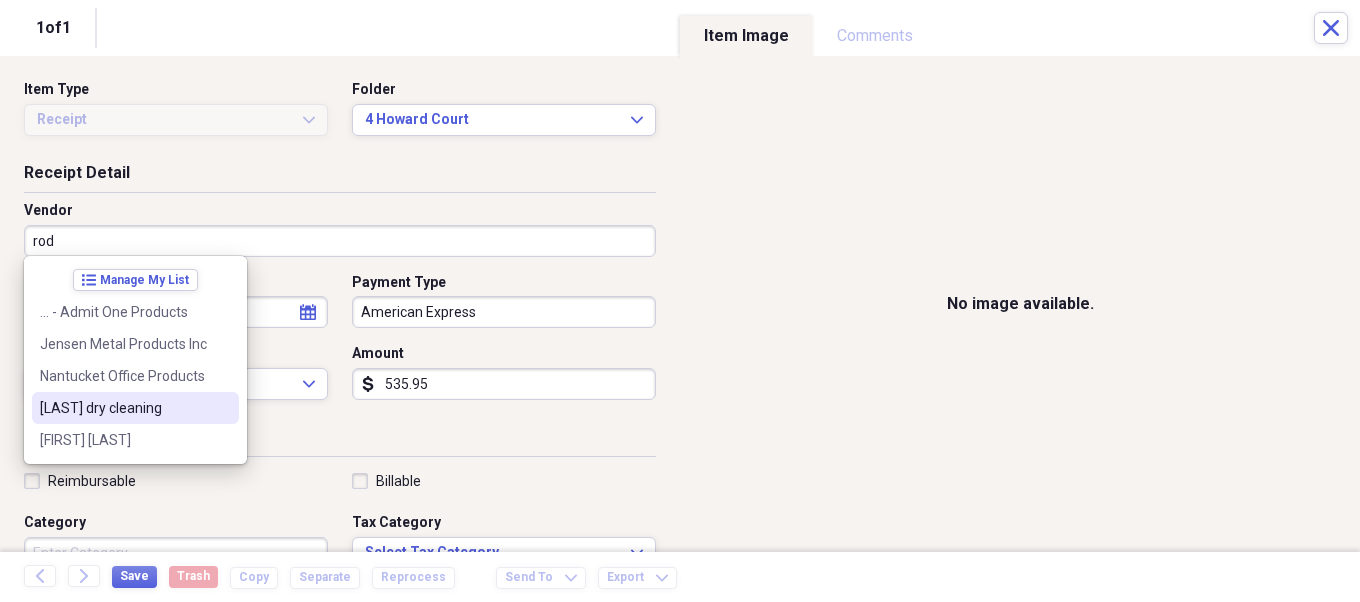 click on "[LAST] dry cleaning" at bounding box center [123, 408] 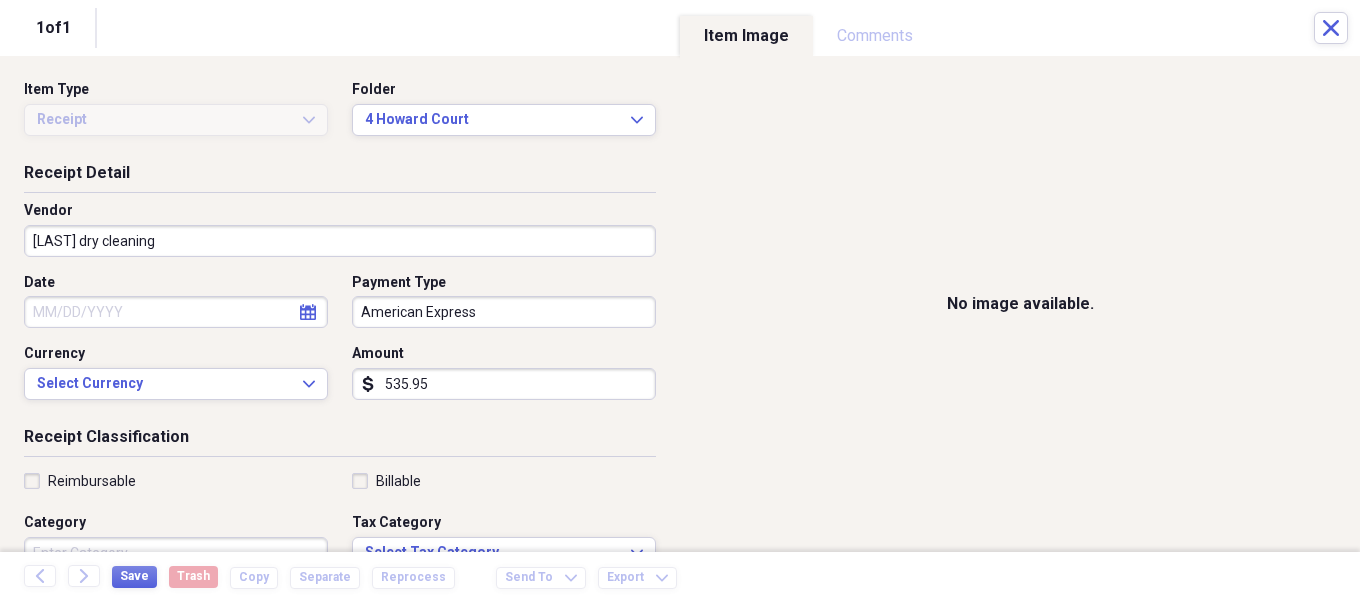 click on "Date" at bounding box center [176, 312] 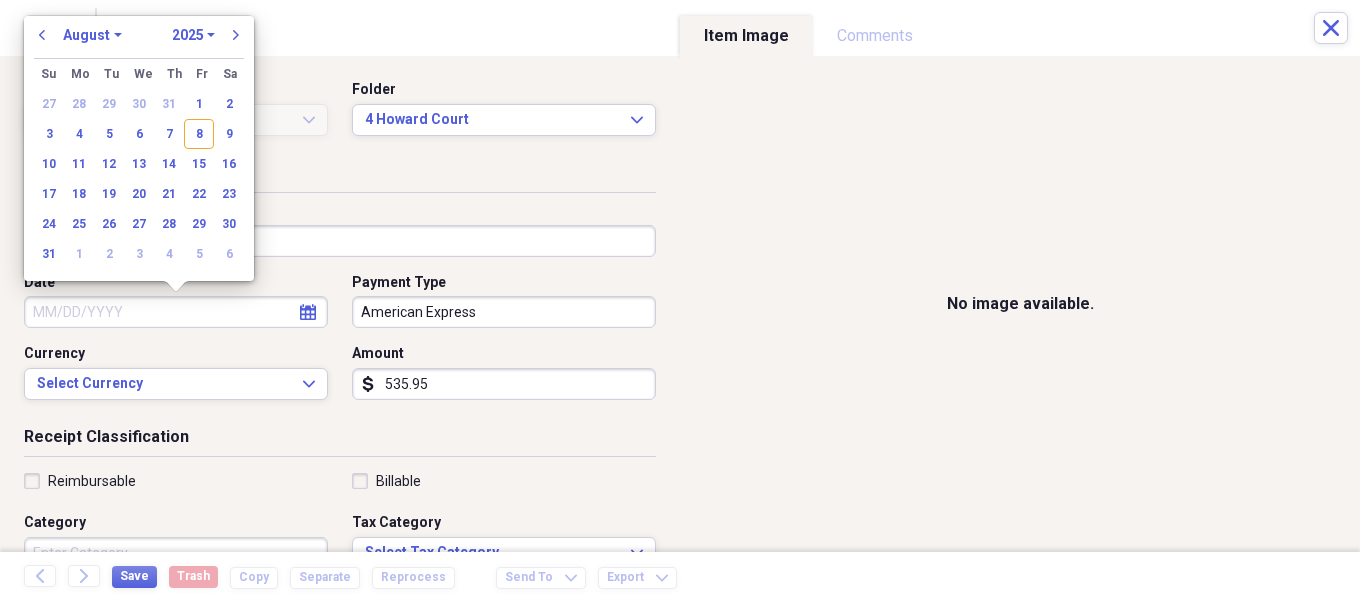 click on "January February March April May June July August September October November December" at bounding box center [92, 35] 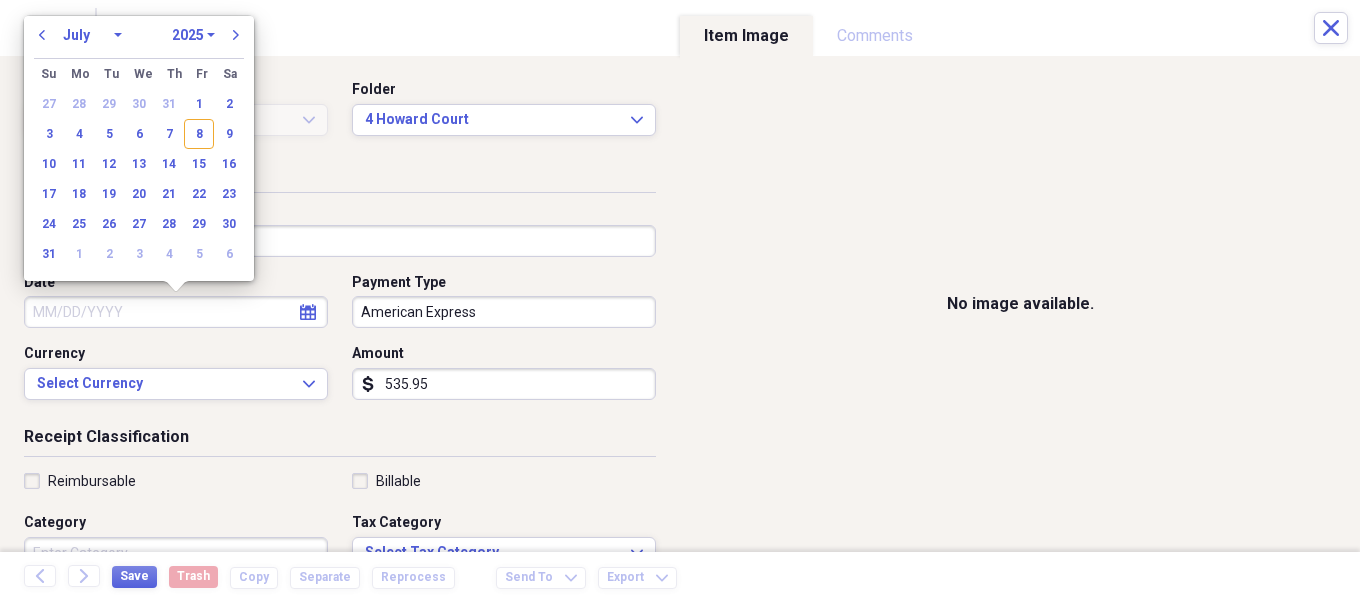 click on "January February March April May June July August September October November December" at bounding box center [92, 35] 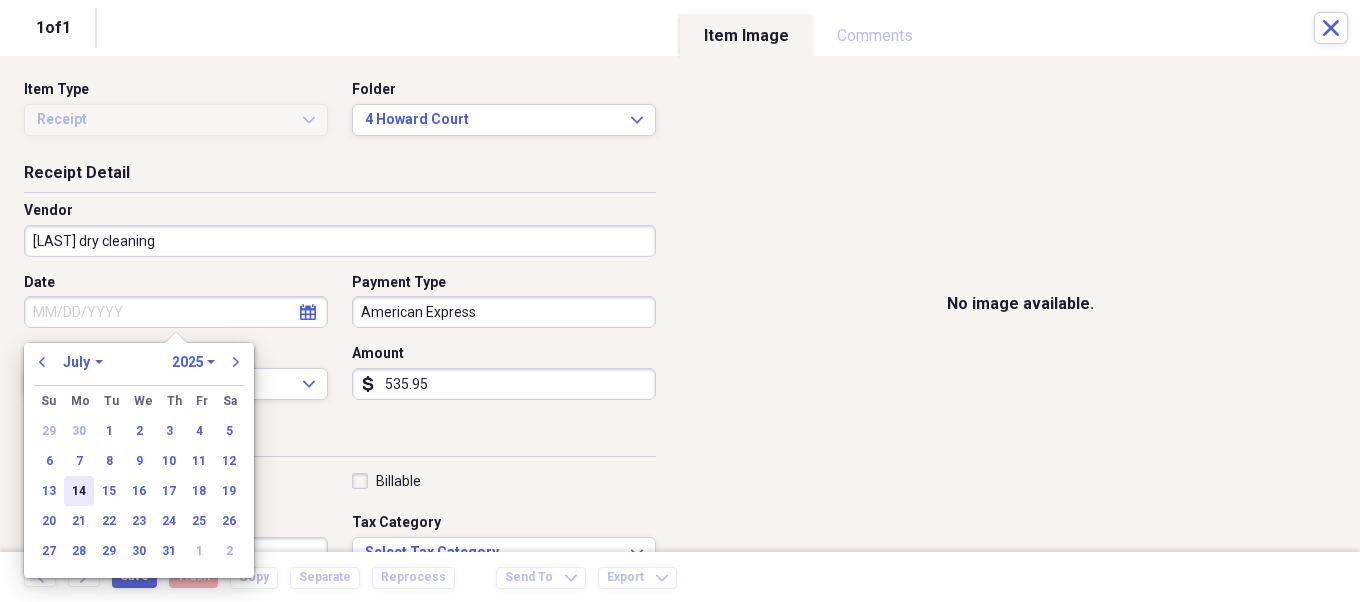 click on "14" at bounding box center [79, 491] 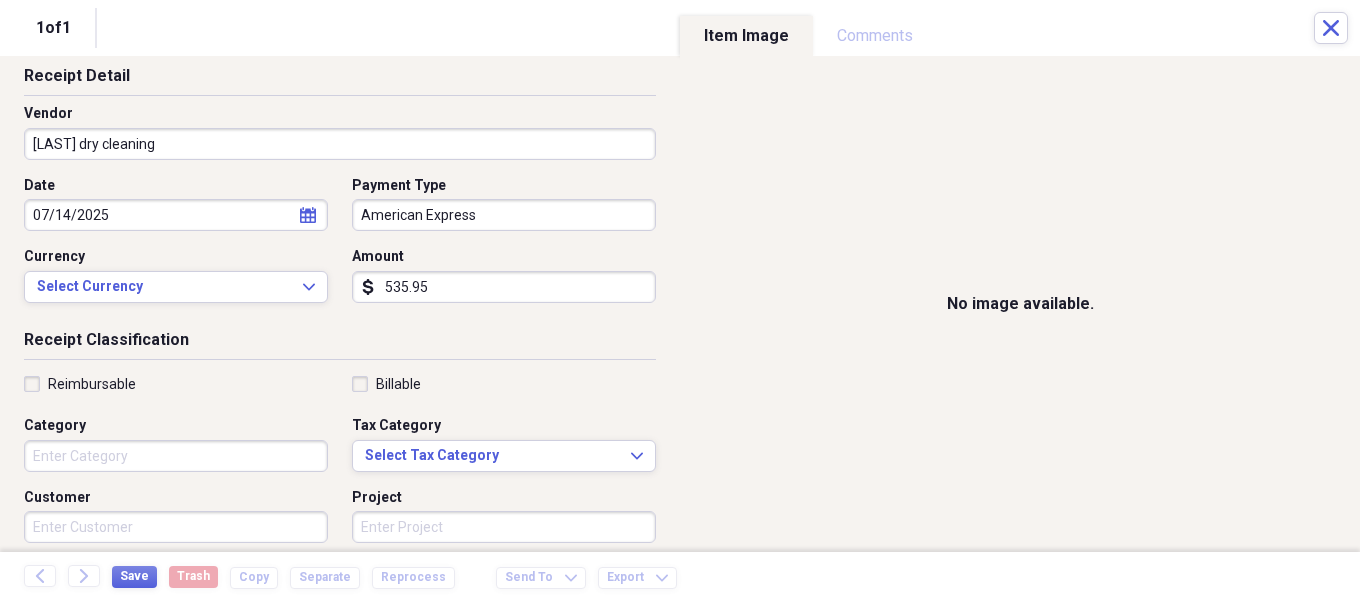 scroll, scrollTop: 130, scrollLeft: 0, axis: vertical 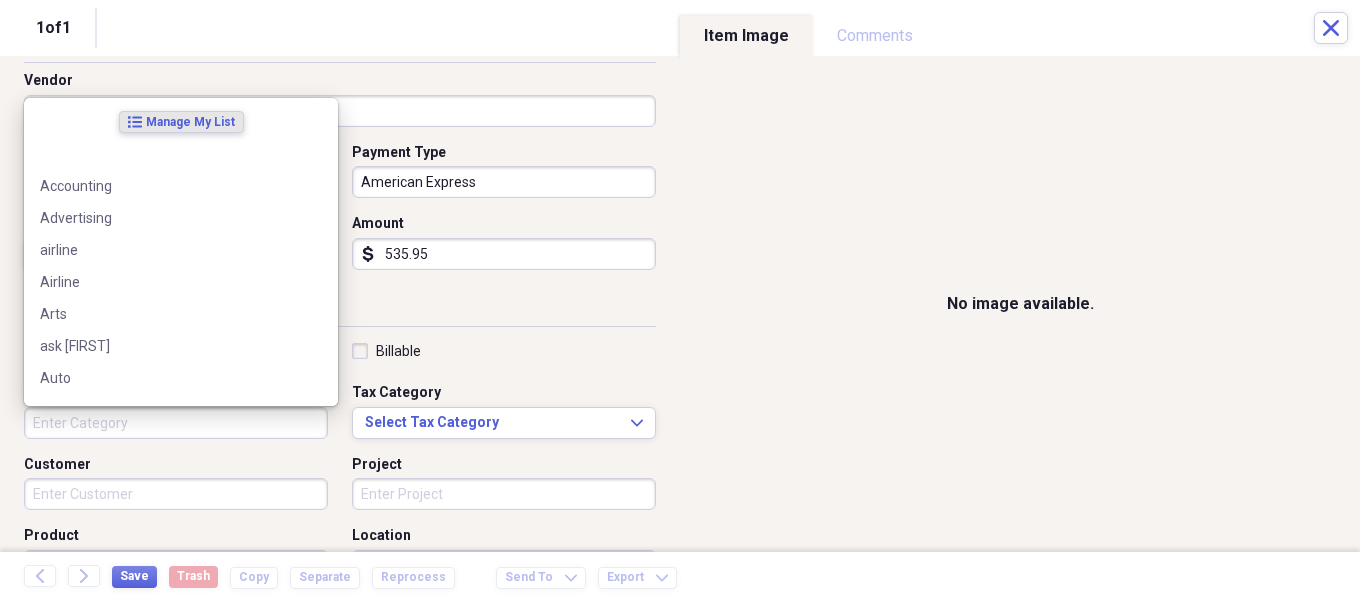 click on "Category" at bounding box center [176, 423] 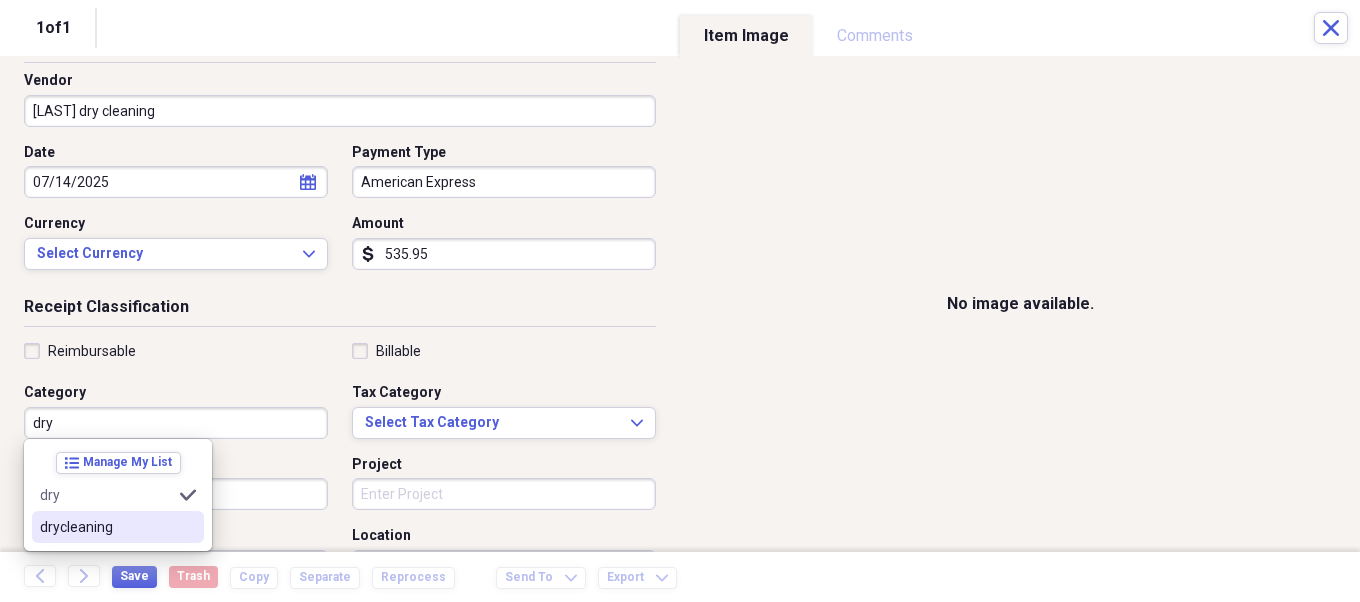 click on "drycleaning" at bounding box center [118, 527] 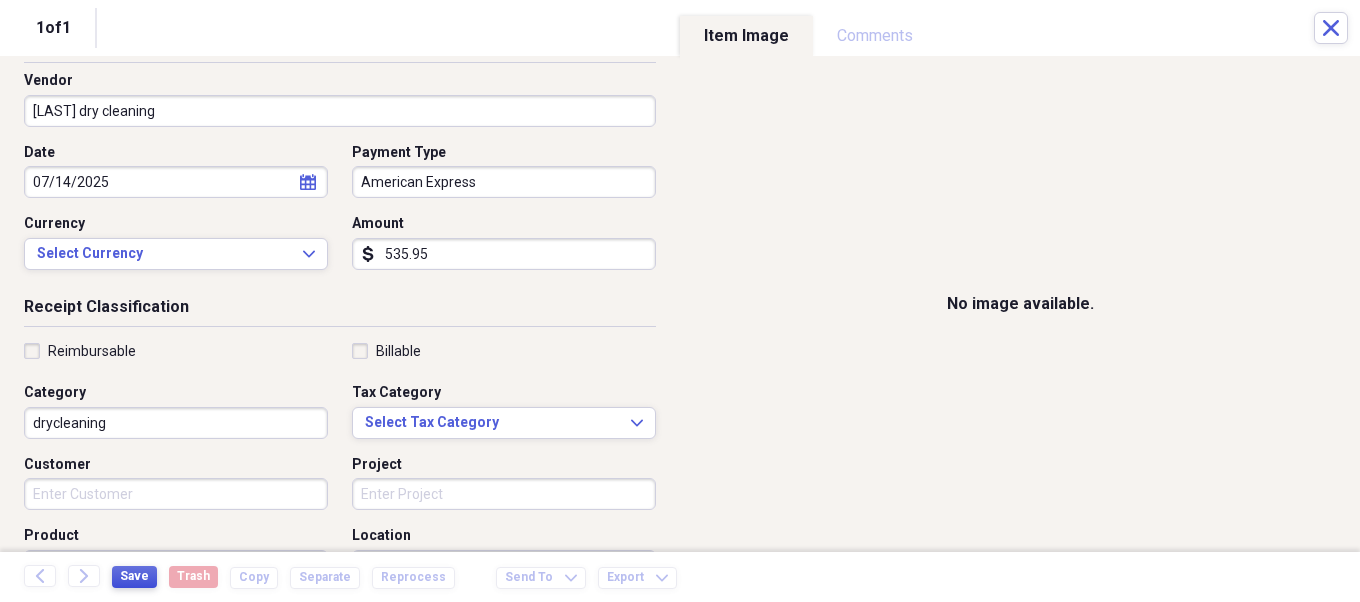 click on "Save" at bounding box center [134, 576] 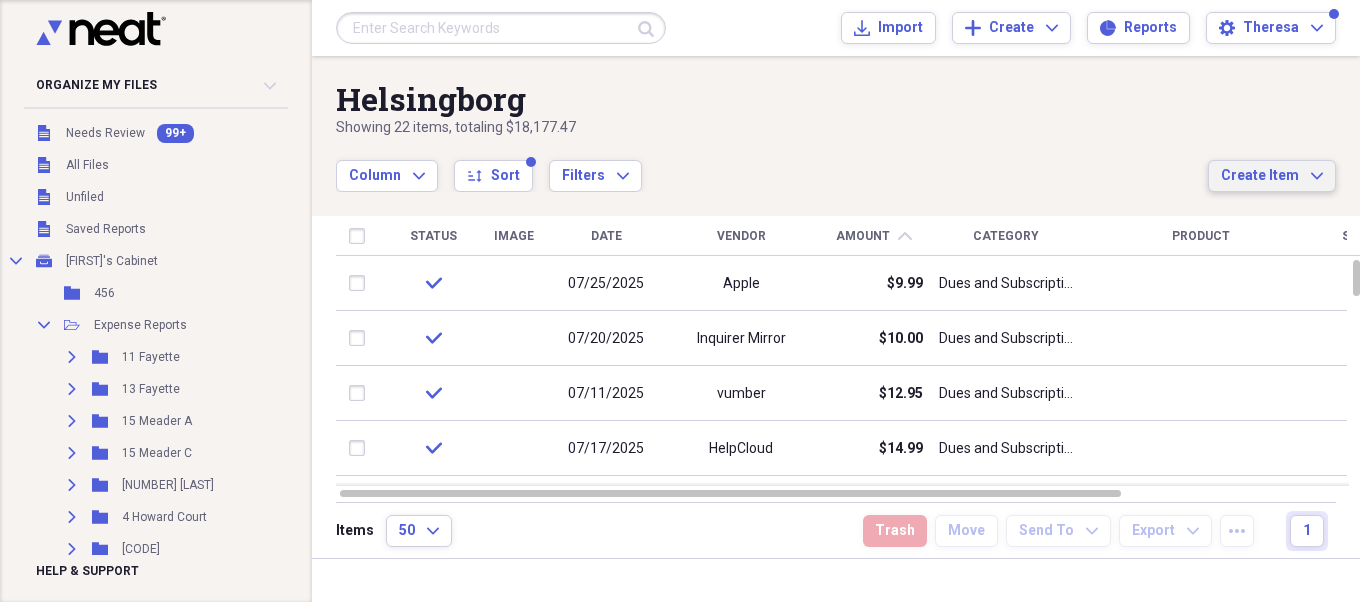 click on "Create Item" at bounding box center (1260, 176) 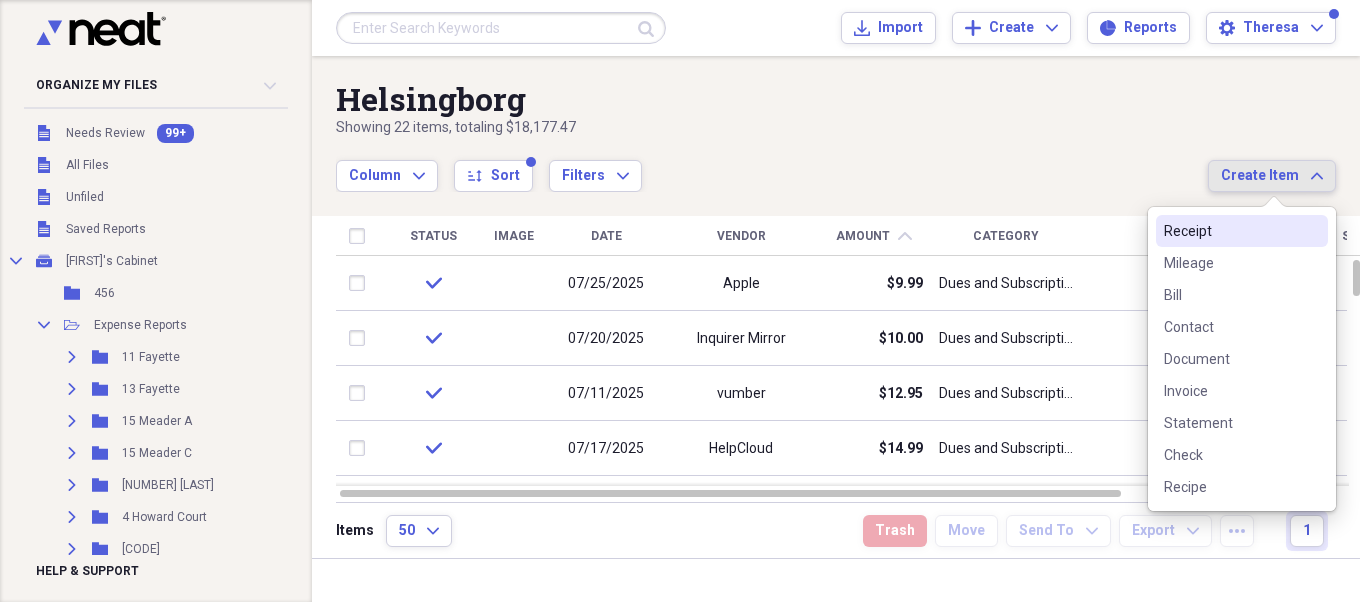click on "Receipt" at bounding box center [1230, 231] 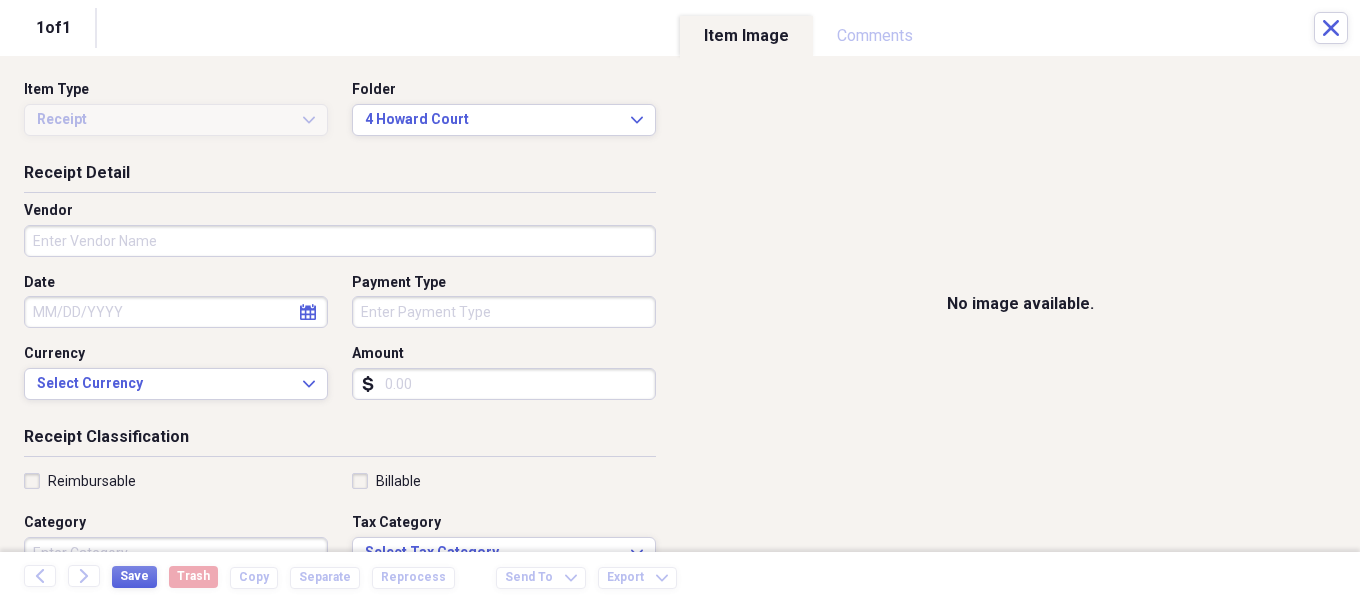 click on "Amount" at bounding box center (504, 384) 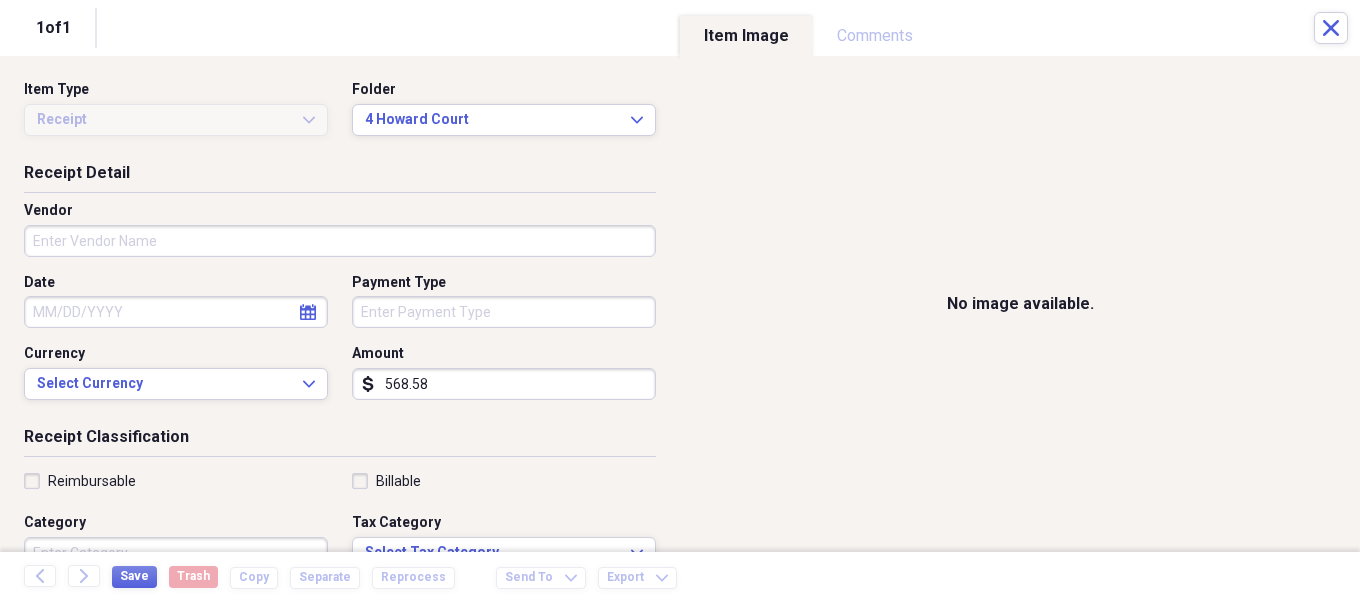 type on "568.58" 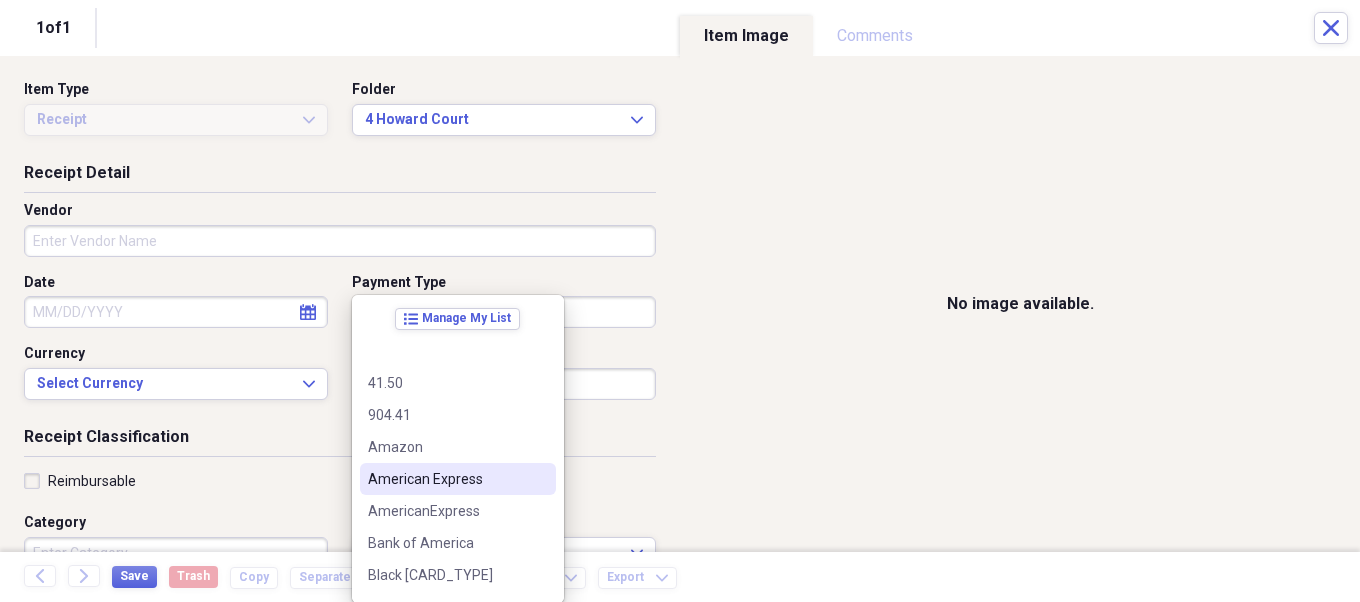 click on "American Express" at bounding box center (446, 479) 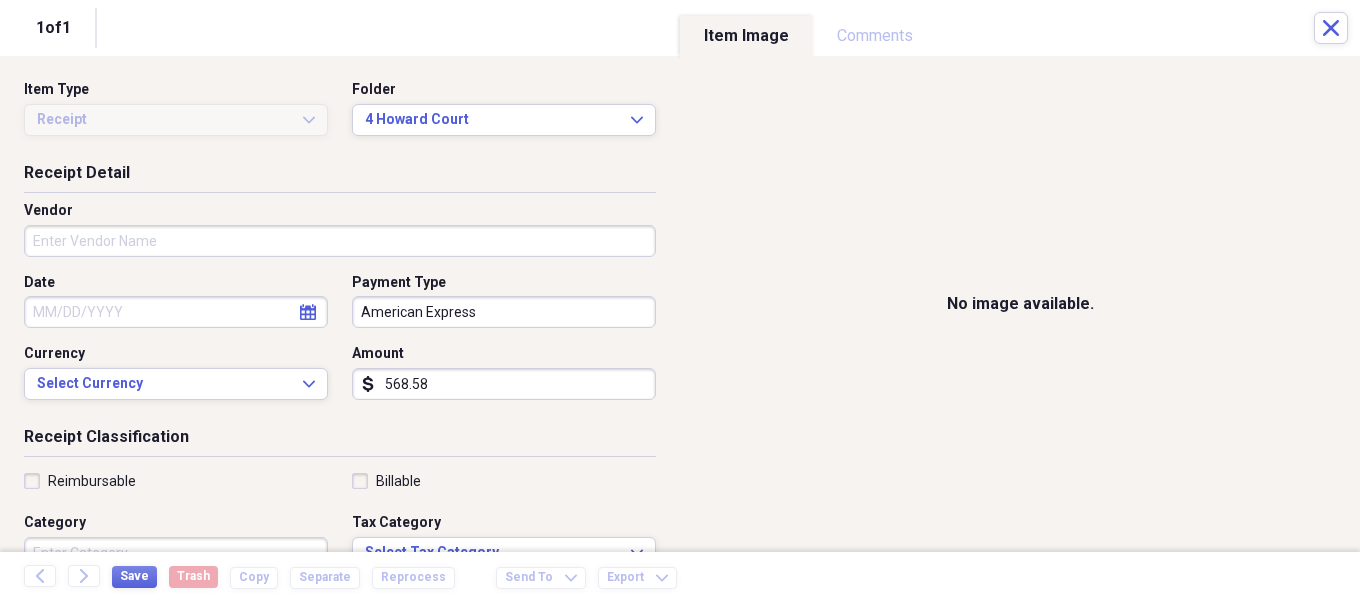 select on "7" 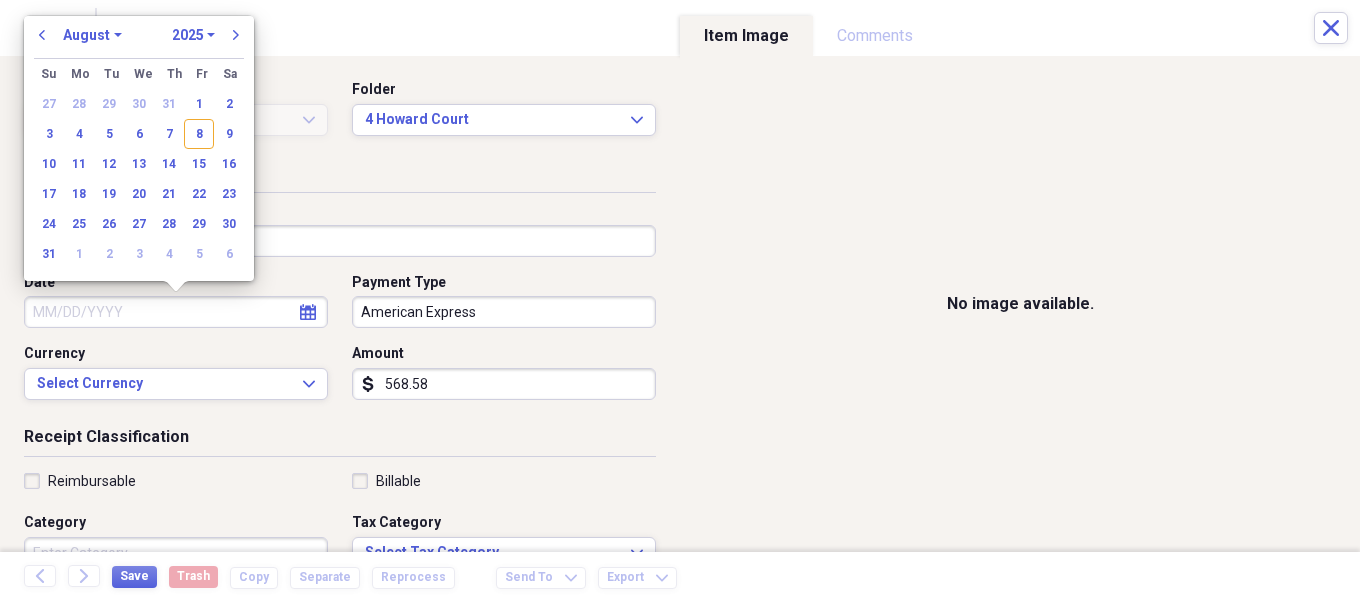 click on "Date" at bounding box center (176, 312) 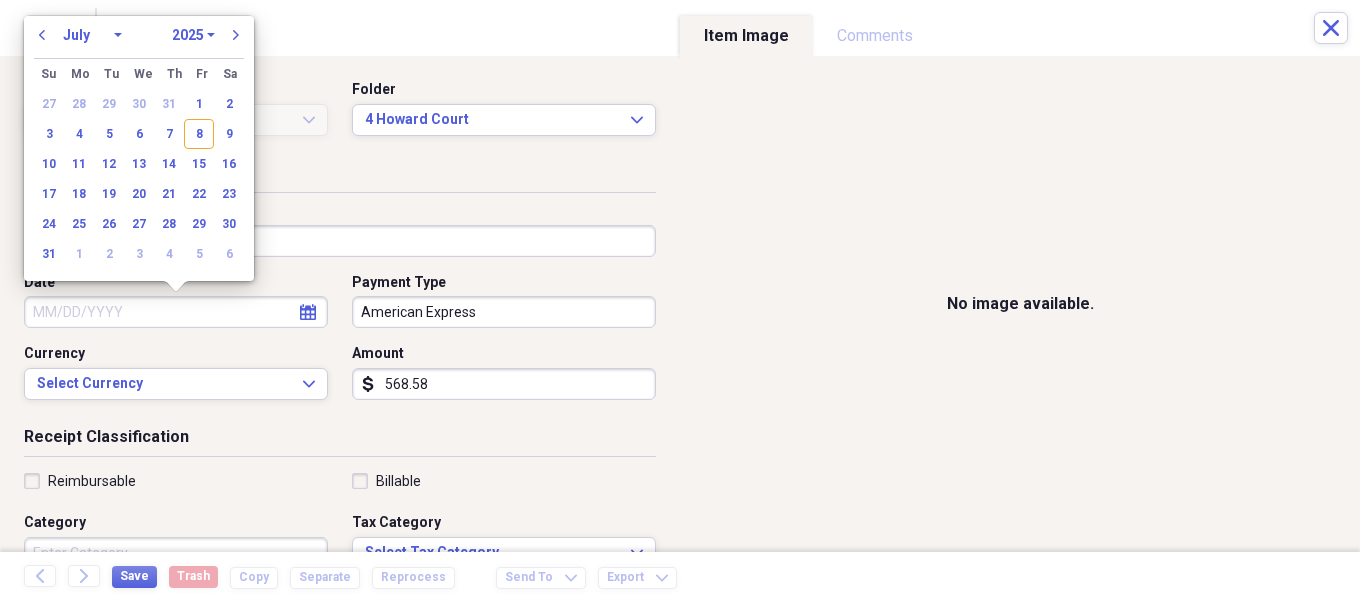 click on "January February March April May June July August September October November December" at bounding box center [92, 35] 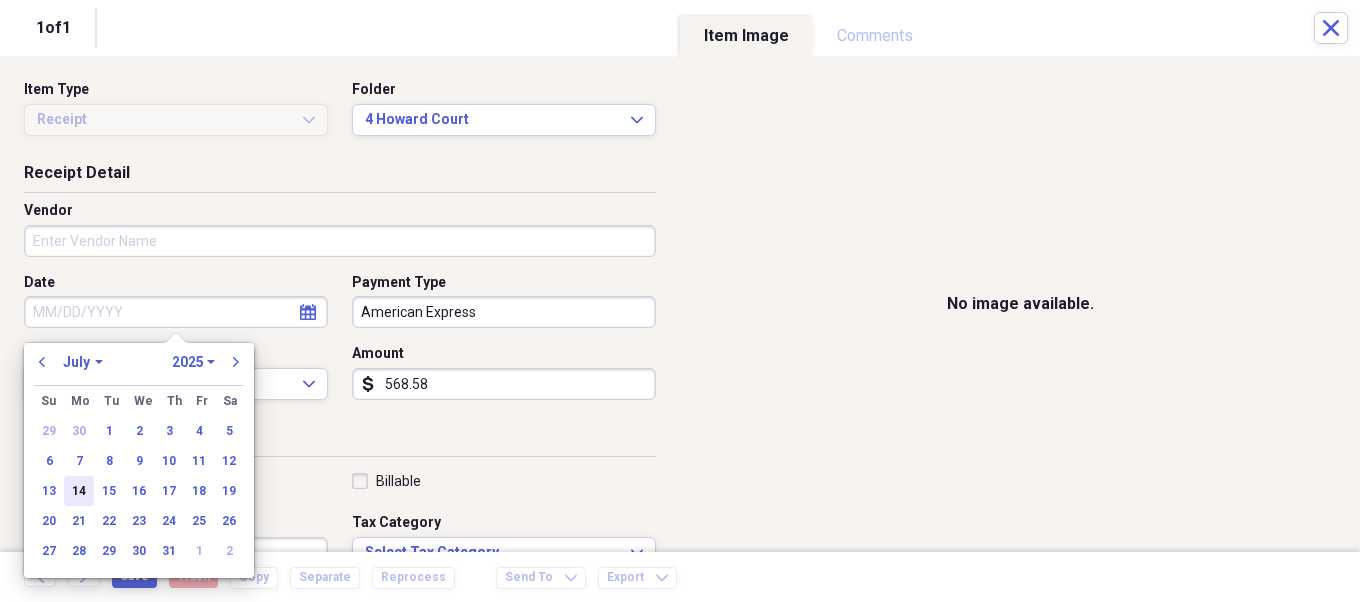 click on "14" at bounding box center (79, 491) 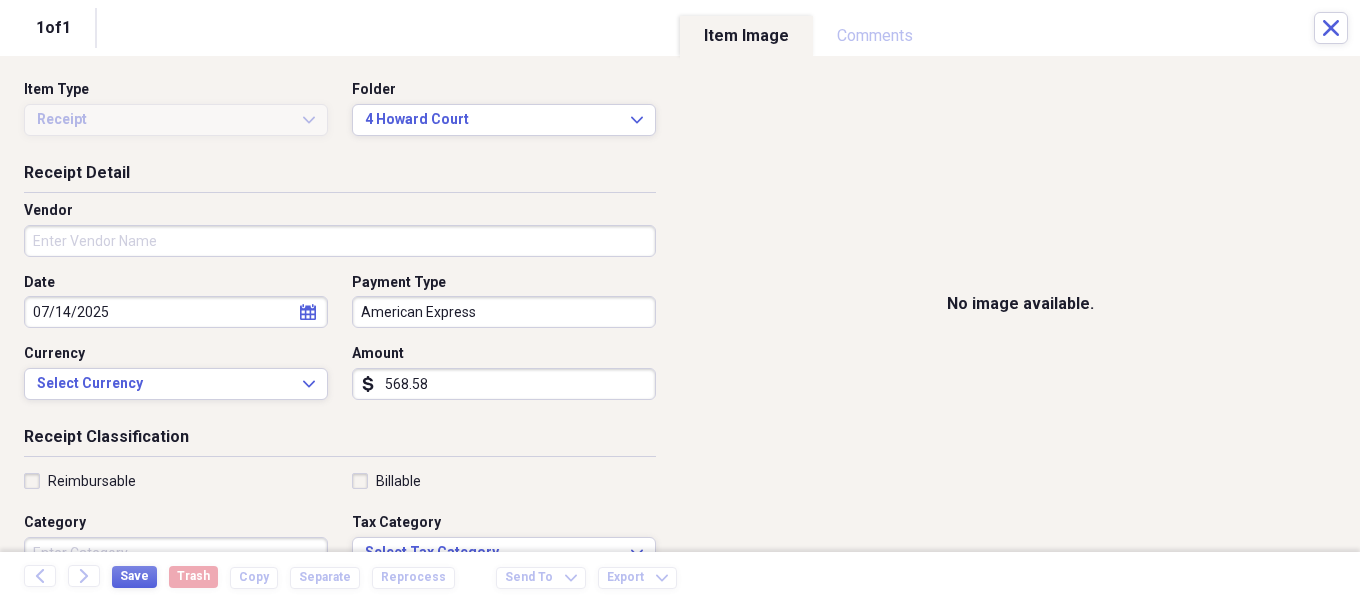 click on "Vendor" at bounding box center [340, 241] 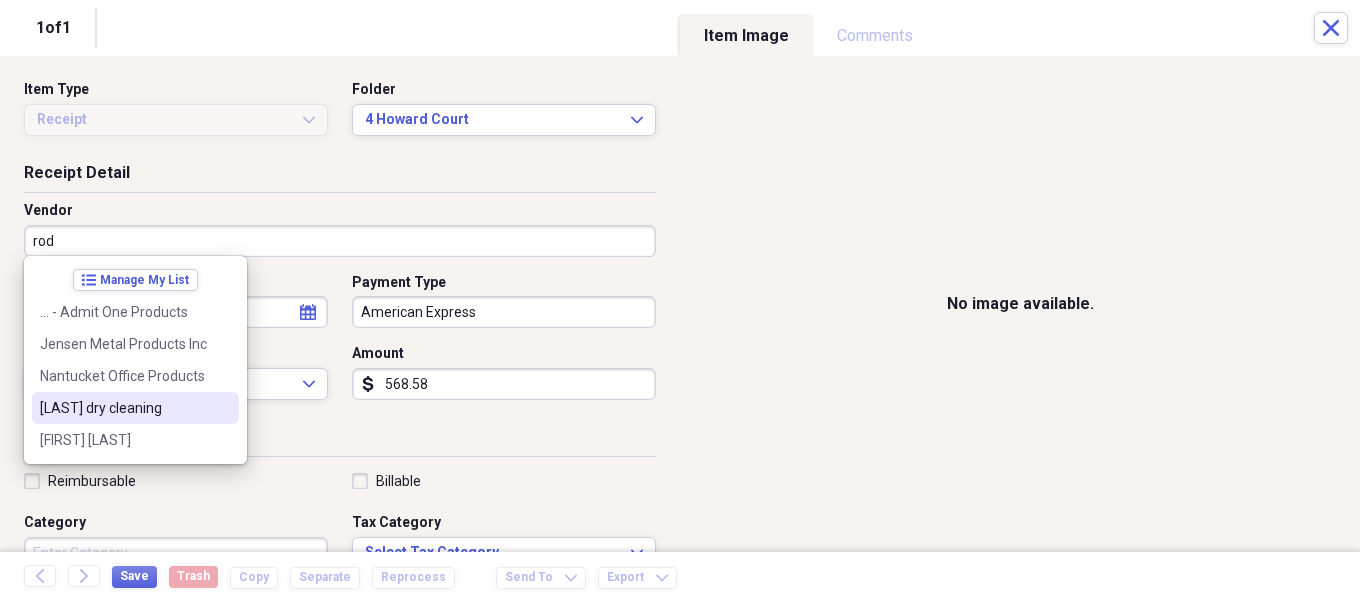 click on "[LAST] dry cleaning" at bounding box center (123, 408) 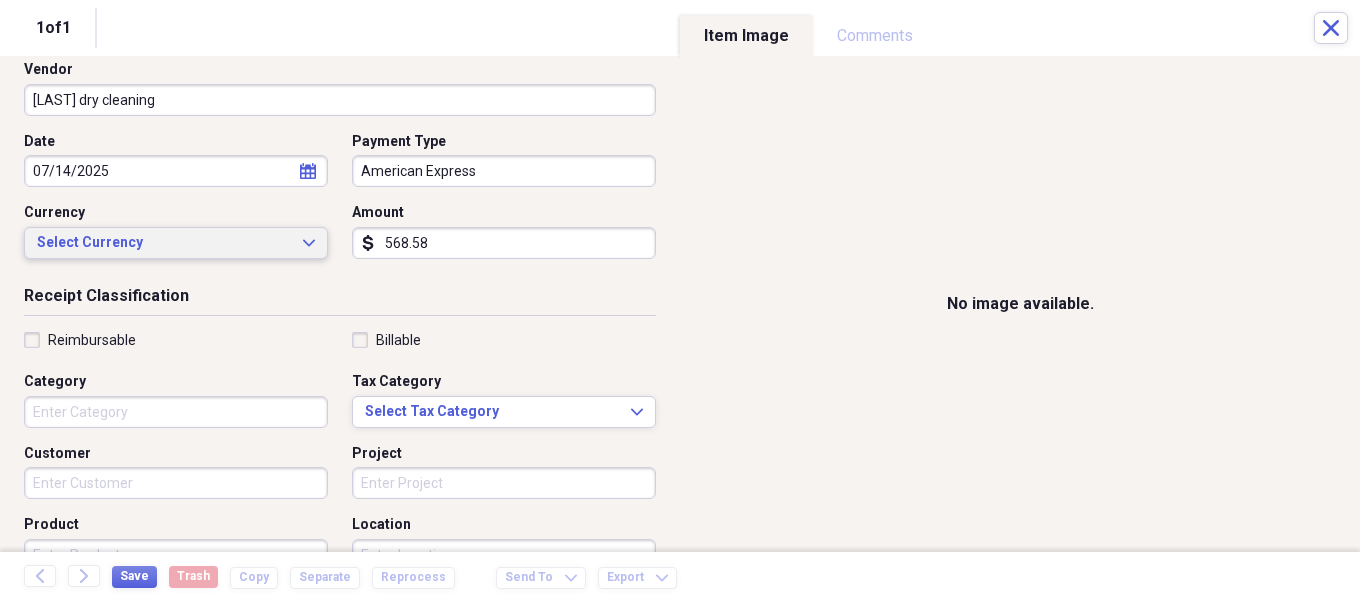 scroll, scrollTop: 257, scrollLeft: 0, axis: vertical 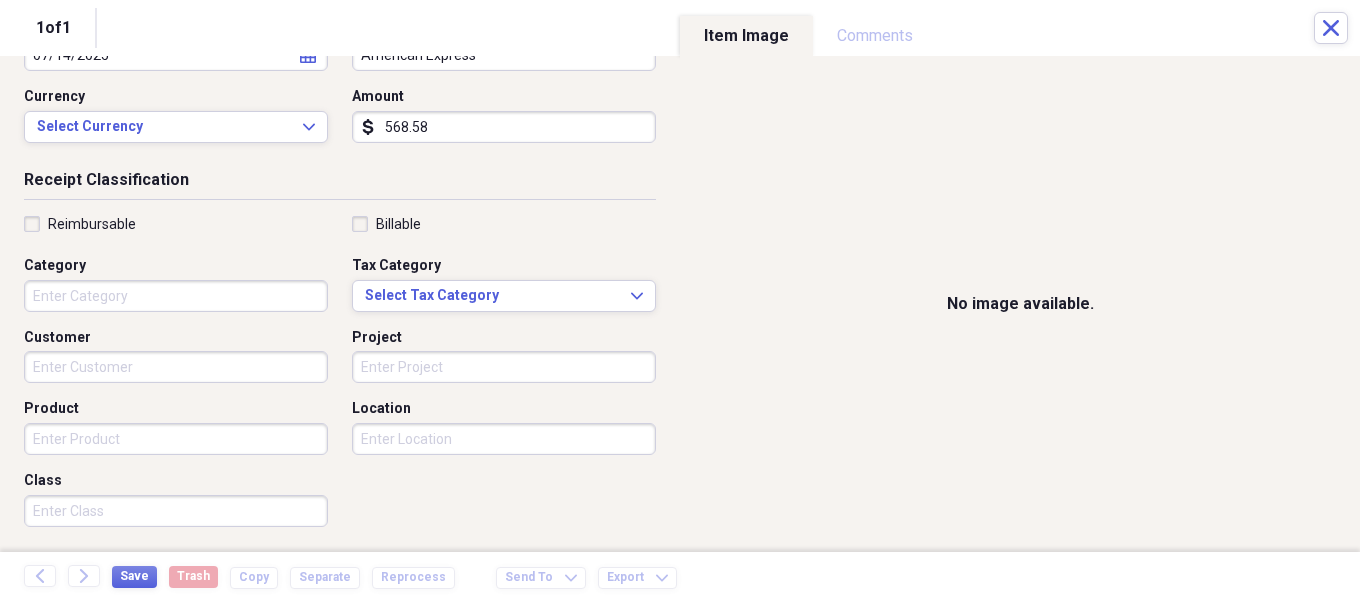 click on "Organize My Files [NUMBER]+ Collapse Unfiled Needs Review [NUMBER]+ Unfiled All Files Unfiled Unfiled Unfiled Saved Reports Collapse My Cabinet [FIRST]'s Cabinet Add Folder Folder [NUMBER] Add Folder Collapse Open Folder Expense Reports Add Folder Expand Folder [NUMBER] [LAST] Add Folder Expand Folder [NUMBER] [LAST] Add Folder Expand Folder [NUMBER] [LAST] Add Folder Expand Folder [NUMBER] [LAST] Add Folder Expand Folder [NUMBER] [LAST] Add Folder Expand Folder [NUMBER] Add Folder Expand Folder [NUMBER] Add Folder Expand Folder [NUMBER] Add Folder Expand Folder [NUMBER] Add Folder Expand Folder [NUMBER] Collapse Trash Trash Folder [DATE] Folder [FIRST] Folder [LAST] Help & Support Submit Import Import Add Create Expand Reports Reports Settings [FIRST] Expand [LAST] Showing [NUMBER] items , totaling $[NUMBER]" at bounding box center [680, 301] 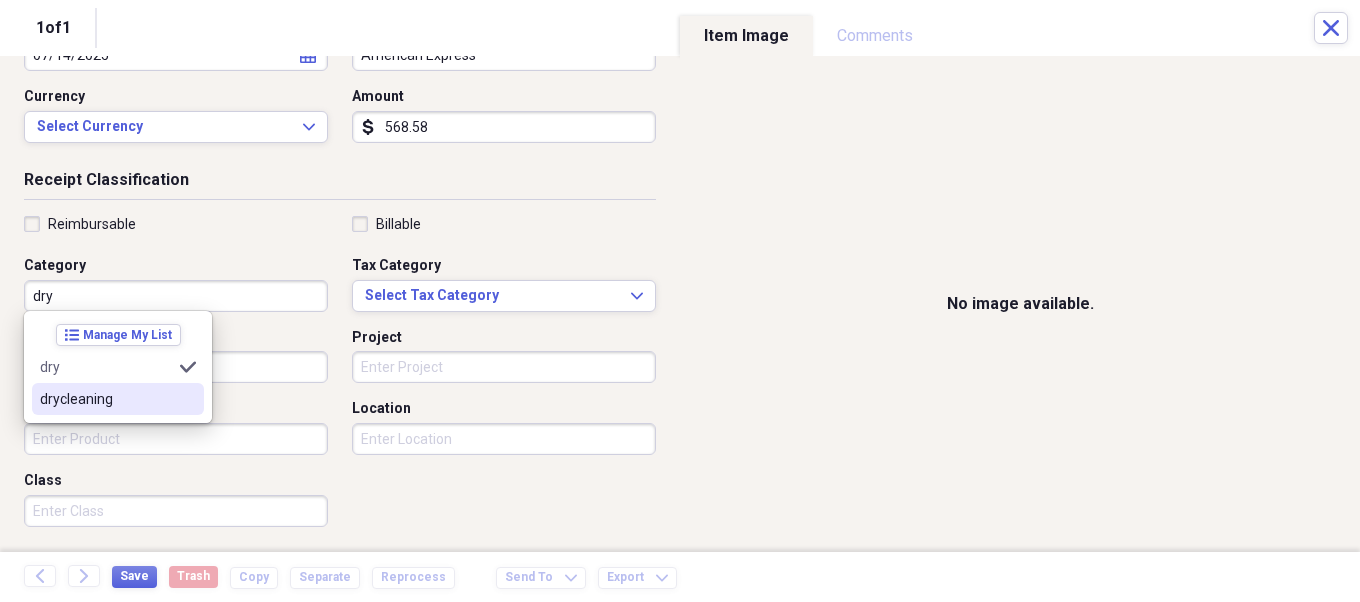 click on "drycleaning" at bounding box center (106, 399) 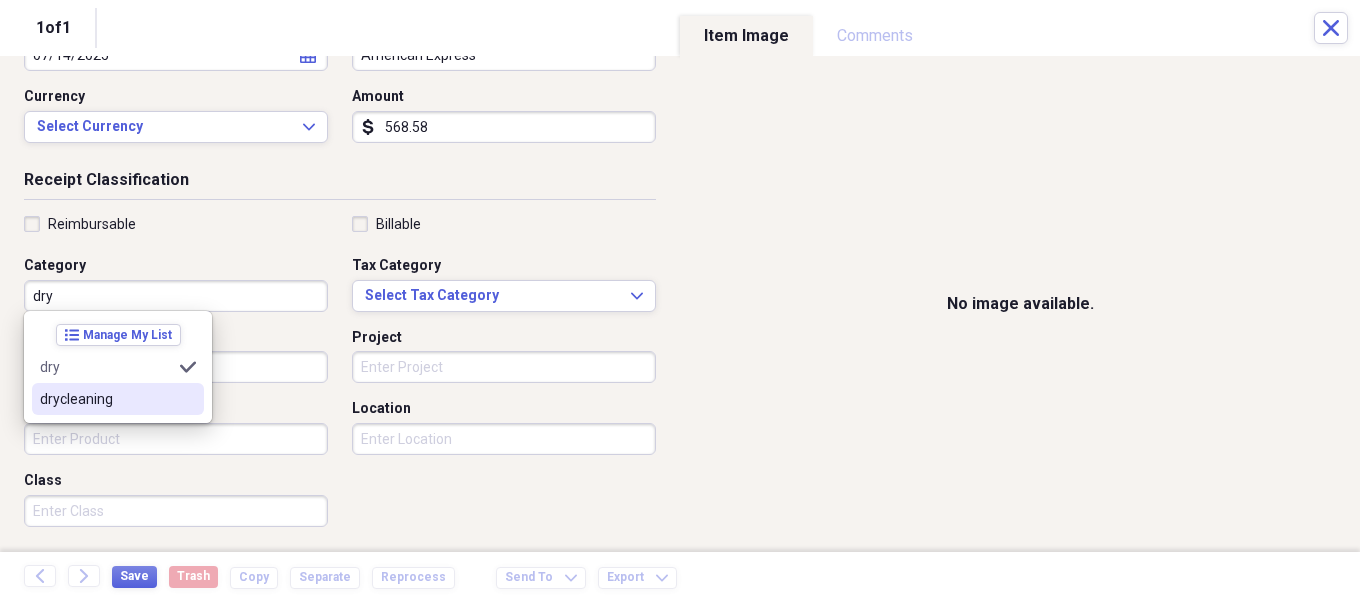 type on "drycleaning" 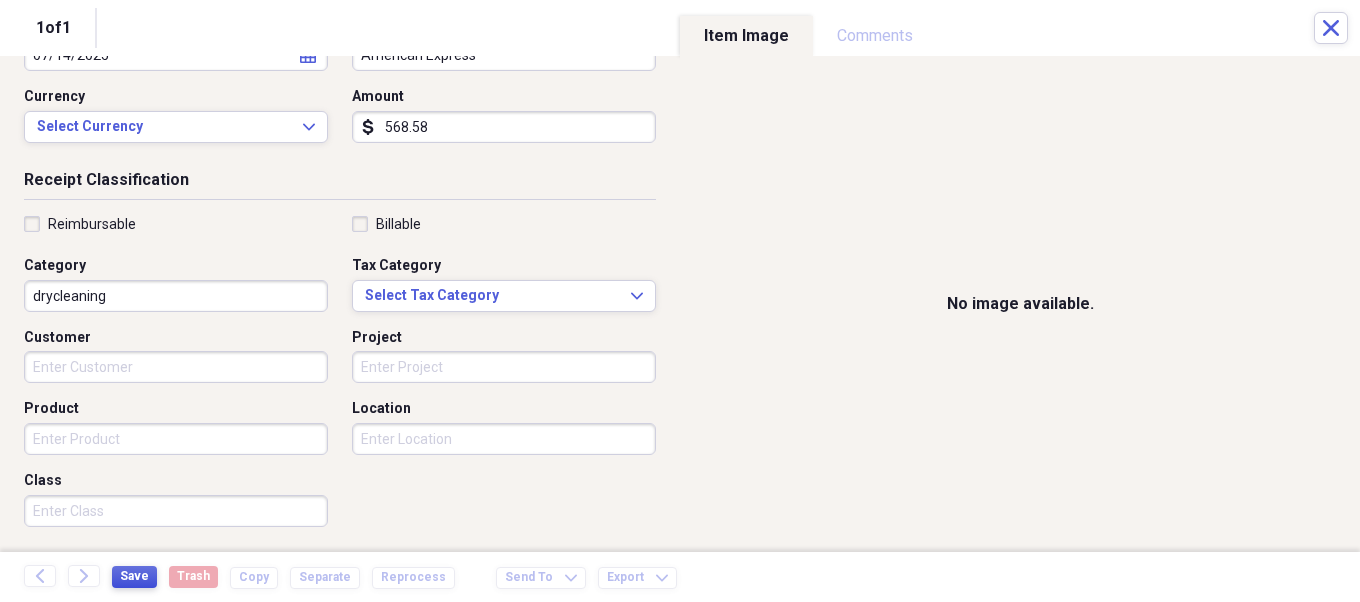click on "Save" at bounding box center (134, 576) 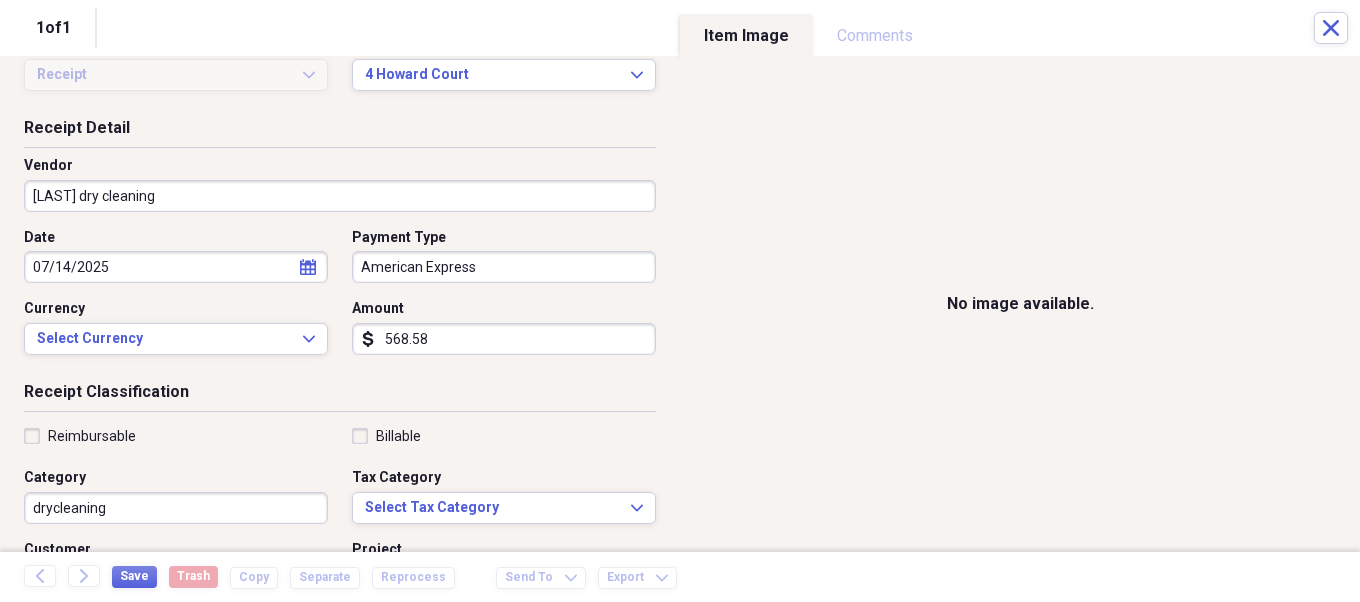 scroll, scrollTop: 0, scrollLeft: 0, axis: both 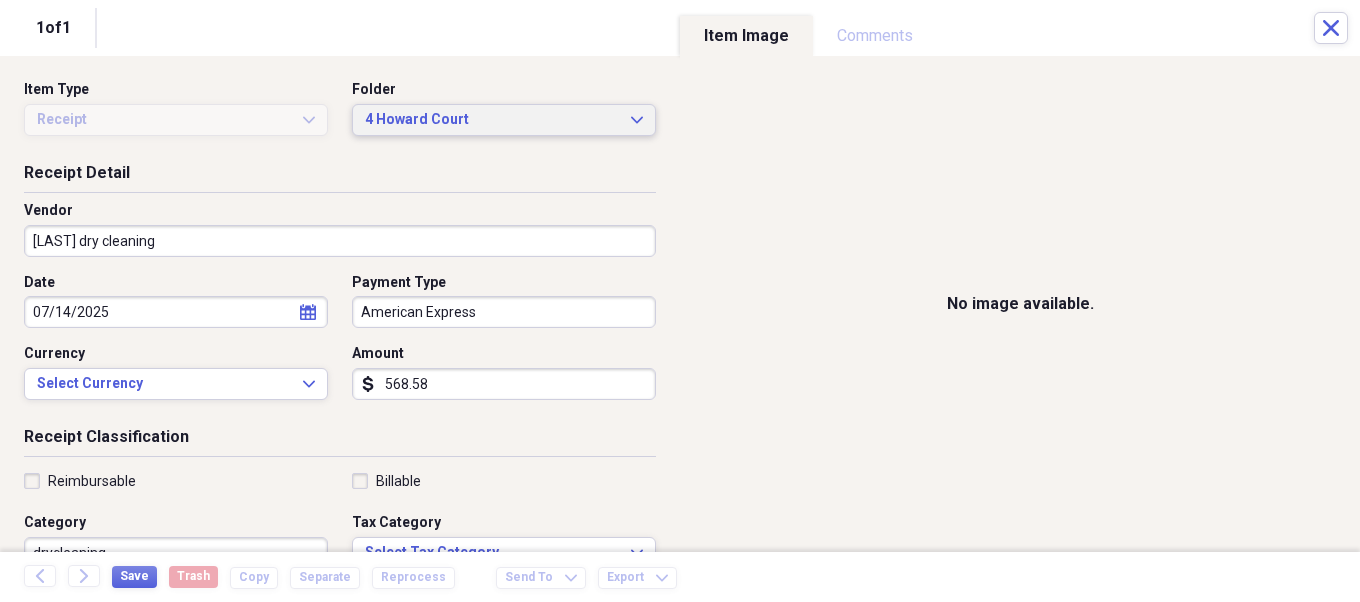 click on "4 Howard Court" at bounding box center (492, 120) 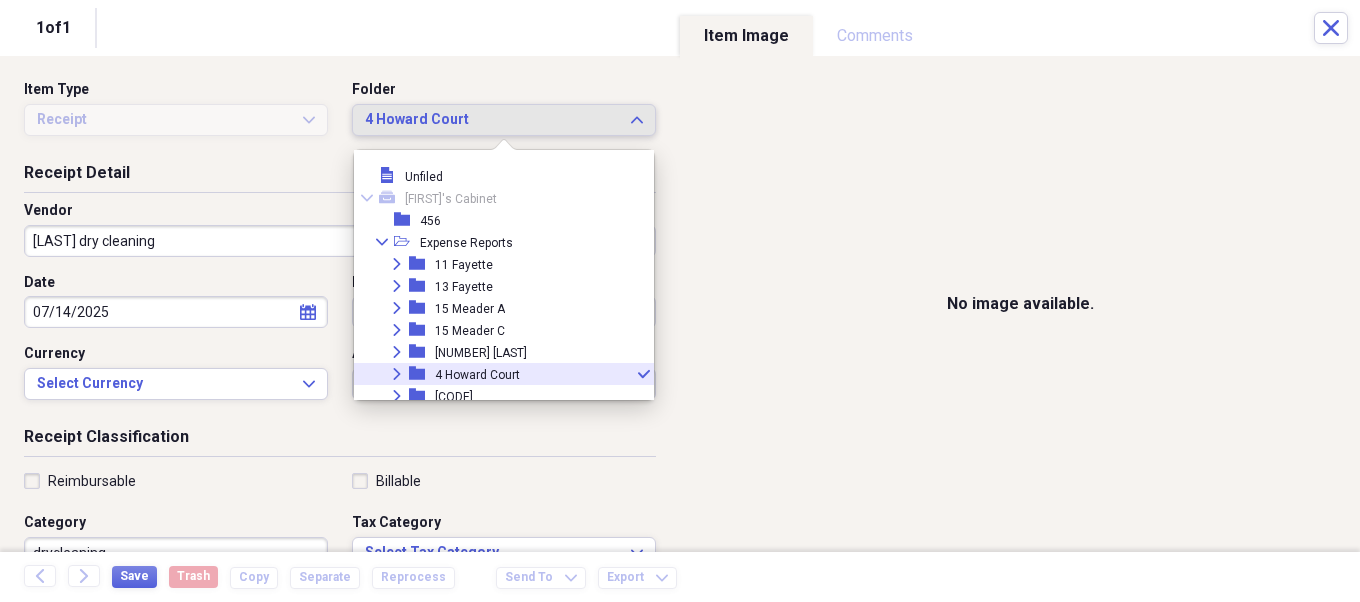 scroll, scrollTop: 99, scrollLeft: 0, axis: vertical 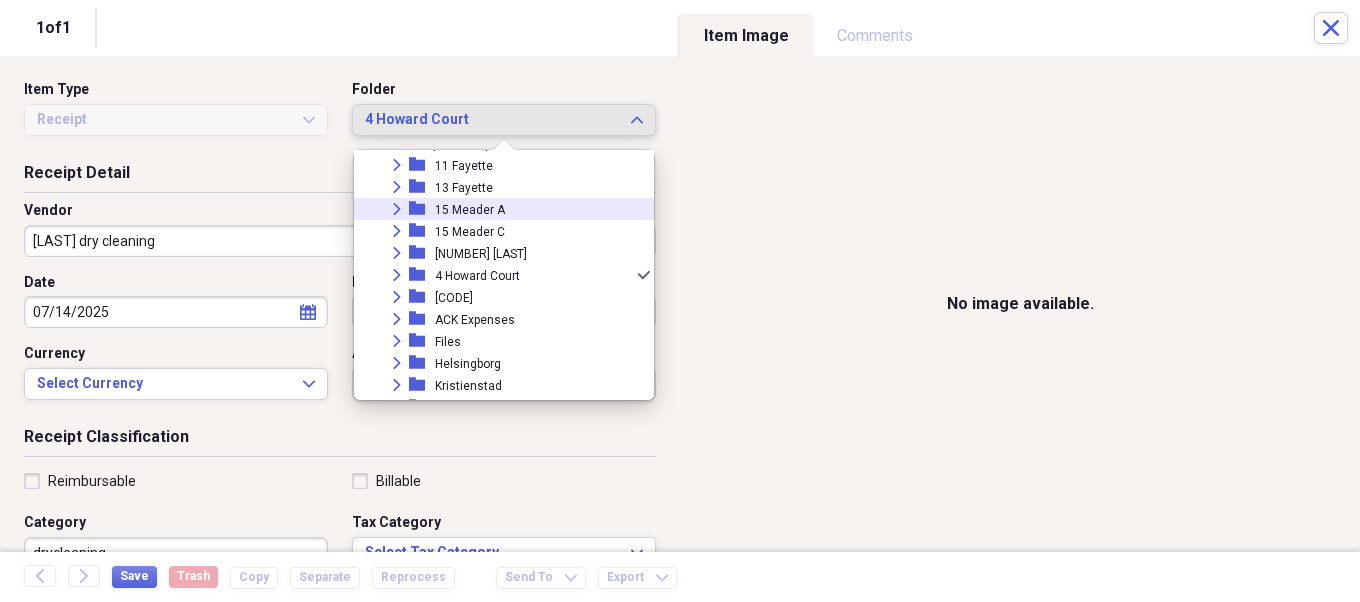 click on "folder" at bounding box center (422, 209) 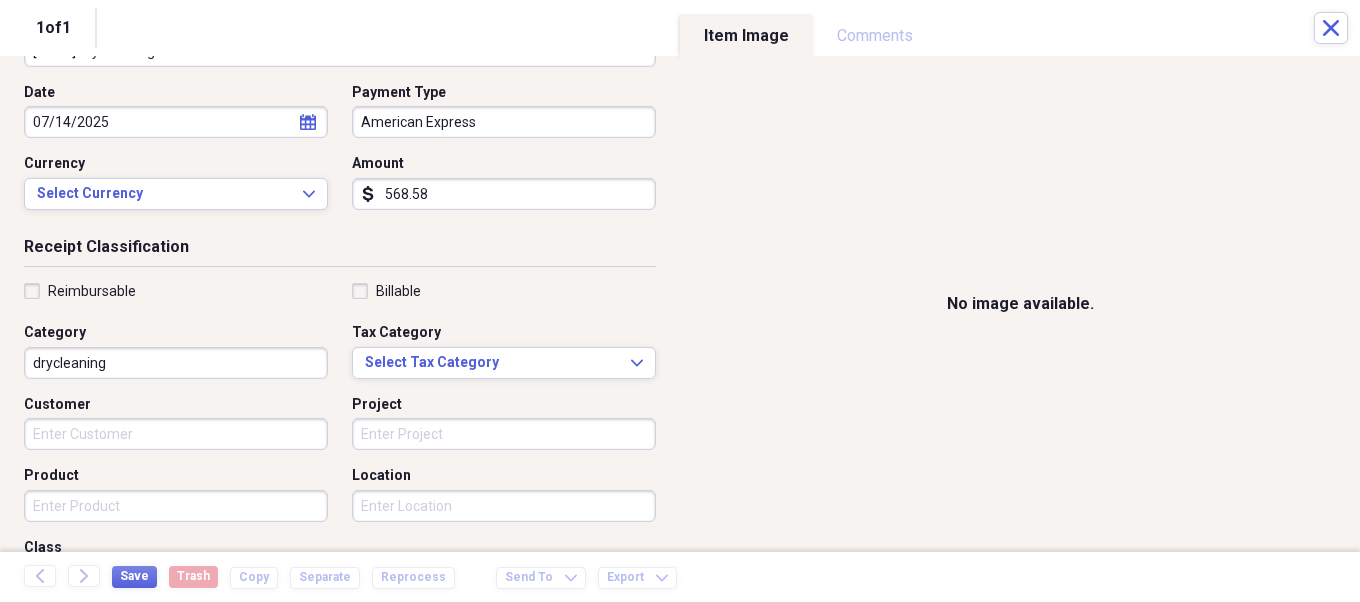 scroll, scrollTop: 204, scrollLeft: 0, axis: vertical 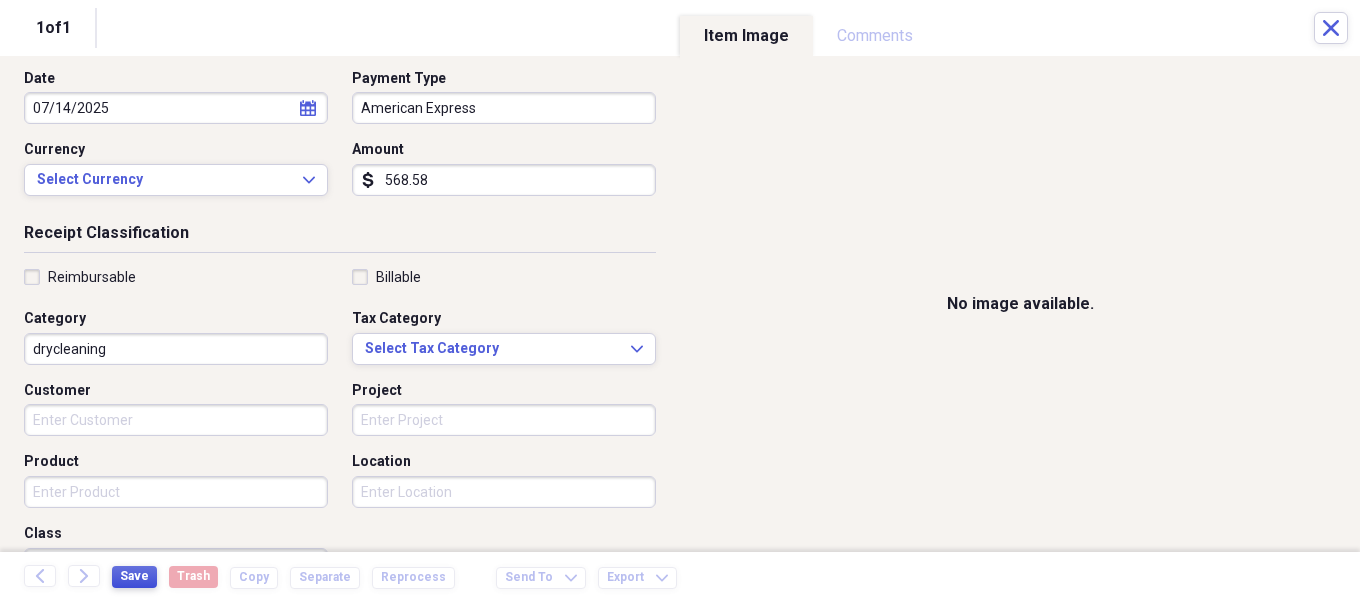click on "Save" at bounding box center (134, 576) 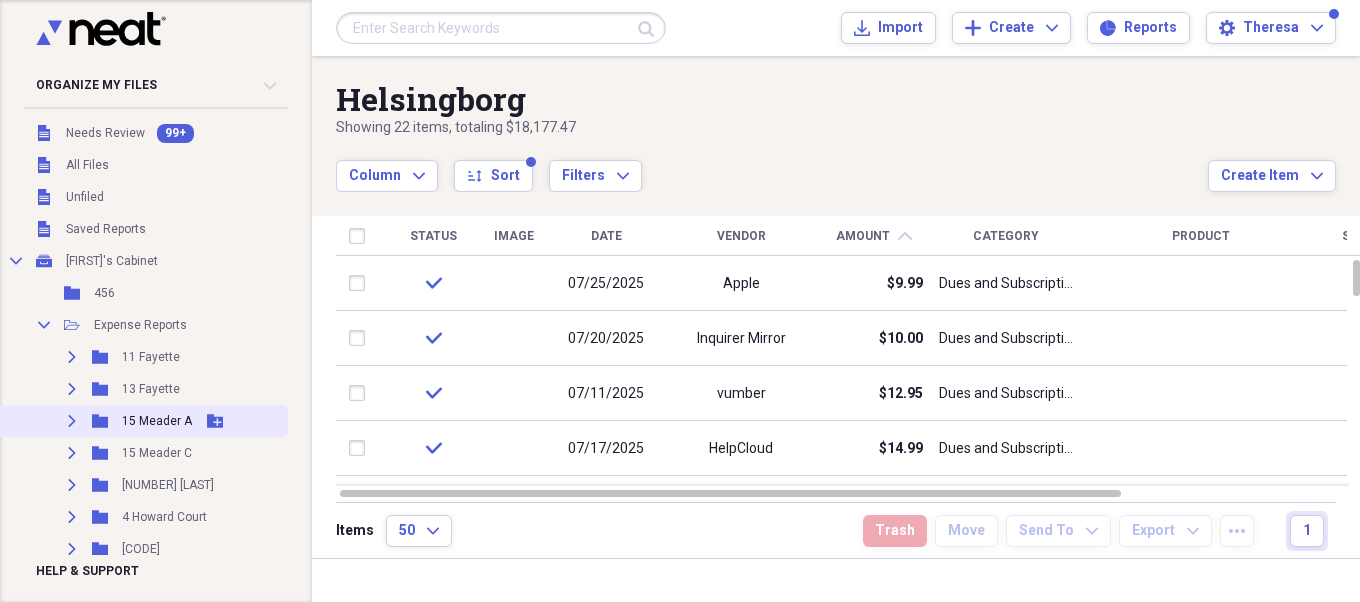 click on "15 Meader A" at bounding box center [157, 421] 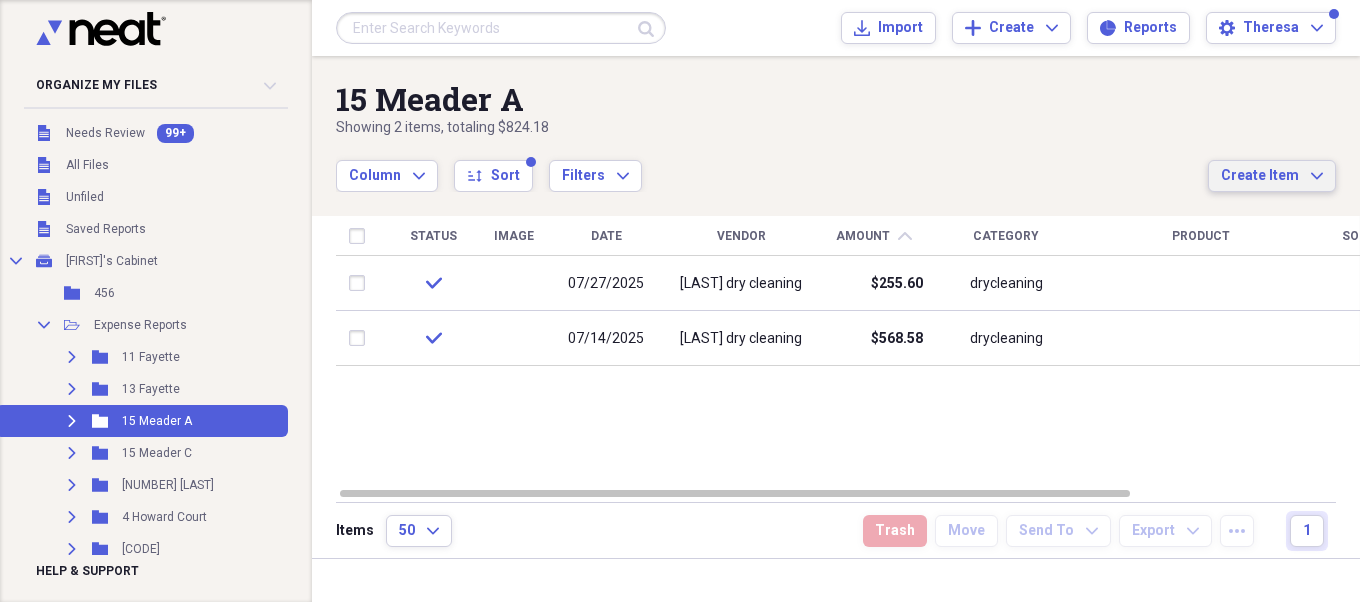 click on "Create Item" at bounding box center [1260, 176] 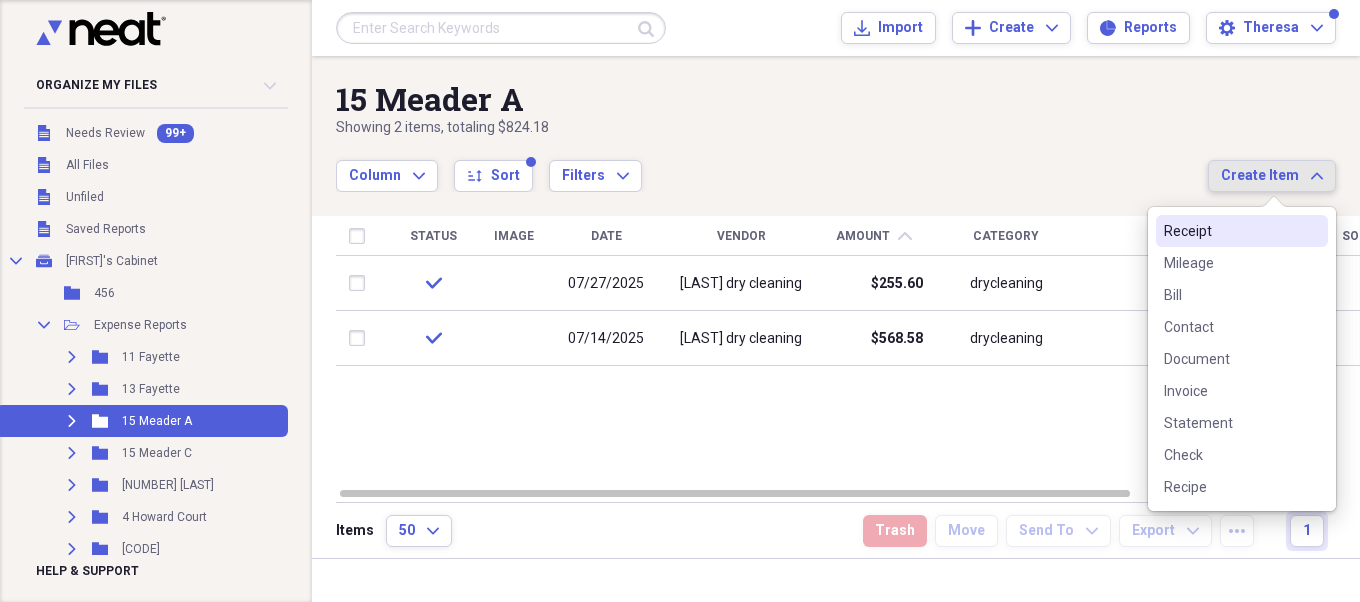 click on "Receipt" at bounding box center (1230, 231) 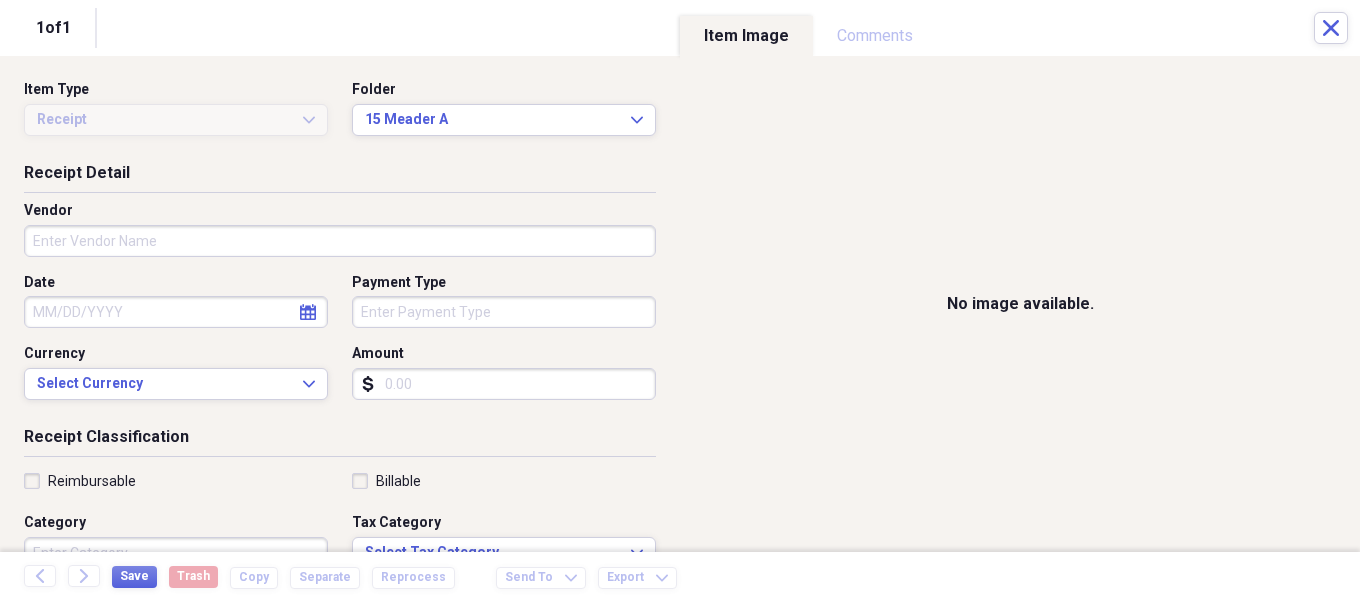 click on "Amount" at bounding box center [504, 384] 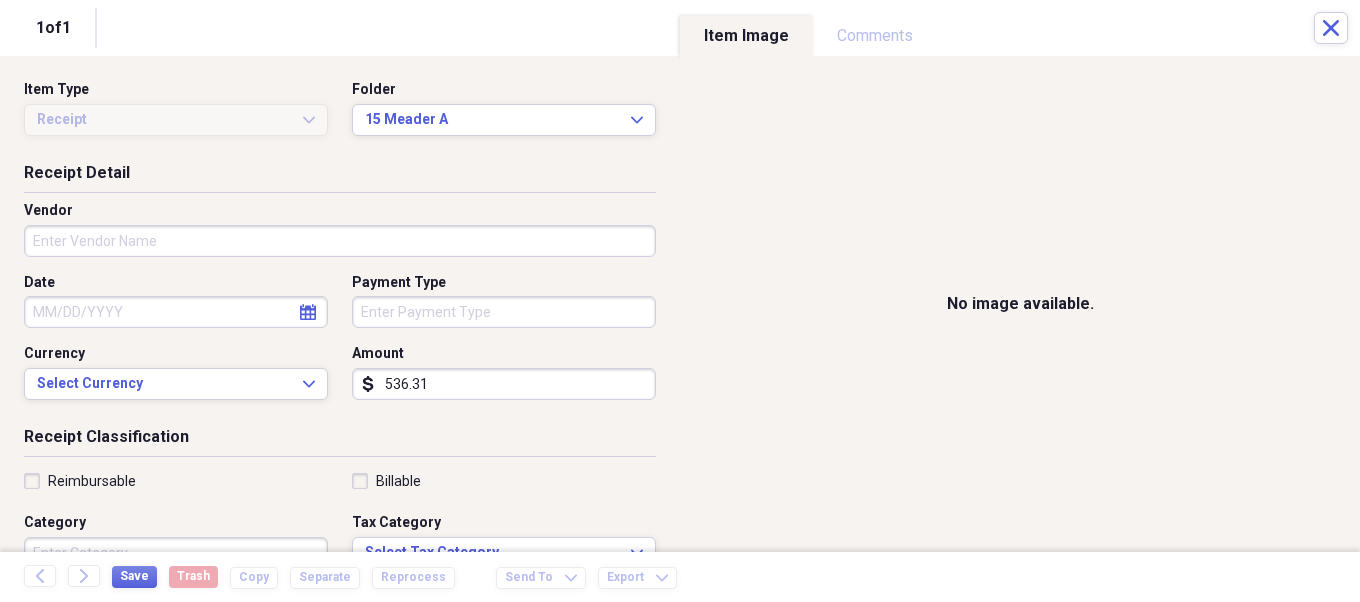 type on "536.31" 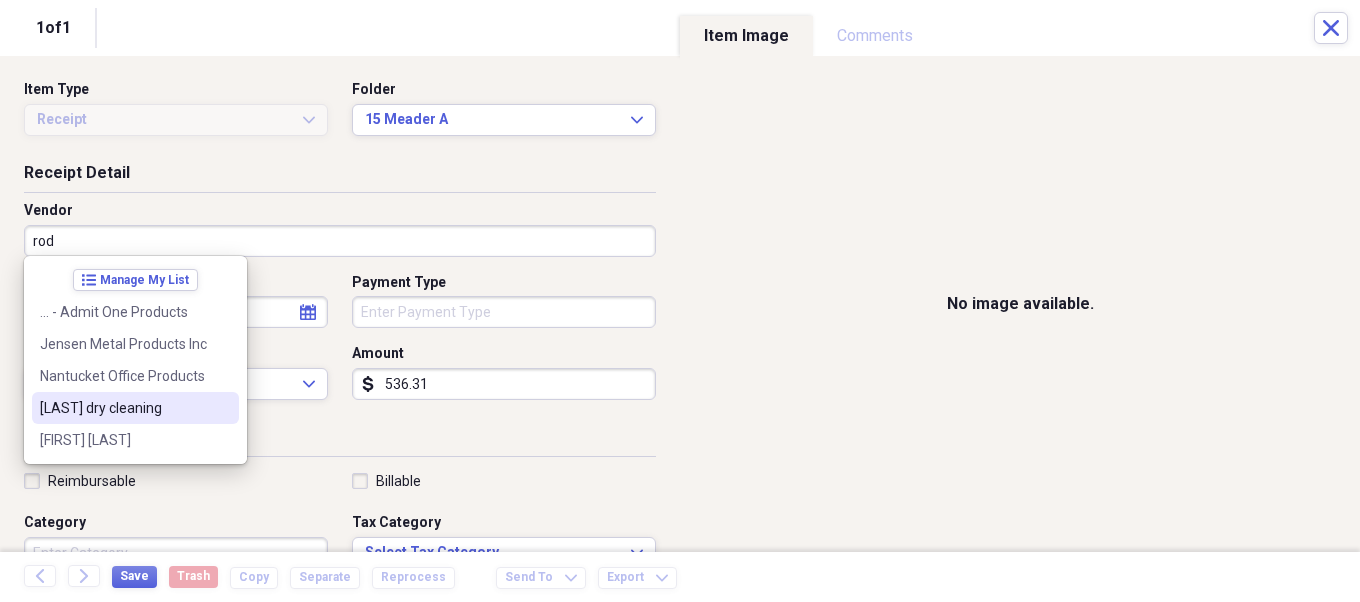 click on "[LAST] dry cleaning" at bounding box center (123, 408) 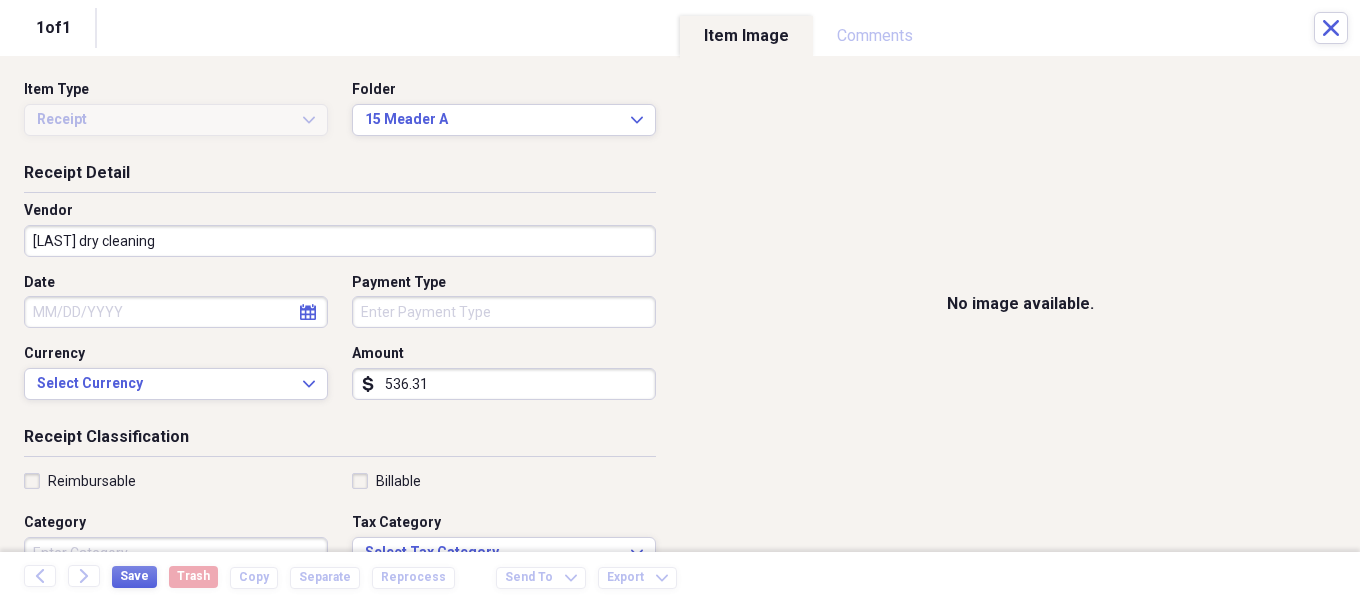 select on "7" 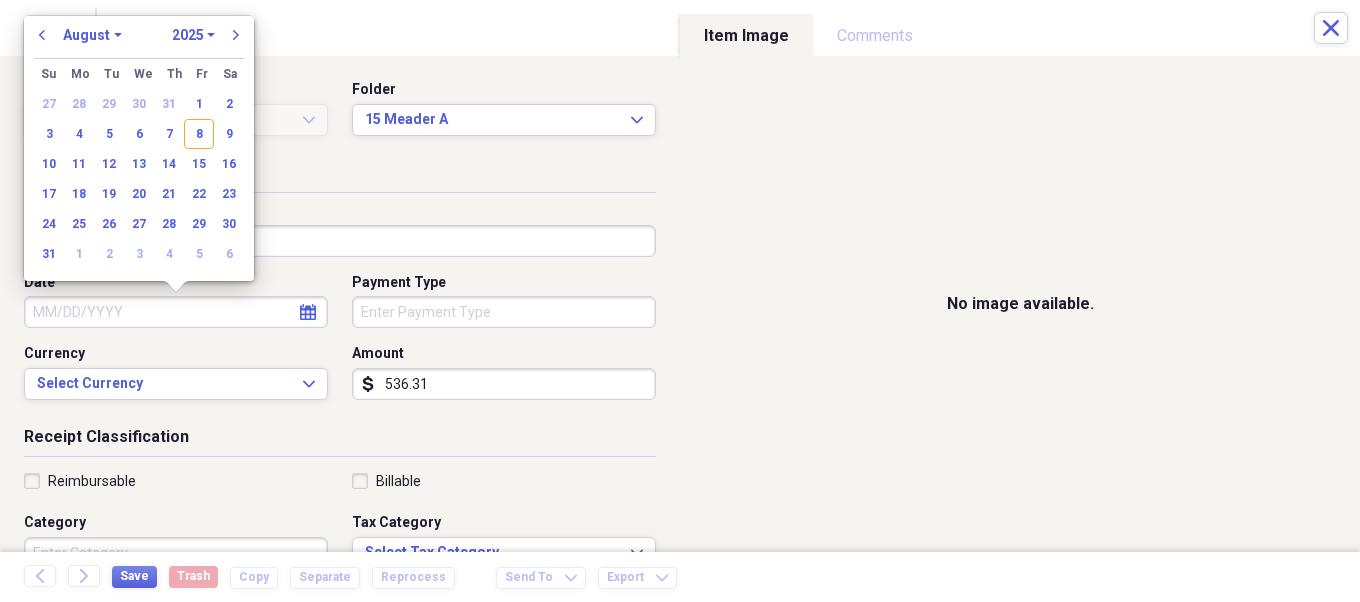 click on "Date" at bounding box center [176, 312] 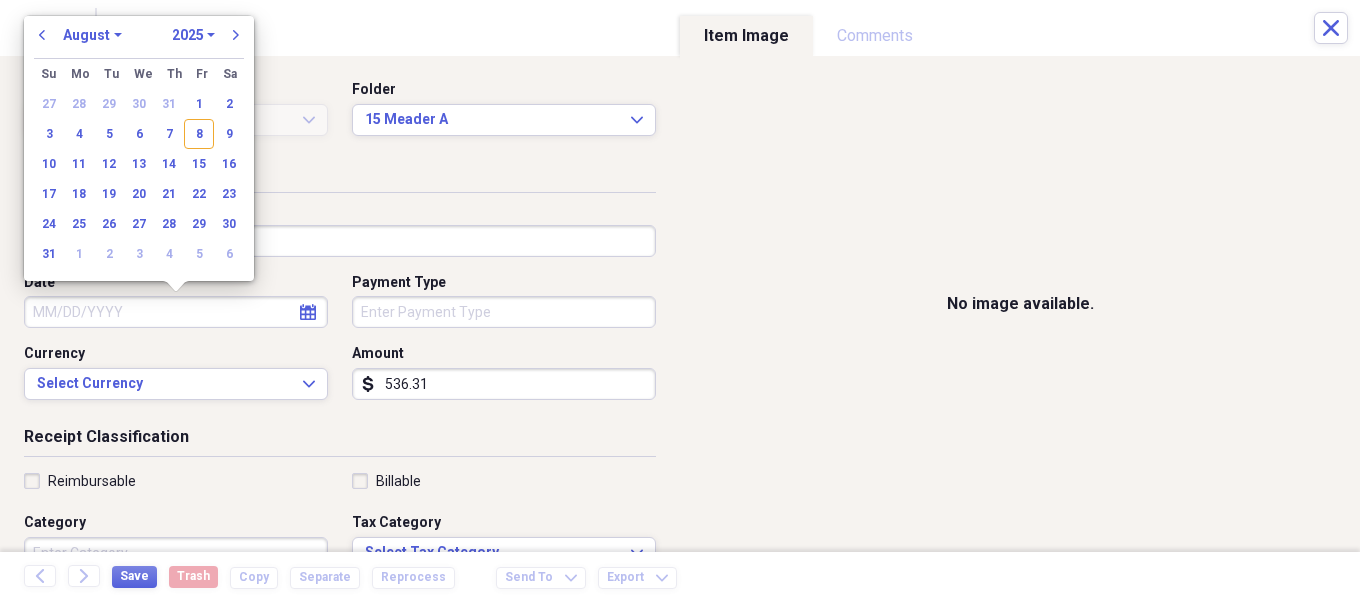 click on "January February March April May June July August September October November December" at bounding box center (92, 35) 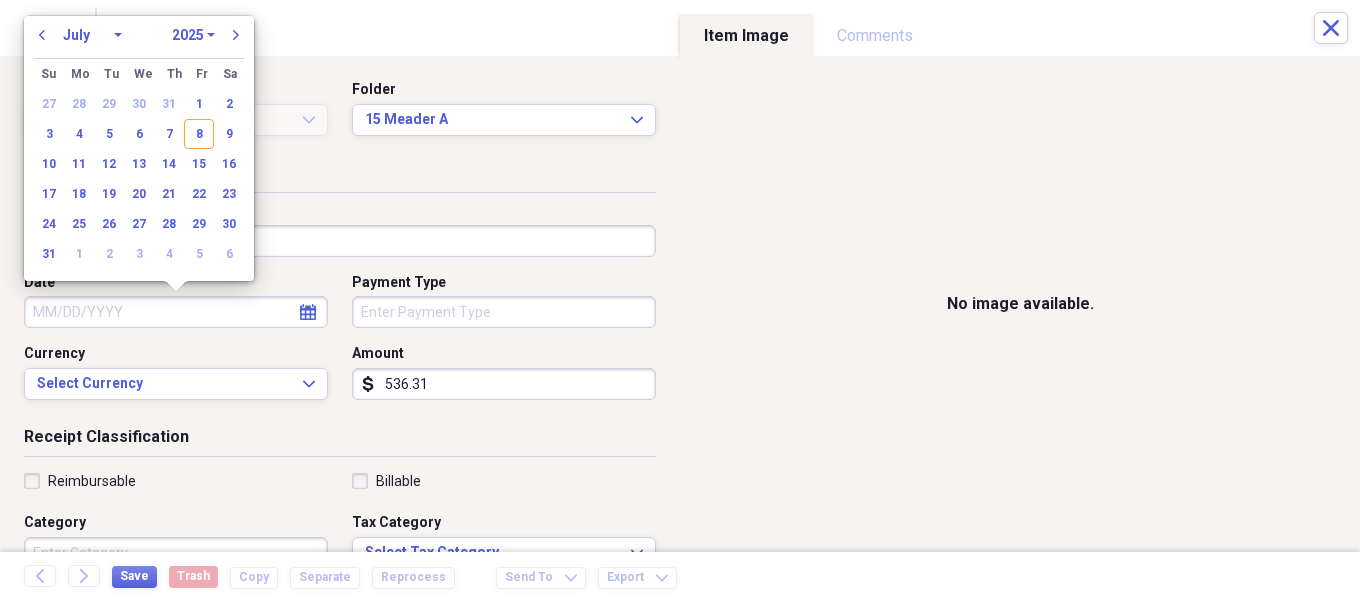 click on "January February March April May June July August September October November December" at bounding box center (92, 35) 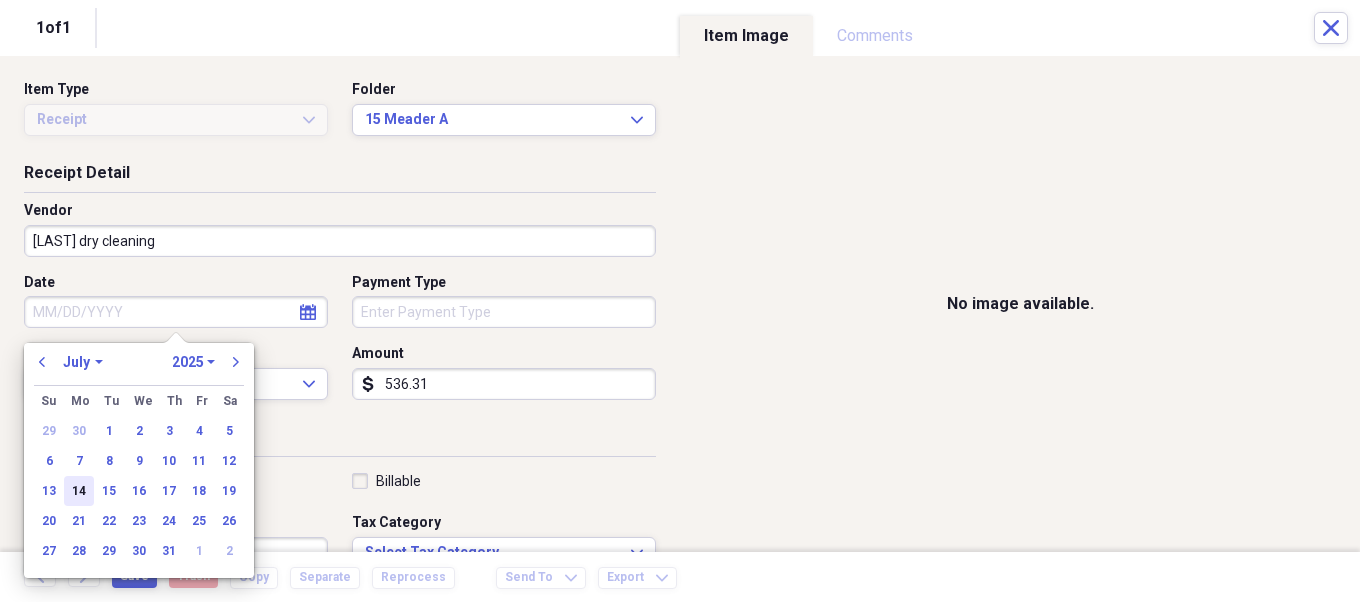 click on "14" at bounding box center (79, 491) 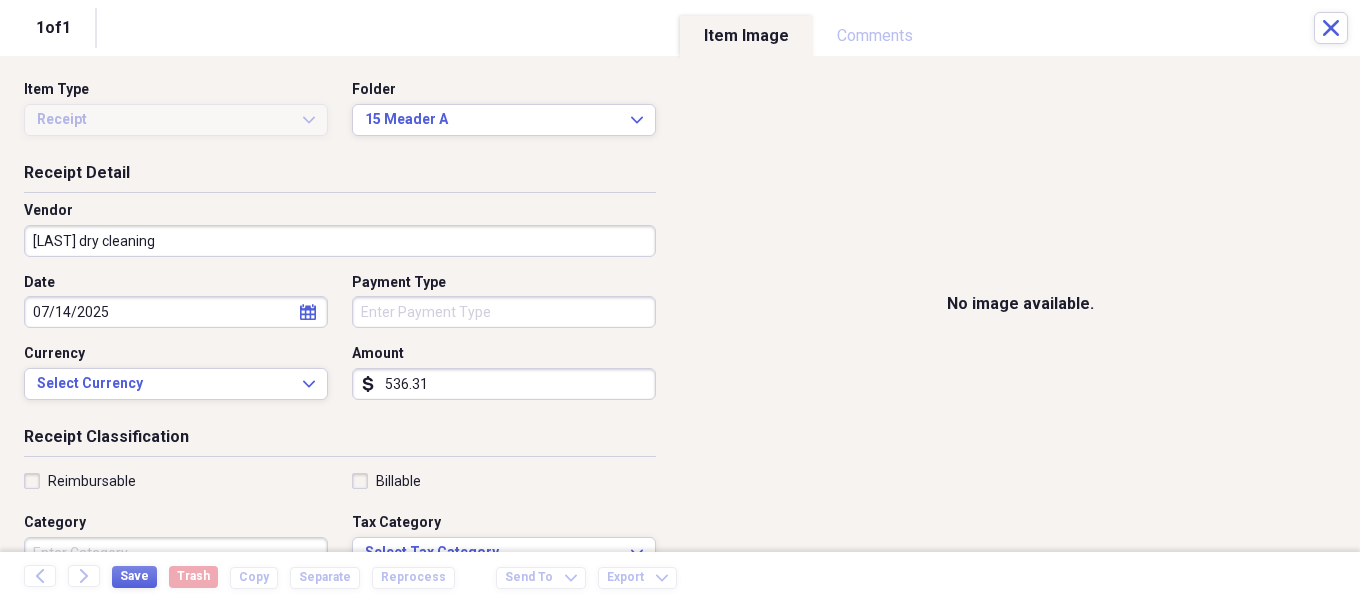 click on "Organize My Files [NUMBER]+ Collapse Unfiled Needs Review [NUMBER]+ Unfiled All Files Unfiled Unfiled Unfiled Saved Reports Collapse My Cabinet [FIRST]'s Cabinet Add Folder Folder [NUMBER] Add Folder Collapse Open Folder Expense Reports Add Folder Expand Folder [NUMBER] [LAST] Add Folder Expand Folder [NUMBER] [LAST] Add Folder Expand Folder [NUMBER] [LAST] Add Folder Expand Folder [NUMBER] [LAST] Add Folder Expand Folder [NUMBER] [LAST] Add Folder Expand Folder [NUMBER] [LAST] Add Folder Expand Folder [NUMBER] Add Folder Expand Folder [NUMBER] Add Folder Expand Folder [NUMBER] Add Folder Expand Folder [NUMBER] Add Folder Expand Folder [NUMBER] Add Folder Expand Folder [NUMBER] Collapse Trash Trash Folder [DATE] Folder [FIRST] Folder [LAST] Help & Support Submit Import Import Add Create Expand Reports Reports Settings [FIRST] Expand [LAST] Showing [NUMBER] items , totaling $[NUMBER]" at bounding box center (680, 301) 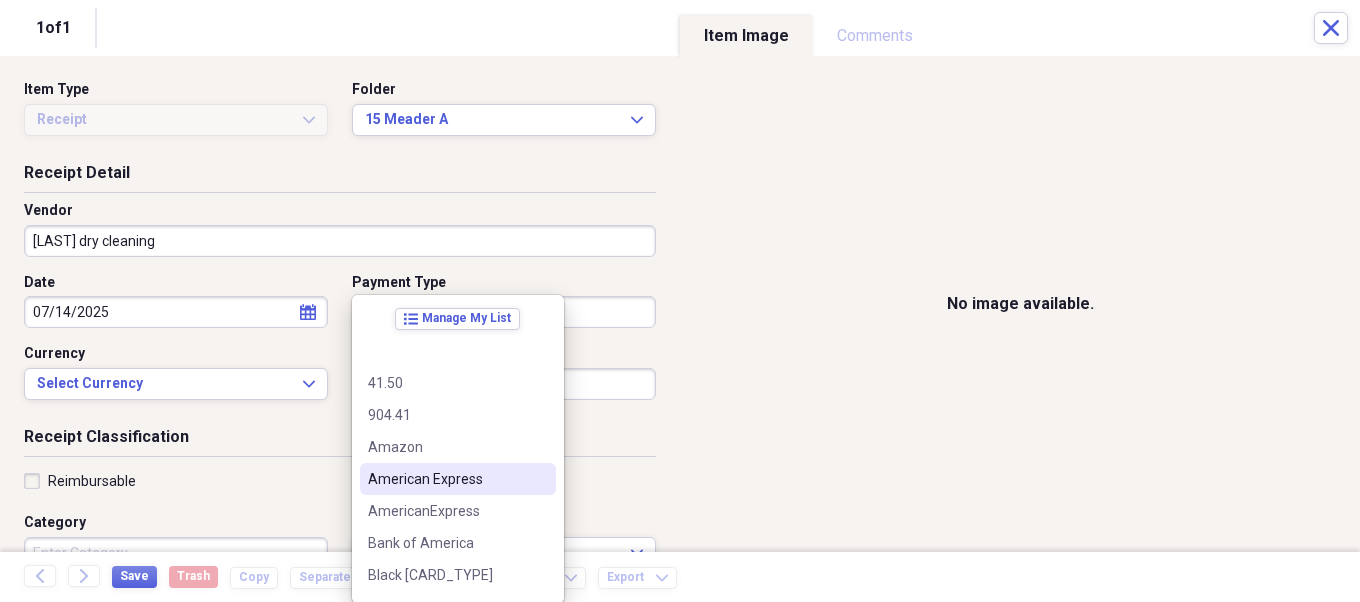 click on "American Express" at bounding box center (458, 479) 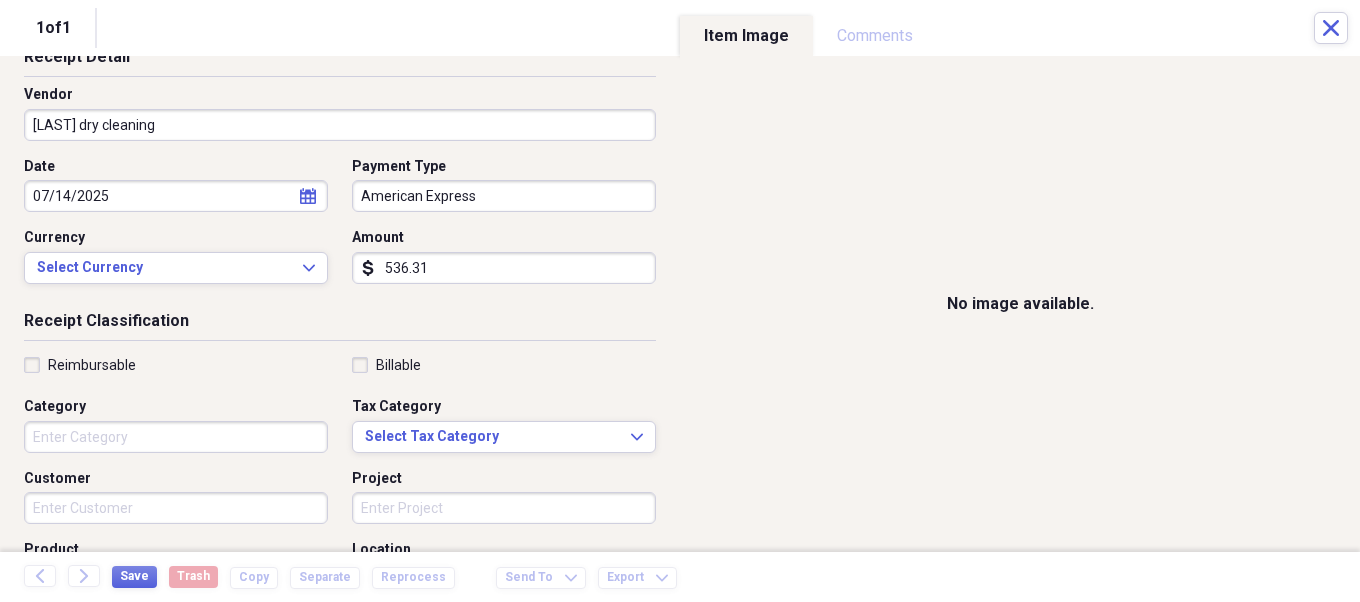 scroll, scrollTop: 127, scrollLeft: 0, axis: vertical 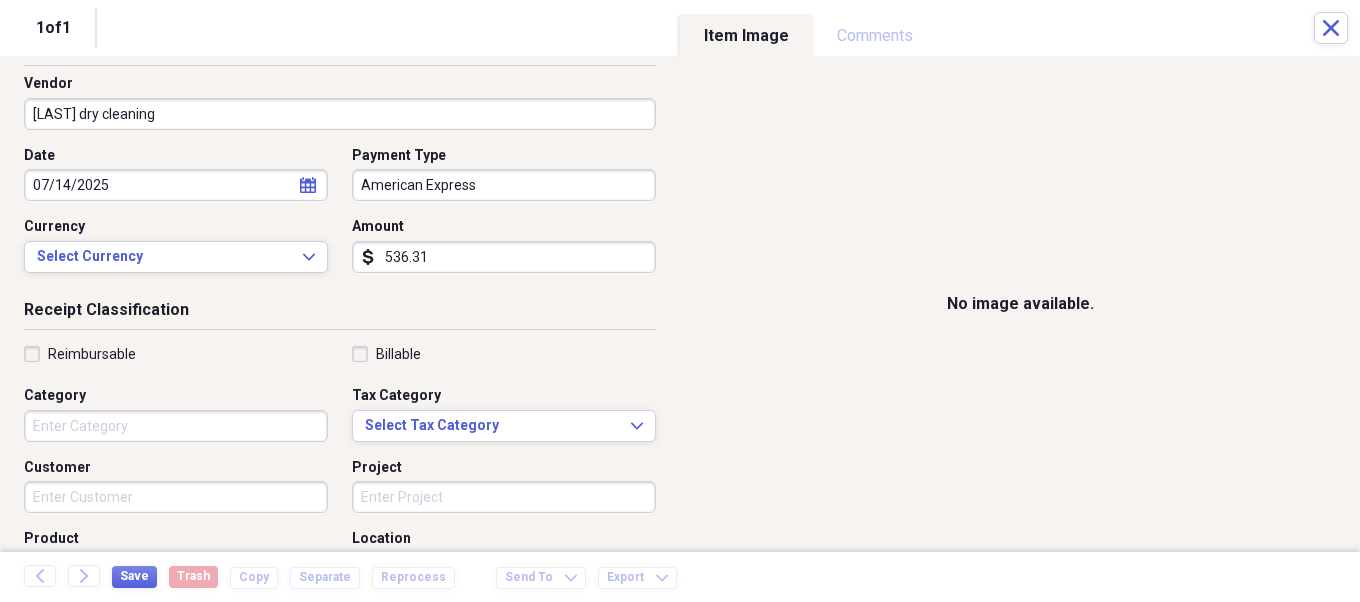 click on "Category" at bounding box center (176, 426) 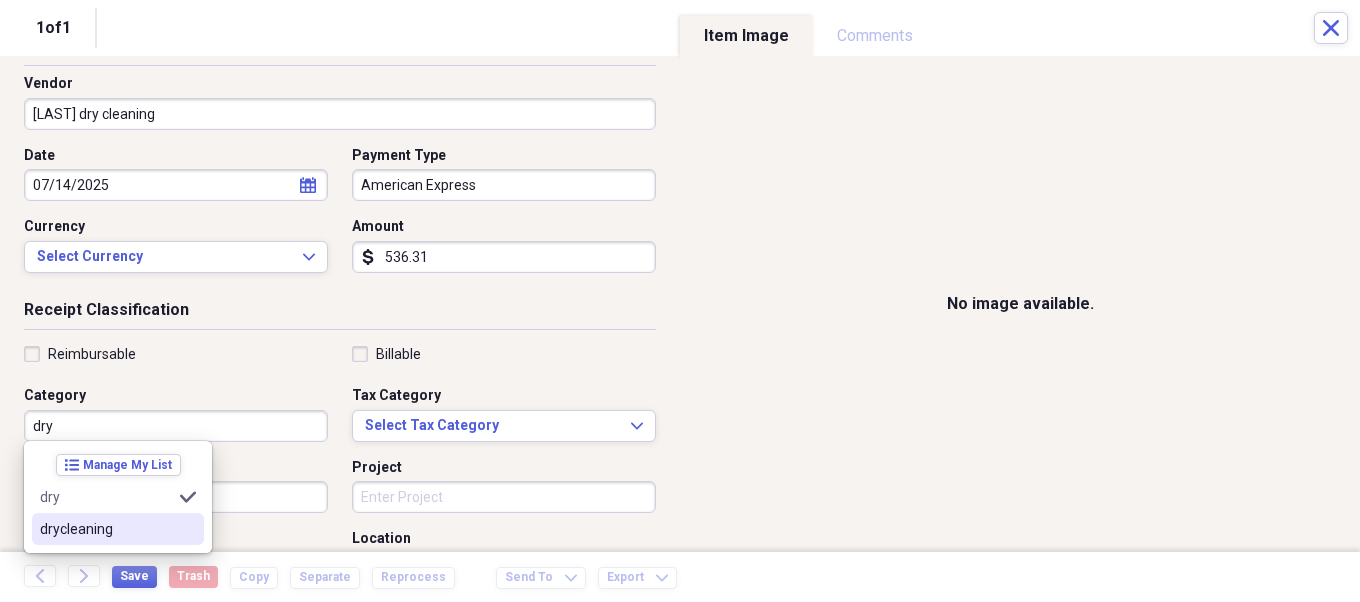 click on "drycleaning" at bounding box center (106, 529) 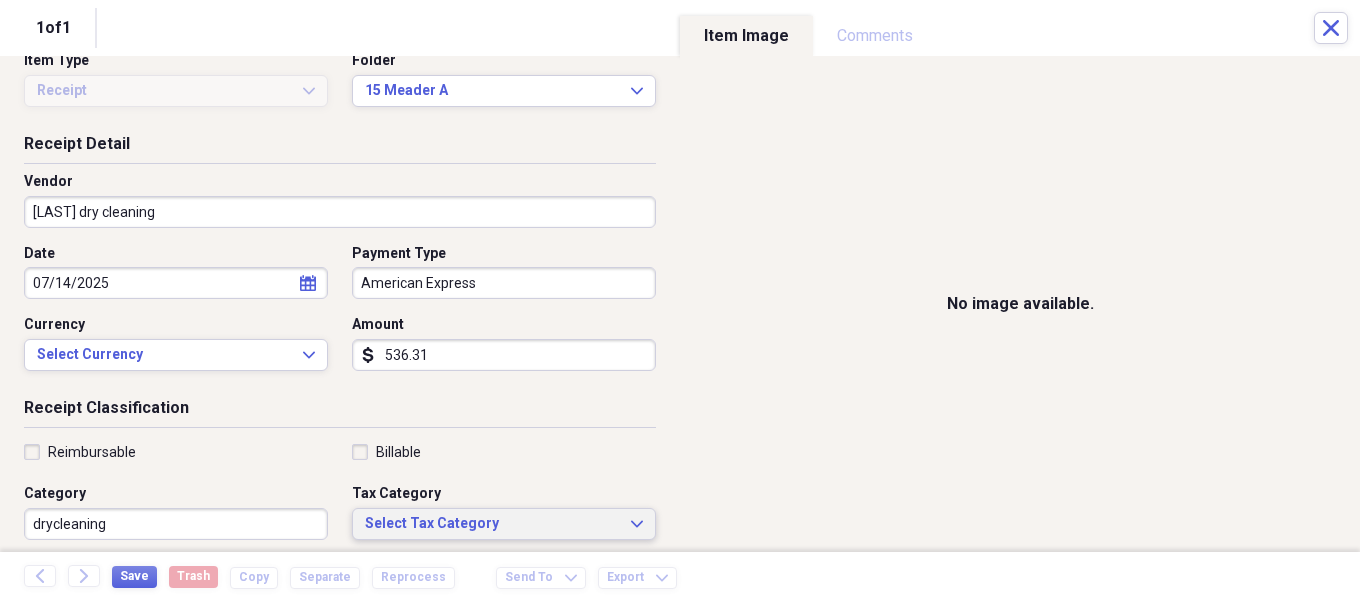 scroll, scrollTop: 0, scrollLeft: 0, axis: both 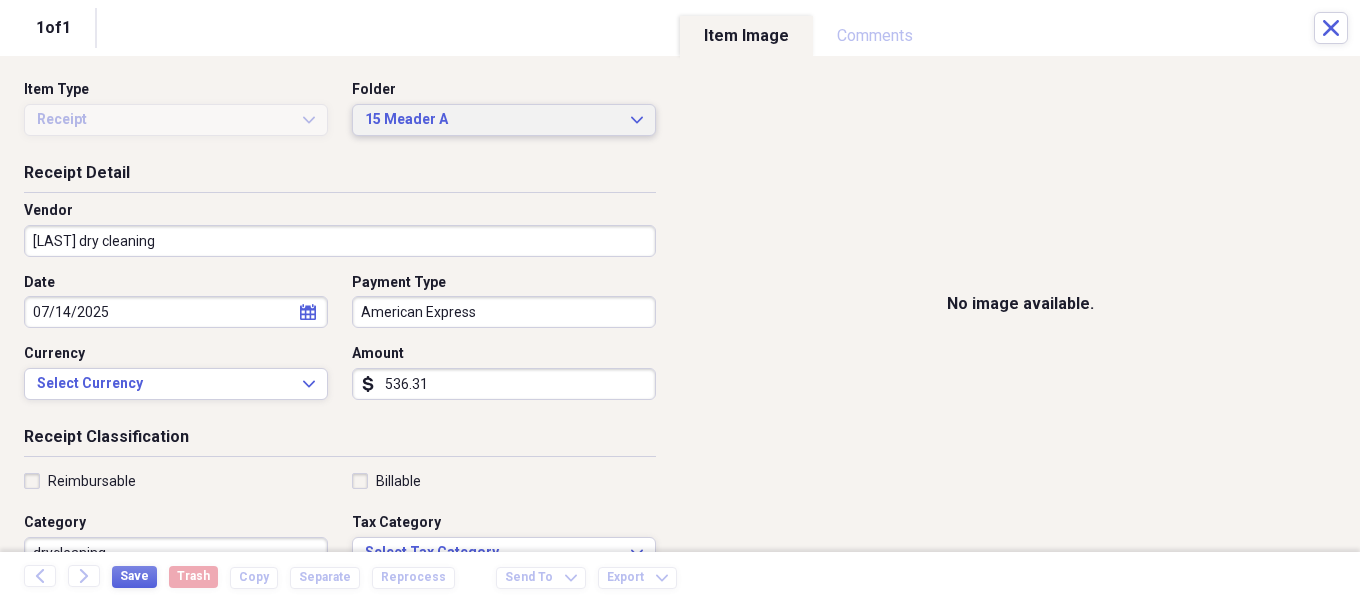 click on "15 Meader A" at bounding box center [492, 120] 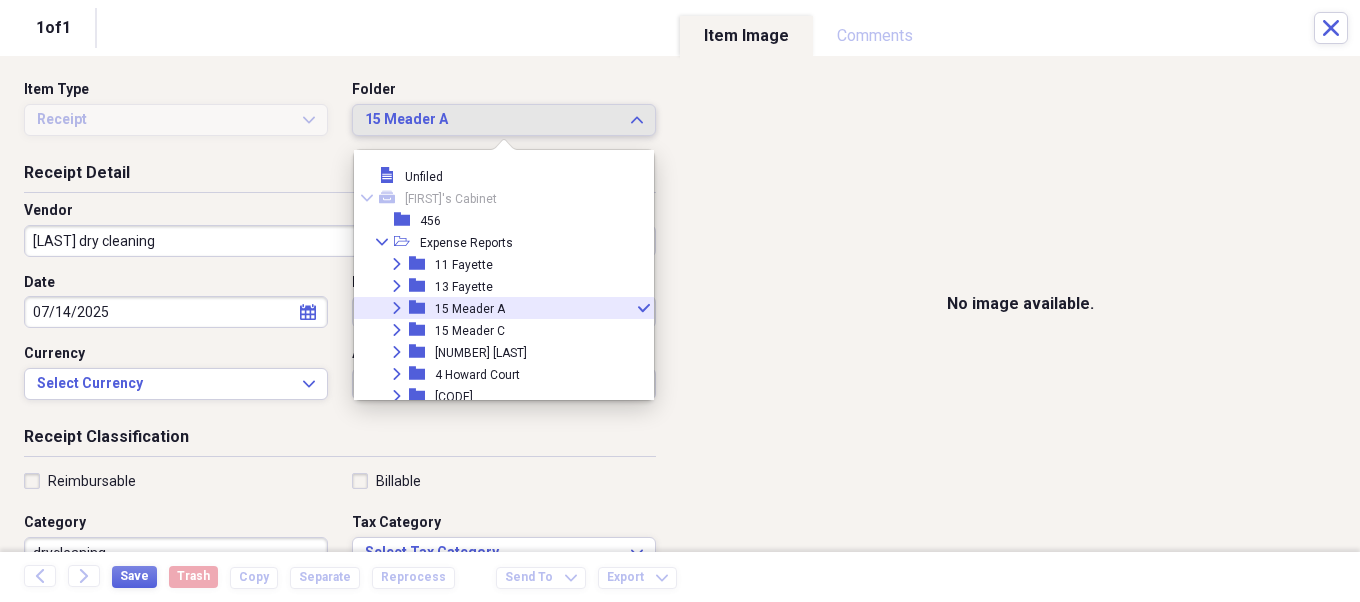 scroll, scrollTop: 33, scrollLeft: 0, axis: vertical 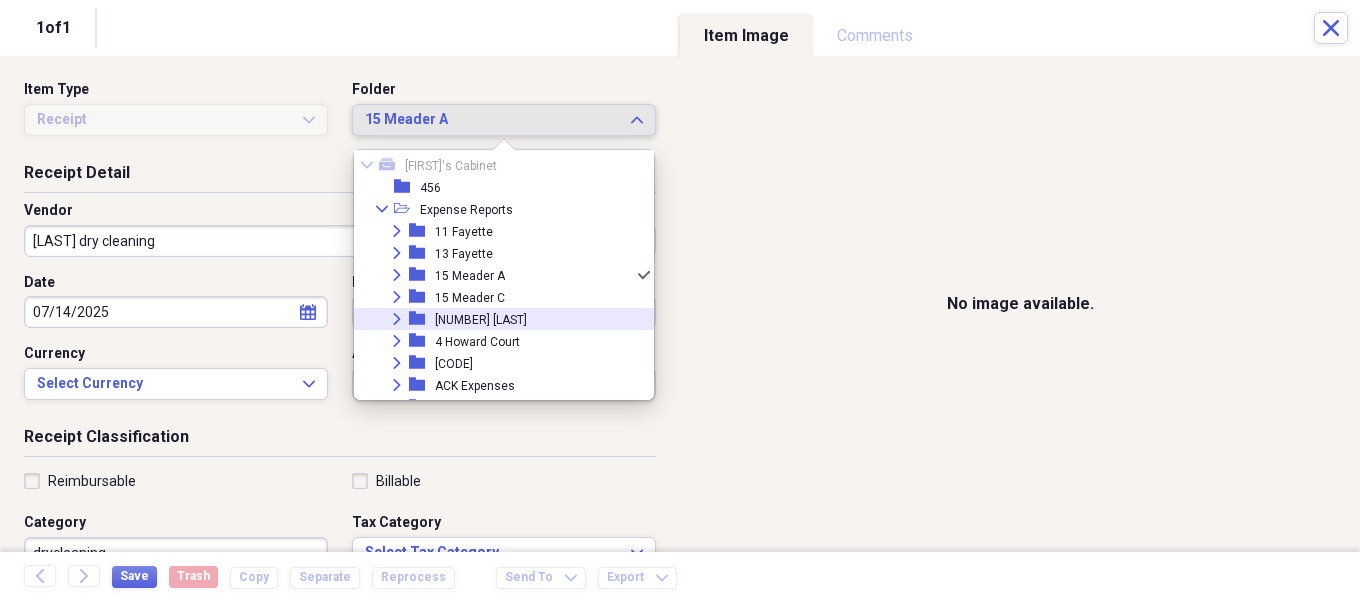 click 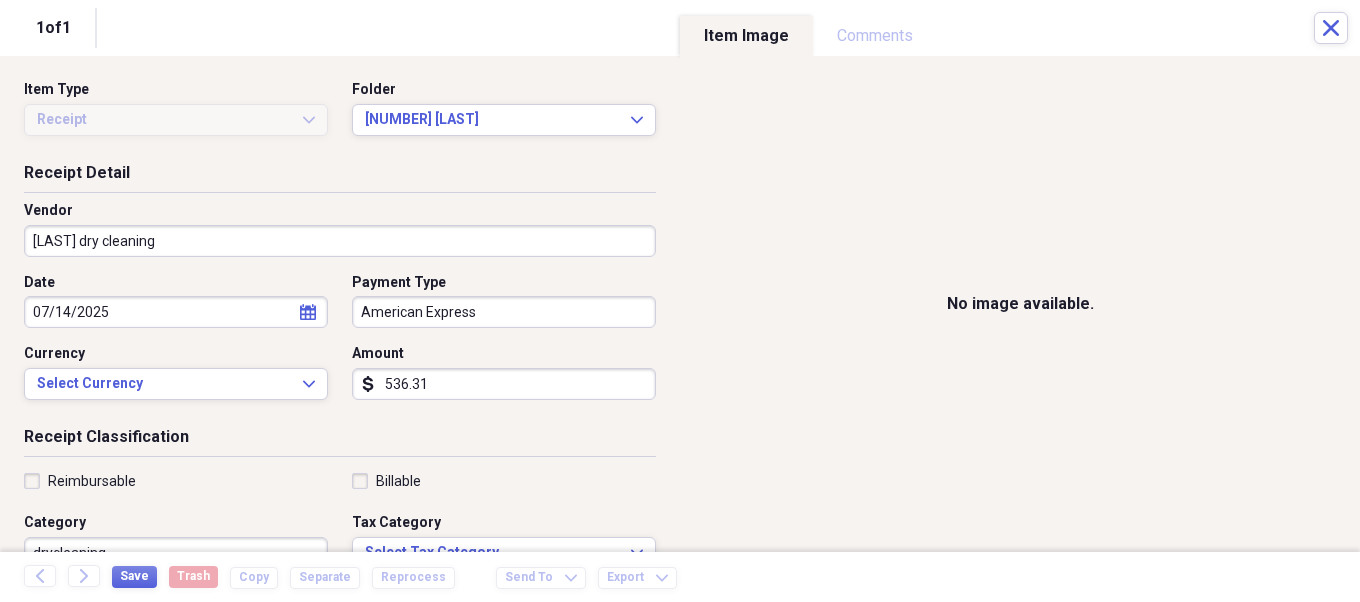 click on "Vendor" at bounding box center (340, 211) 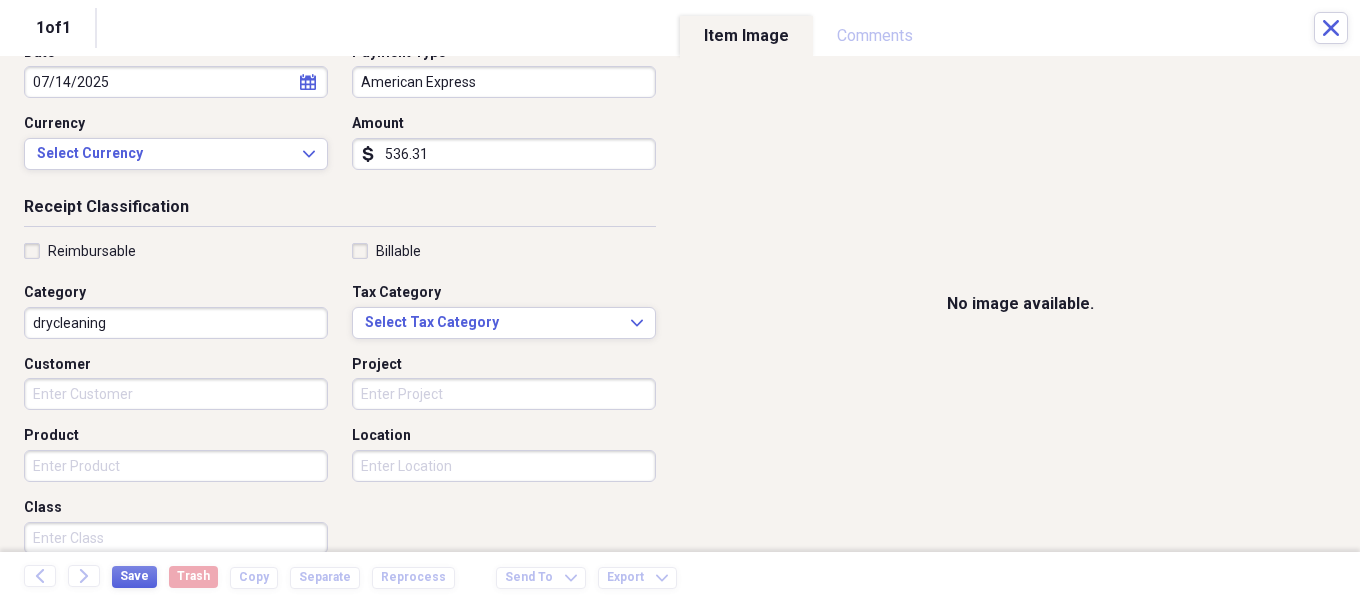 scroll, scrollTop: 238, scrollLeft: 0, axis: vertical 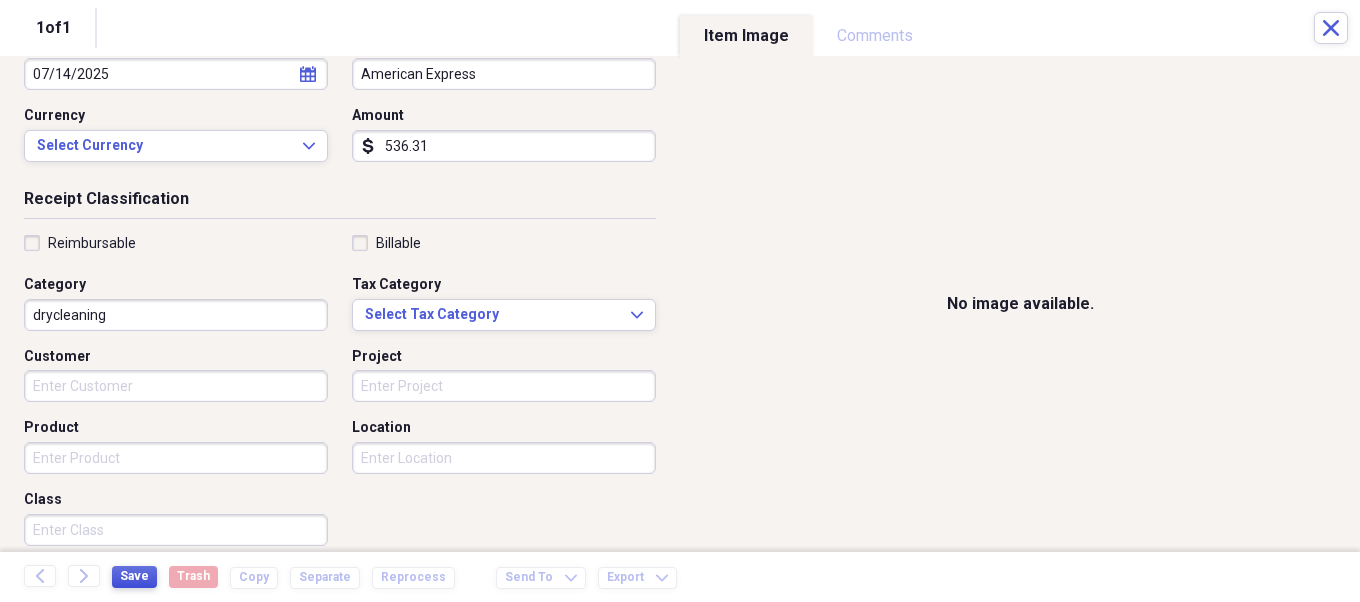 click on "Save" at bounding box center (134, 576) 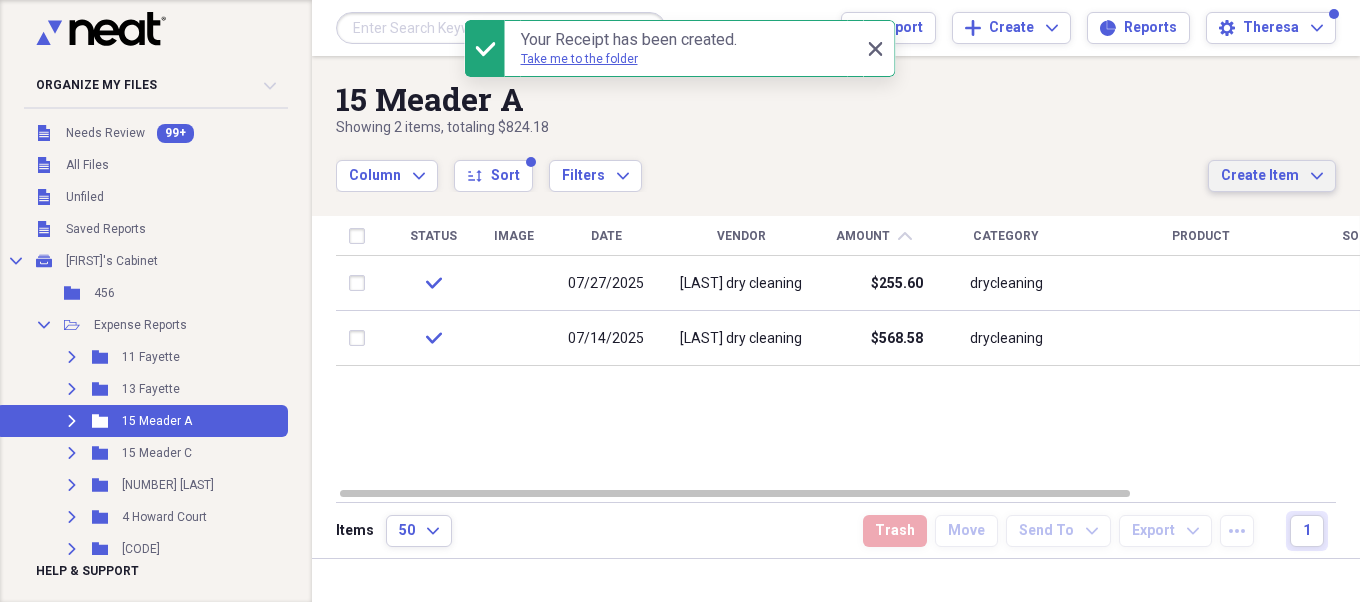 click on "Create Item" at bounding box center [1260, 176] 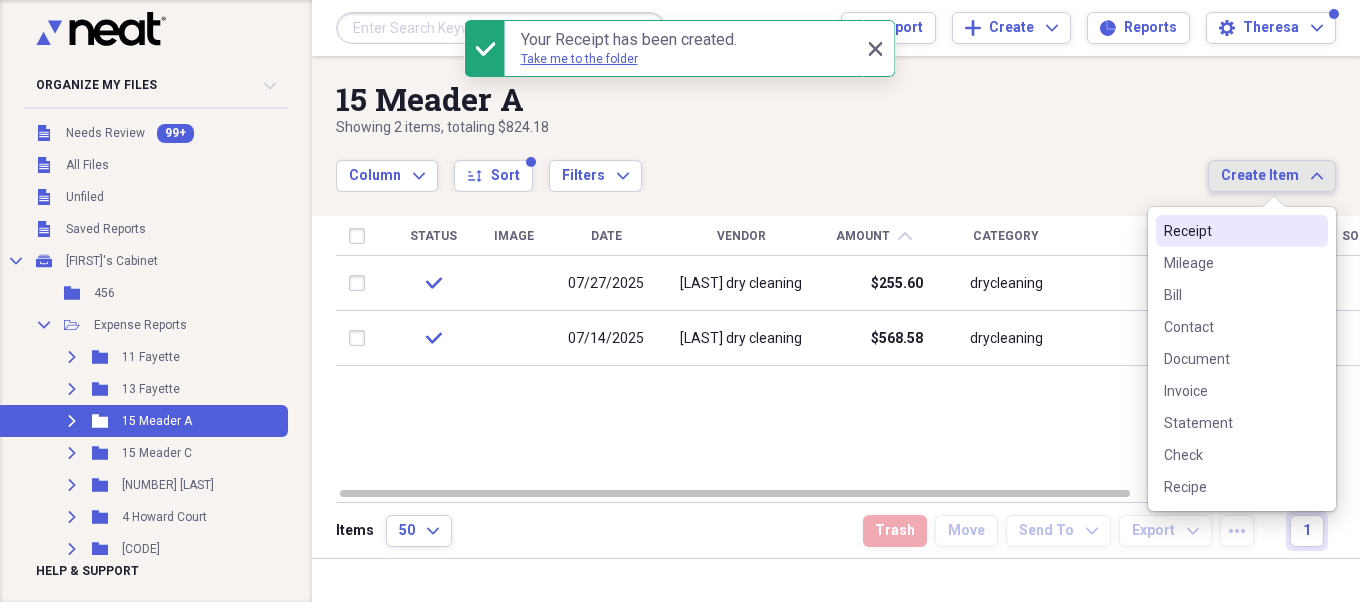 click on "Receipt" at bounding box center [1230, 231] 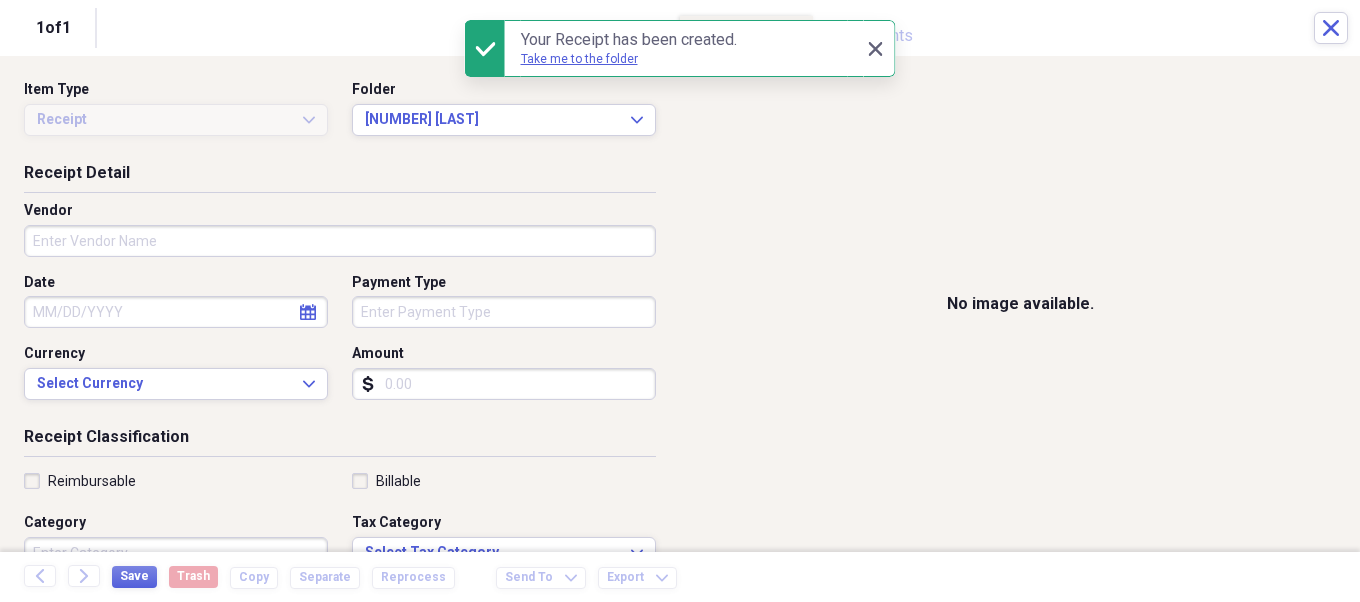 click on "Vendor" at bounding box center [340, 241] 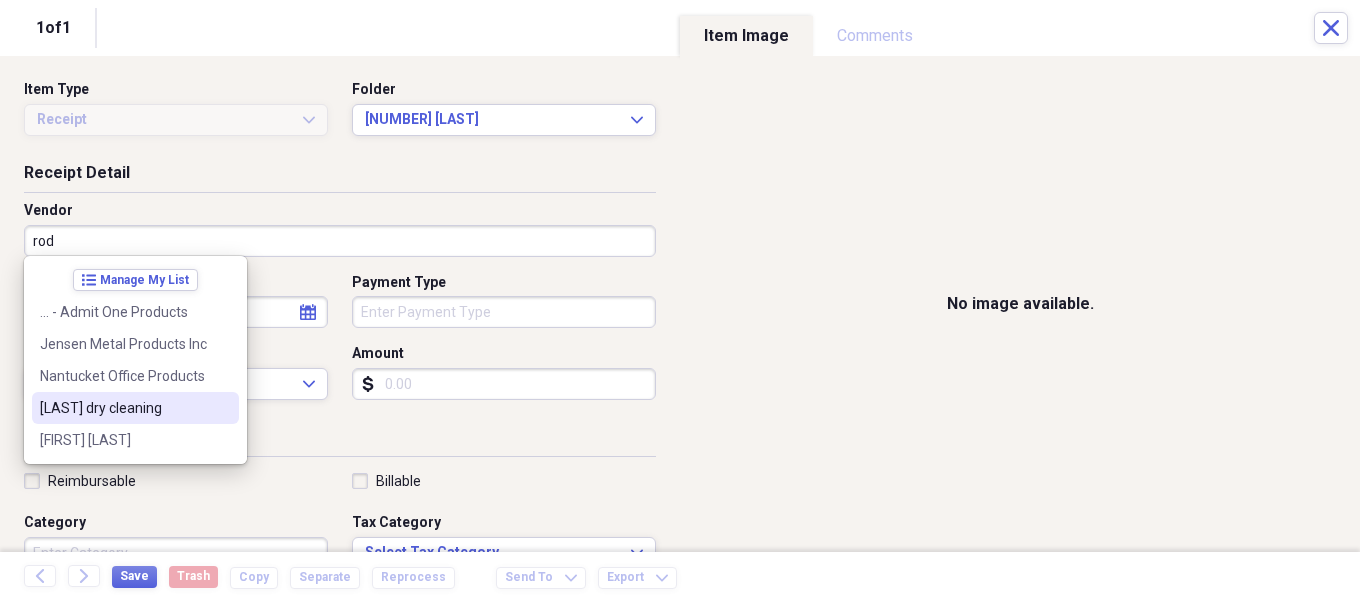 click on "[LAST] dry cleaning" at bounding box center (135, 408) 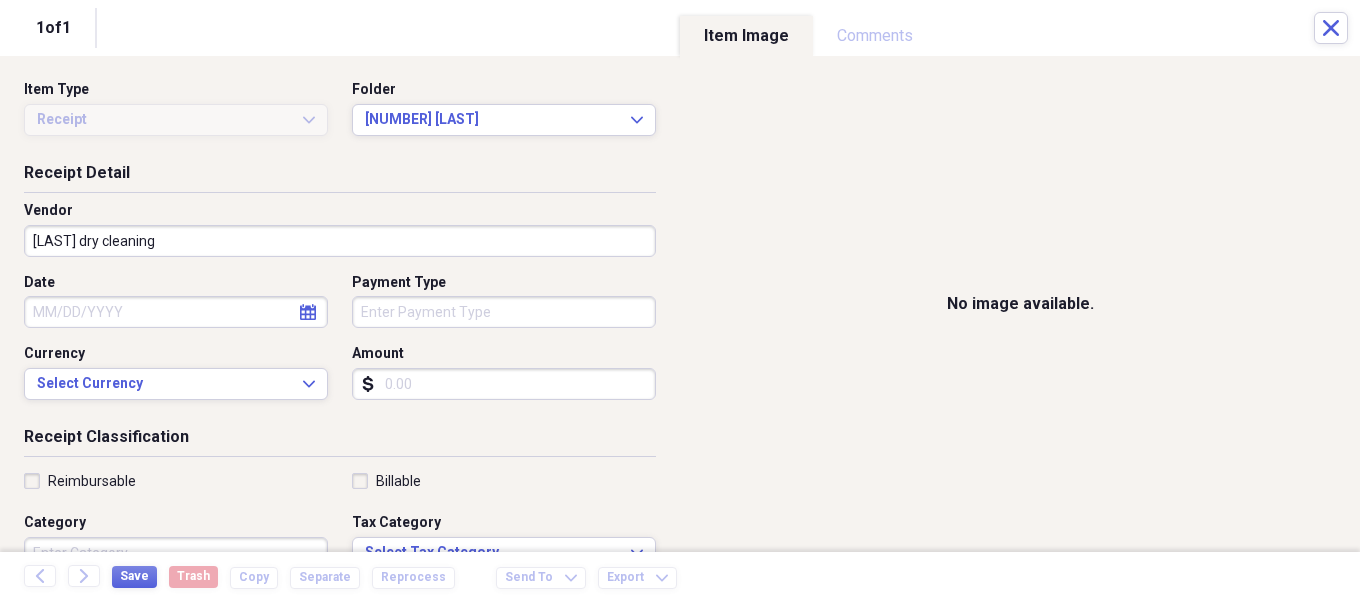 select on "7" 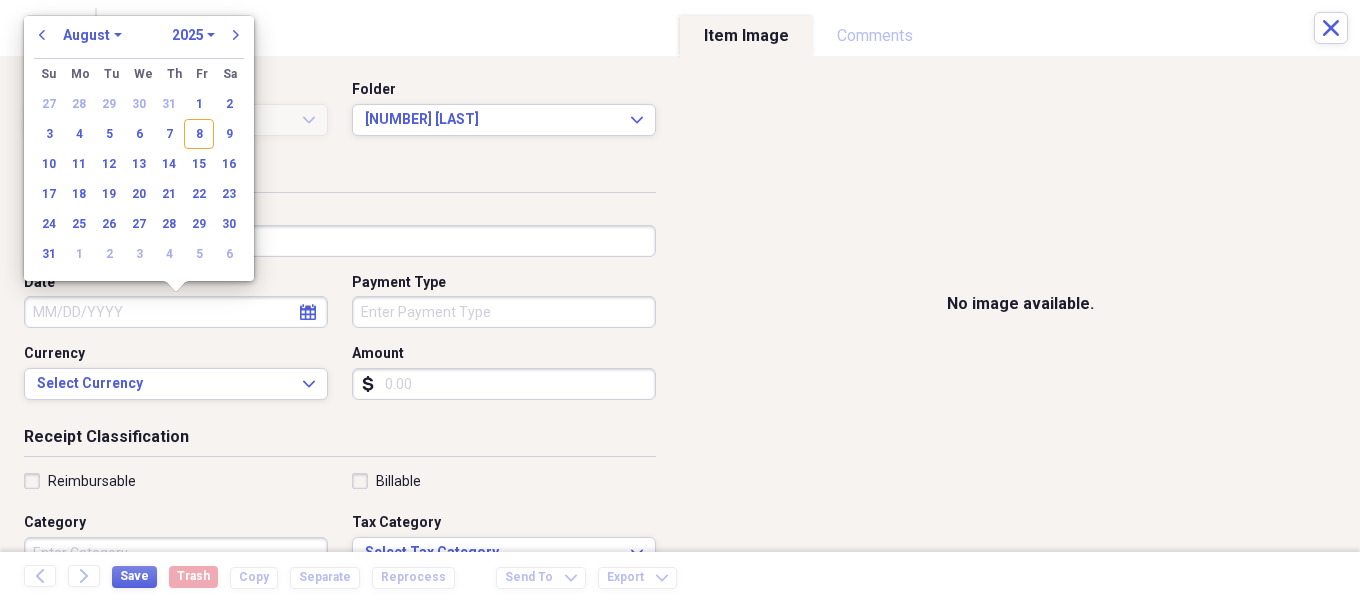 click on "Date" at bounding box center [176, 312] 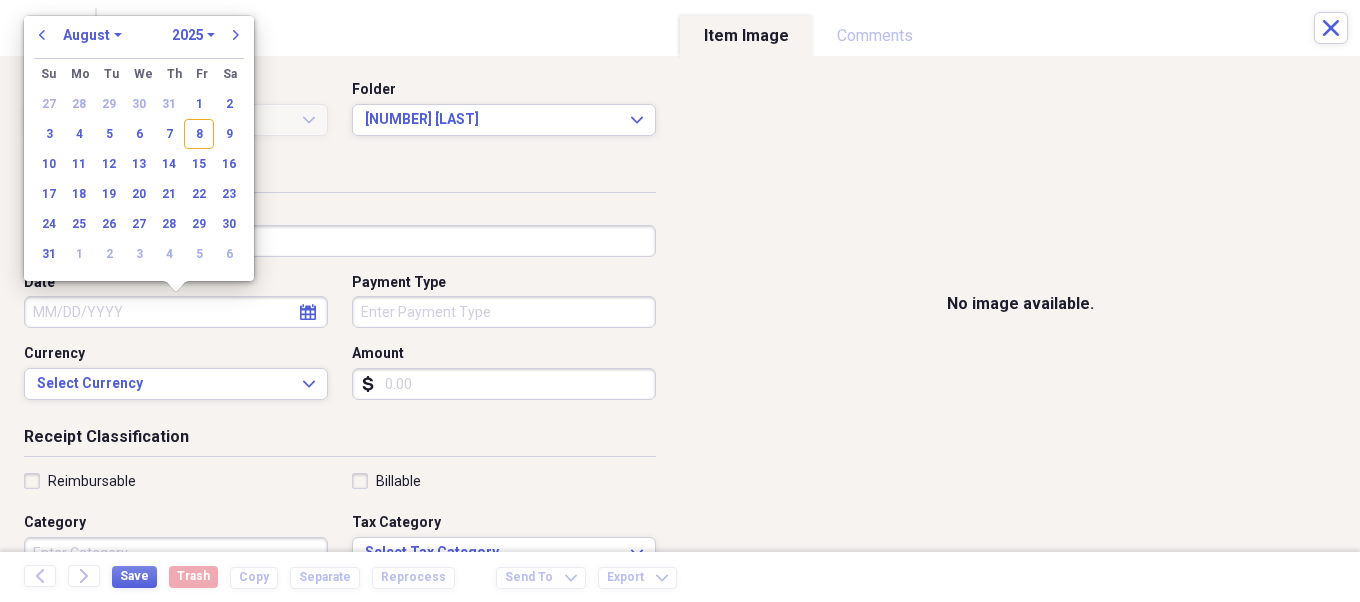 click on "January February March April May June July August September October November December" at bounding box center [92, 35] 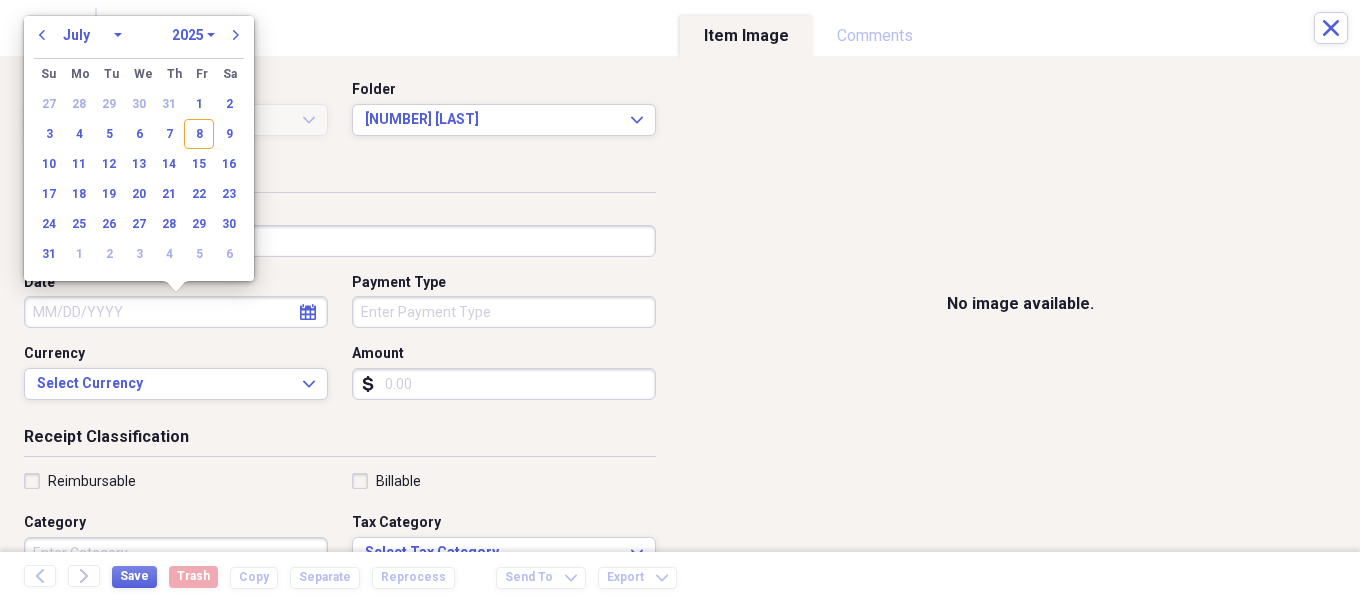 click on "January February March April May June July August September October November December" at bounding box center (92, 35) 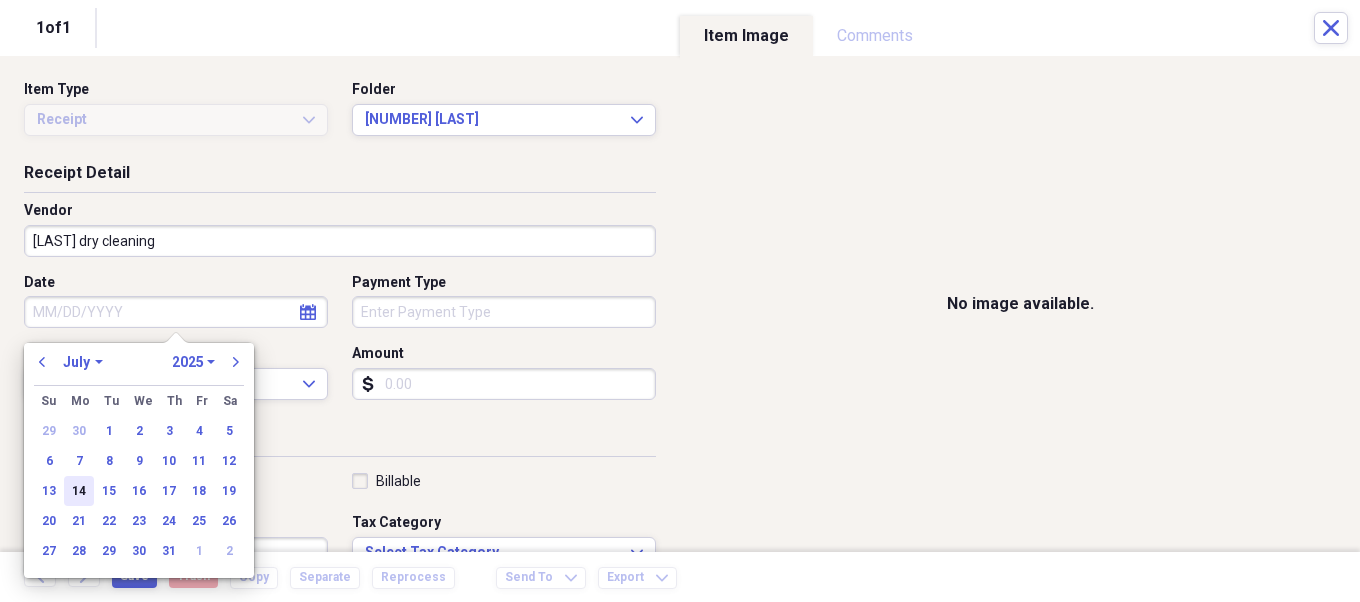 click on "14" at bounding box center (79, 491) 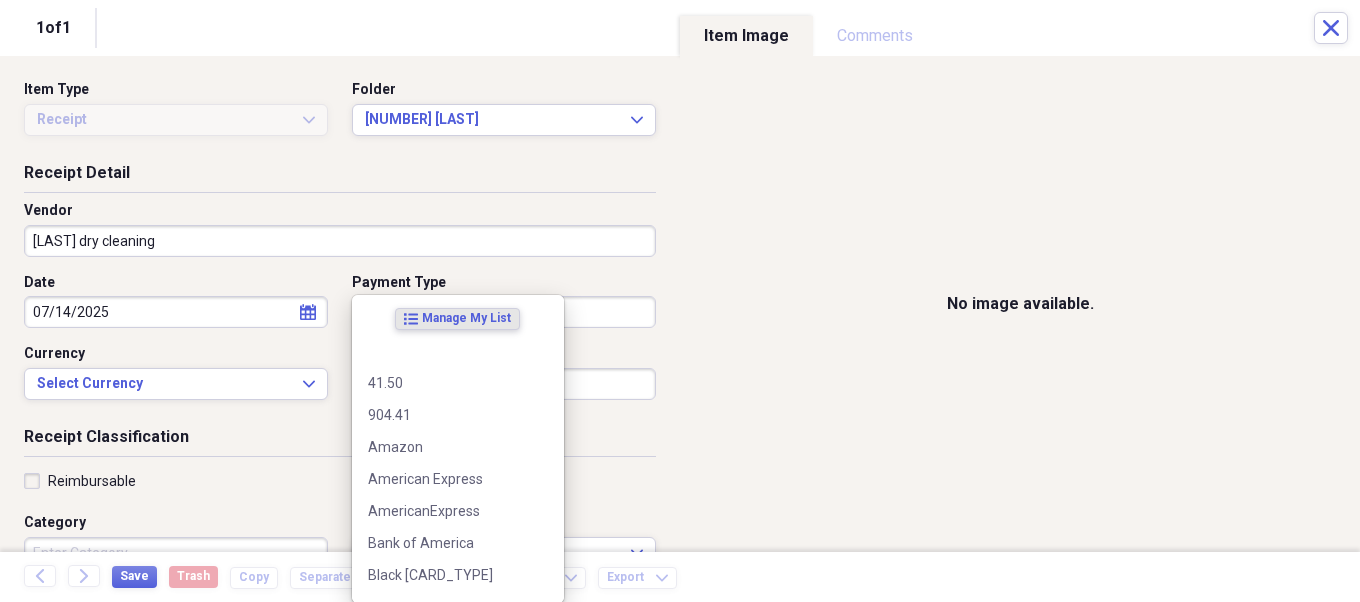 click on "Organize My Files [NUMBER]+ Collapse Unfiled Needs Review [NUMBER]+ Unfiled All Files Unfiled Unfiled Unfiled Saved Reports Collapse My Cabinet [FIRST]'s Cabinet Add Folder Folder [NUMBER] Add Folder Collapse Open Folder Expense Reports Add Folder Expand Folder [NUMBER] [LAST] Add Folder Expand Folder [NUMBER] [LAST] Add Folder Expand Folder [NUMBER] [LAST] Add Folder Expand Folder [NUMBER] [LAST] Add Folder Expand Folder [NUMBER] [LAST] Add Folder Expand Folder [NUMBER] [LAST] Add Folder Expand Folder [NUMBER] Add Folder Expand Folder [NUMBER] Add Folder Expand Folder [NUMBER] Add Folder Expand Folder [NUMBER] Add Folder Expand Folder [NUMBER] Add Folder Expand Folder [NUMBER] Collapse Trash Trash Folder [DATE] Folder [FIRST] Folder [LAST] Help & Support Submit Import Import Add Create Expand Reports Reports Settings [FIRST] Expand [LAST] Showing [NUMBER] items , totaling $[NUMBER]" at bounding box center [680, 301] 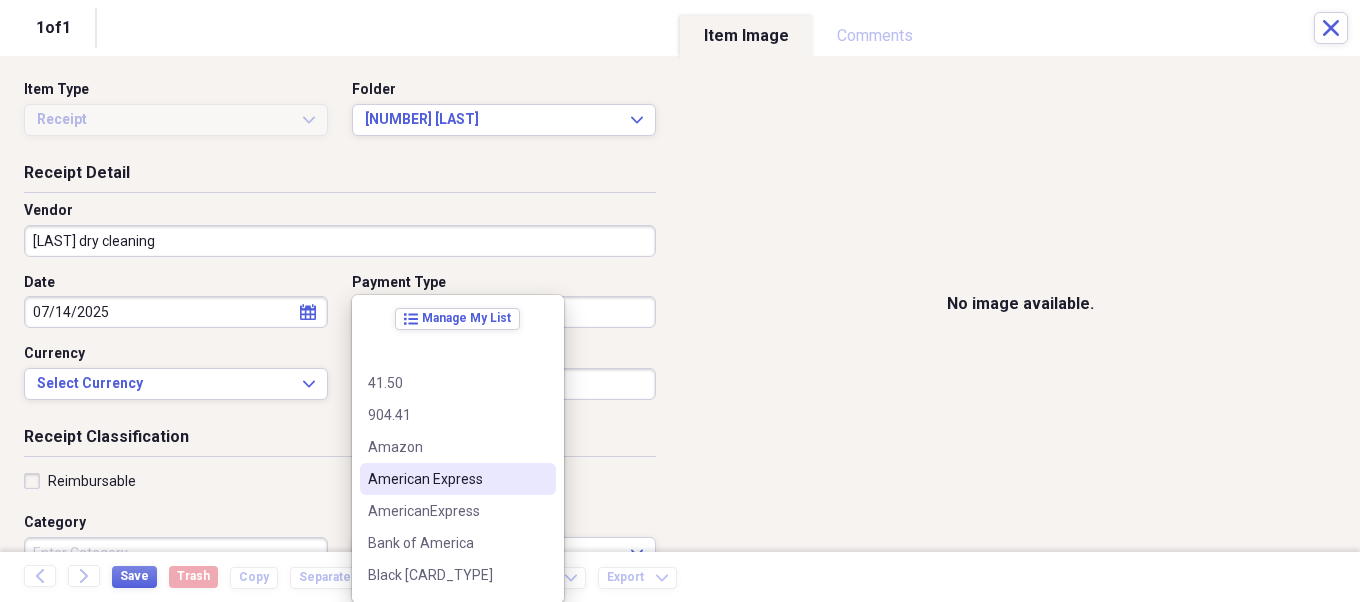 click on "American Express" at bounding box center (446, 479) 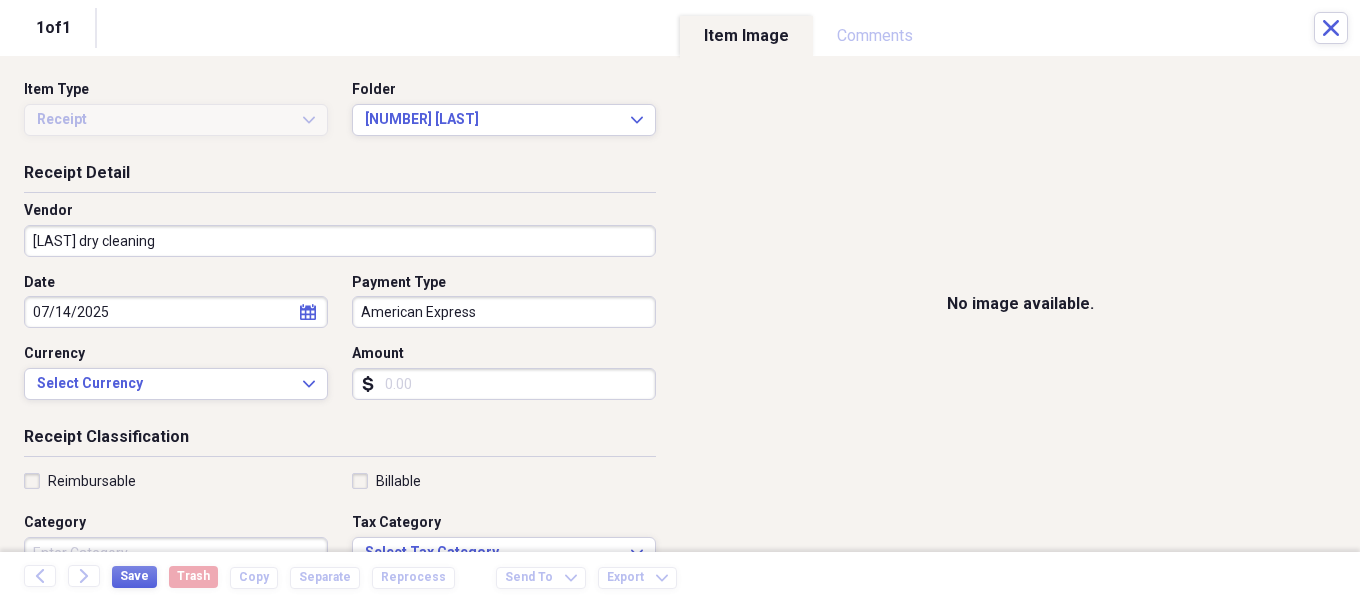 click on "Amount" at bounding box center (504, 384) 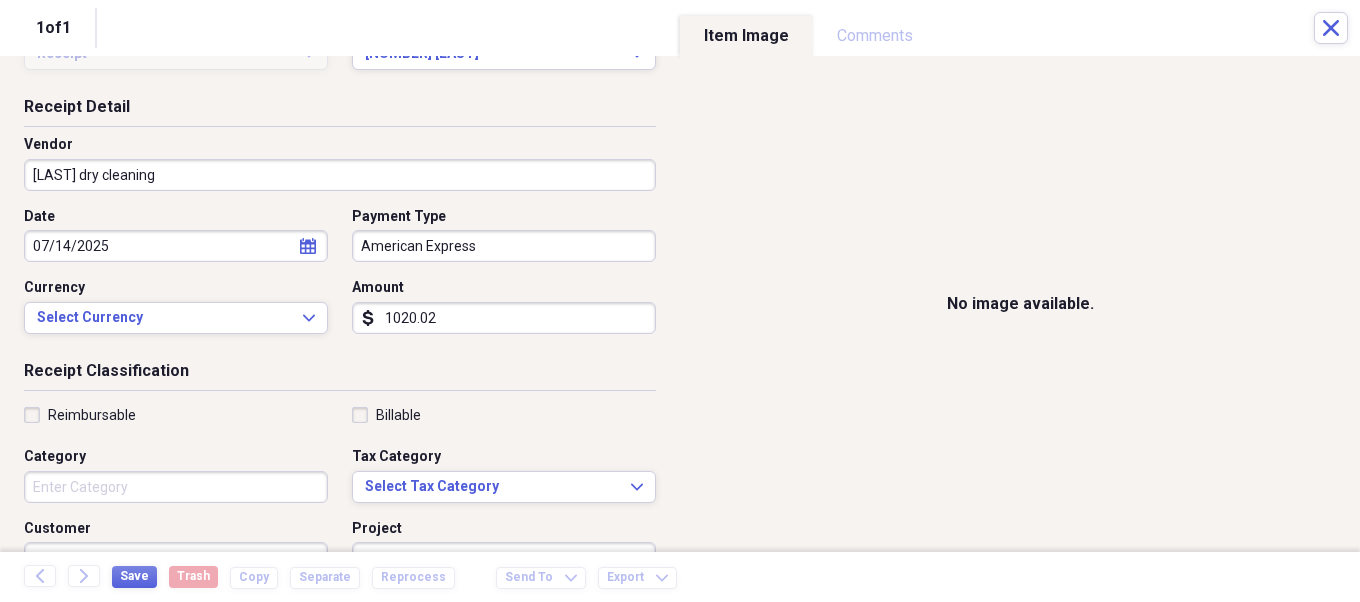 scroll, scrollTop: 76, scrollLeft: 0, axis: vertical 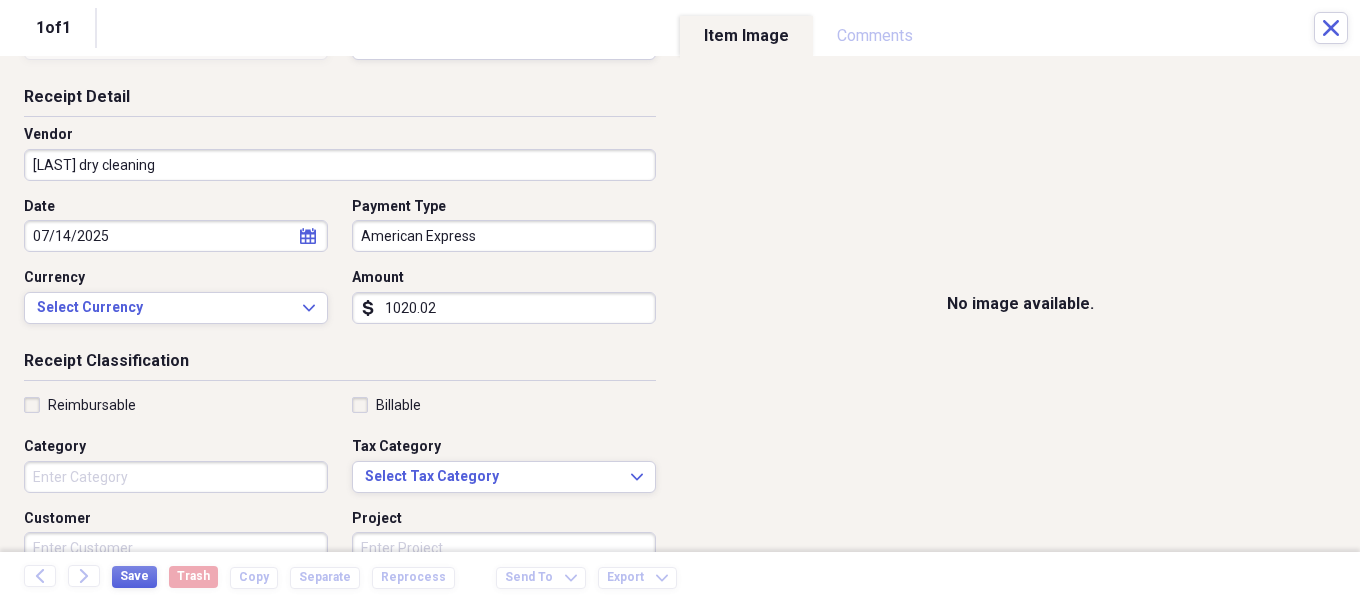 type on "1020.02" 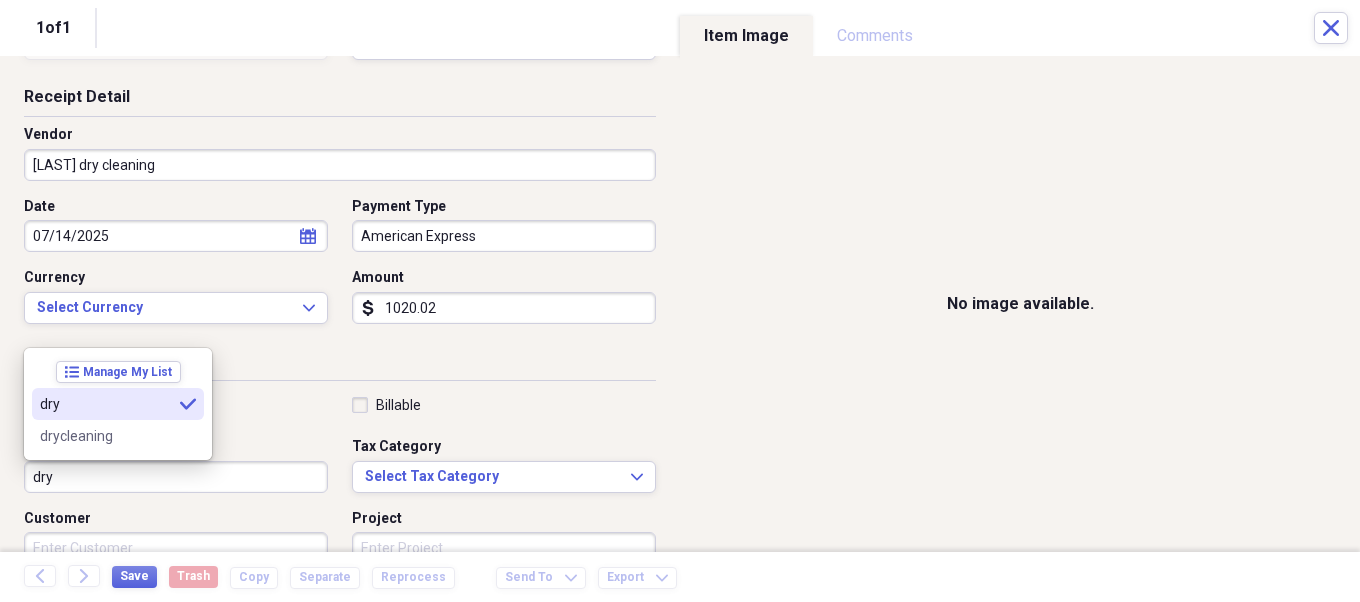 click on "dry selected" at bounding box center (118, 404) 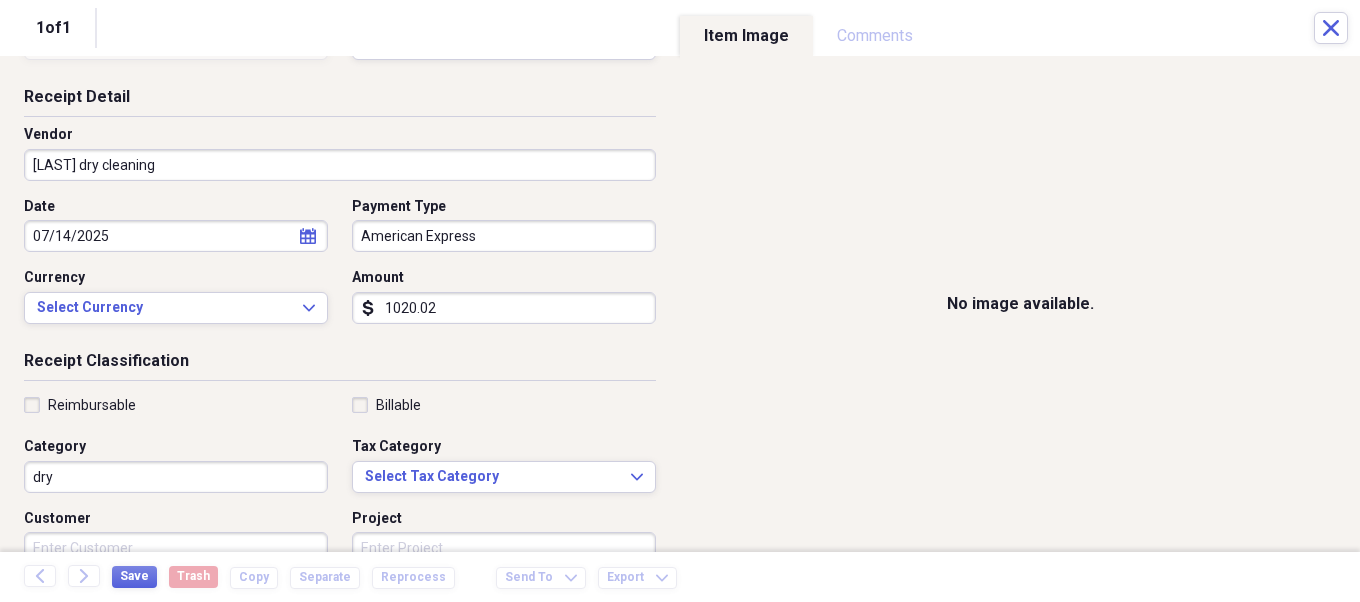click on "dry" at bounding box center [176, 477] 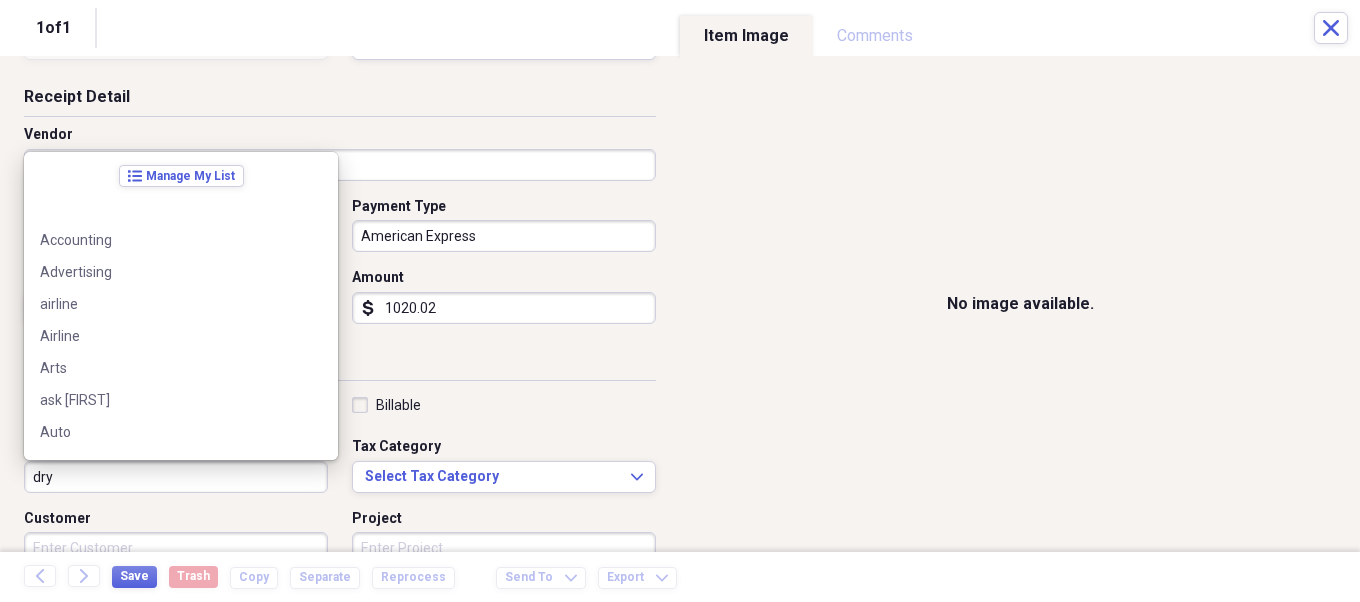 scroll, scrollTop: 380, scrollLeft: 0, axis: vertical 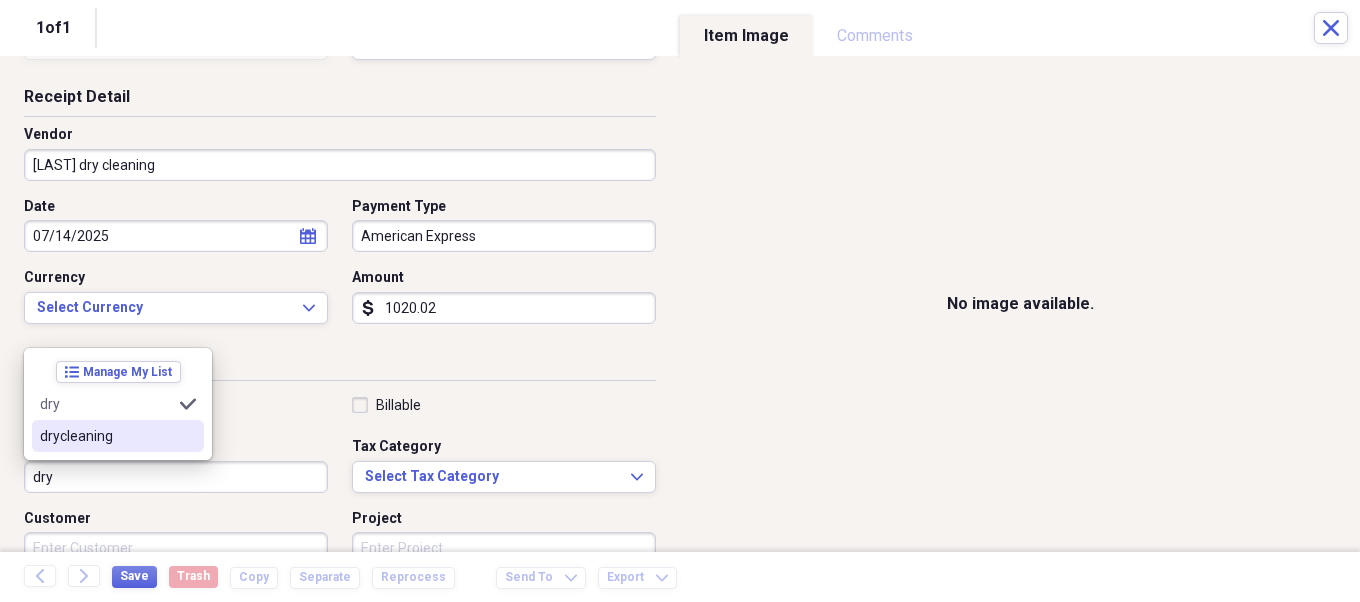 click on "drycleaning" at bounding box center (106, 436) 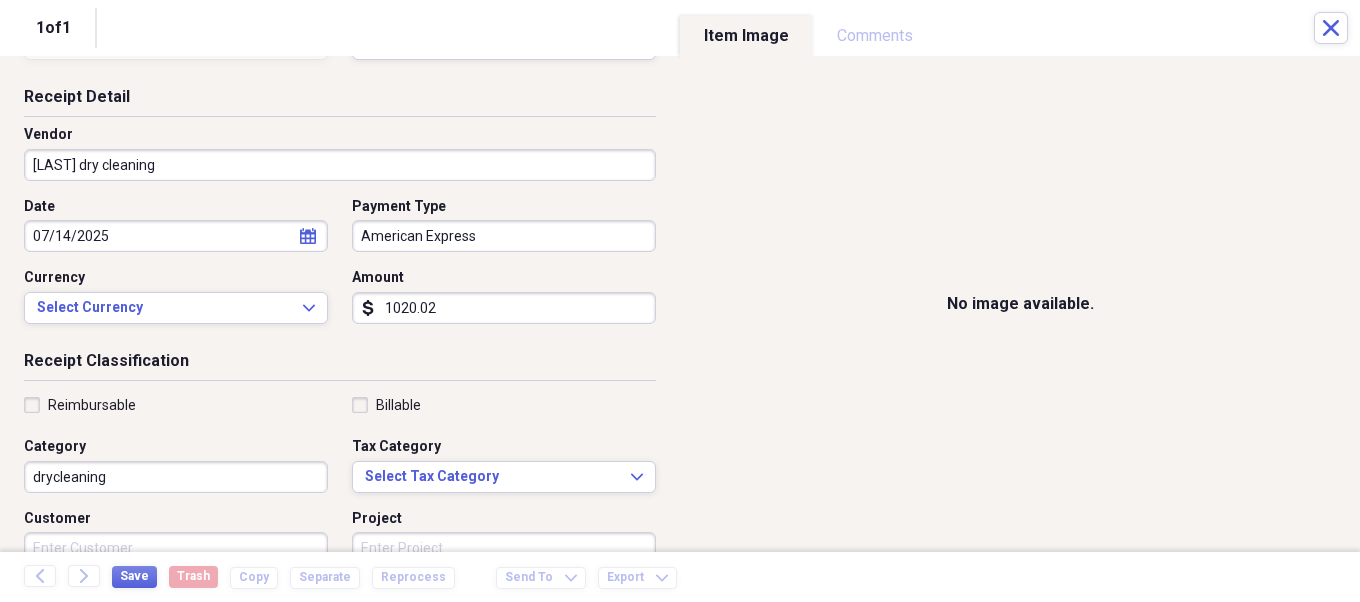 scroll, scrollTop: 0, scrollLeft: 0, axis: both 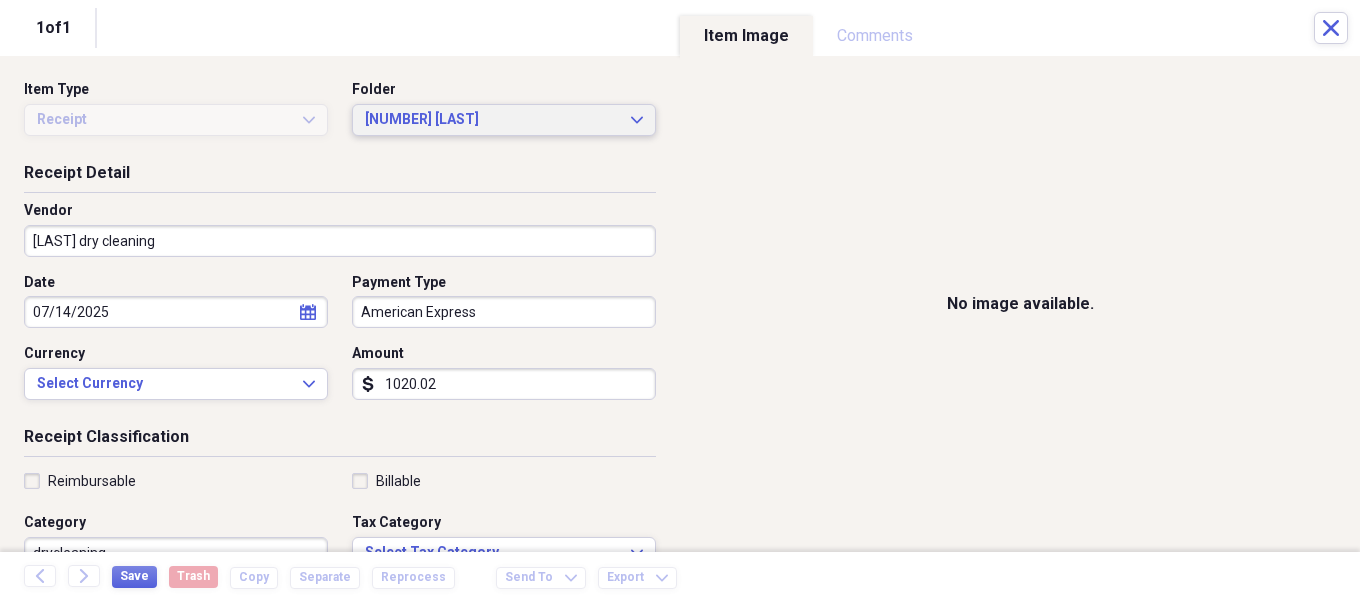 click on "[NUMBER] [LAST]" at bounding box center [492, 120] 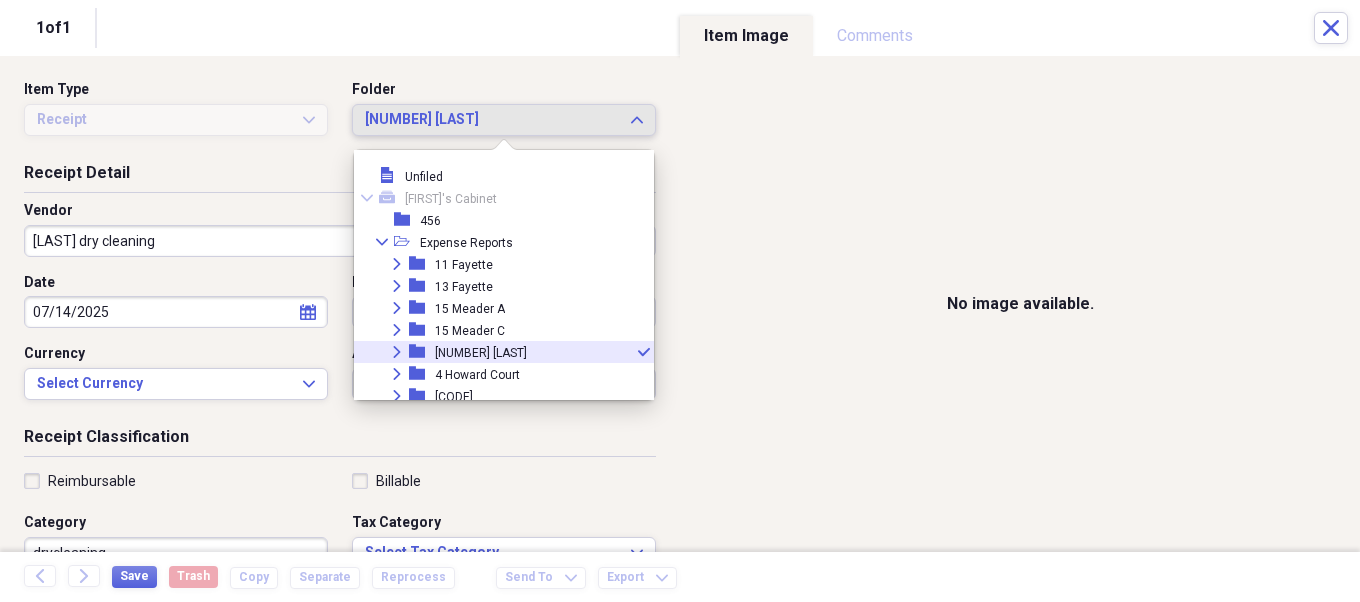 scroll, scrollTop: 76, scrollLeft: 0, axis: vertical 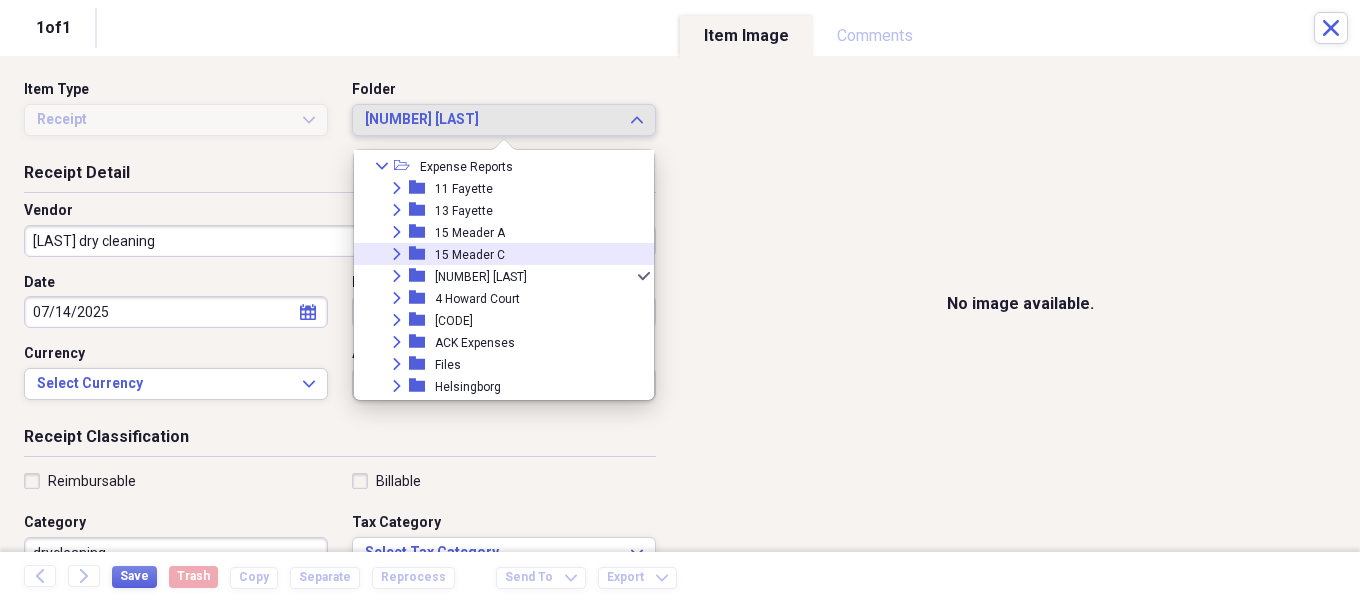 click on "15 Meader C" at bounding box center (470, 255) 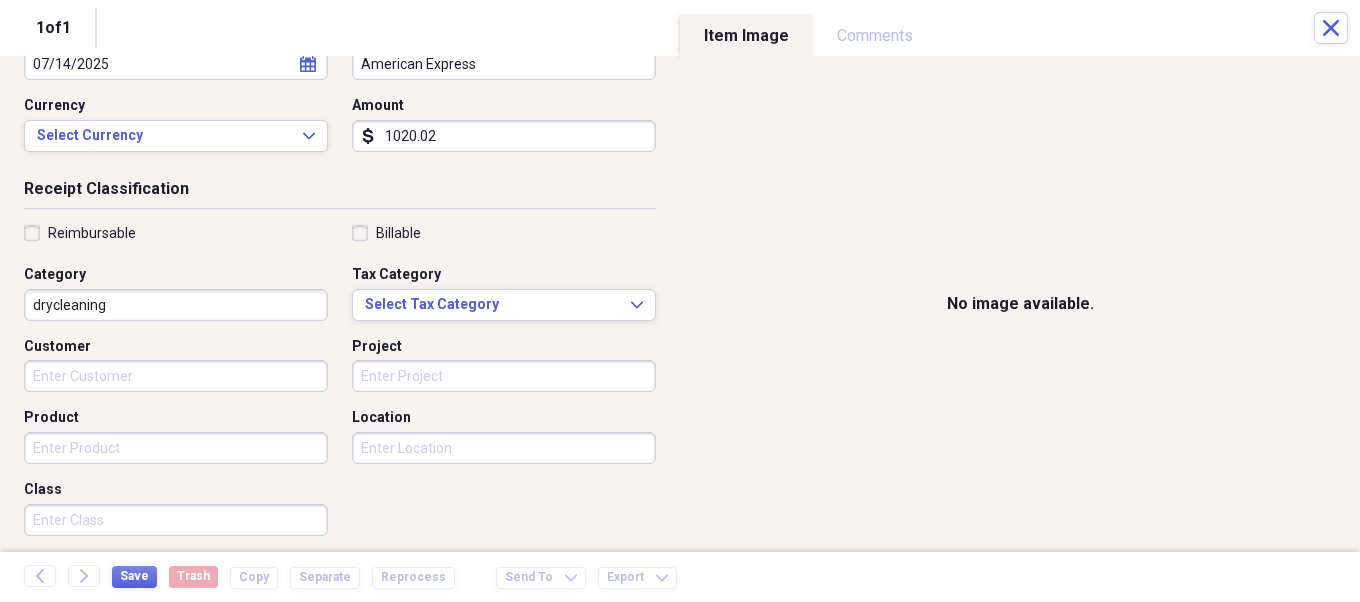scroll, scrollTop: 250, scrollLeft: 0, axis: vertical 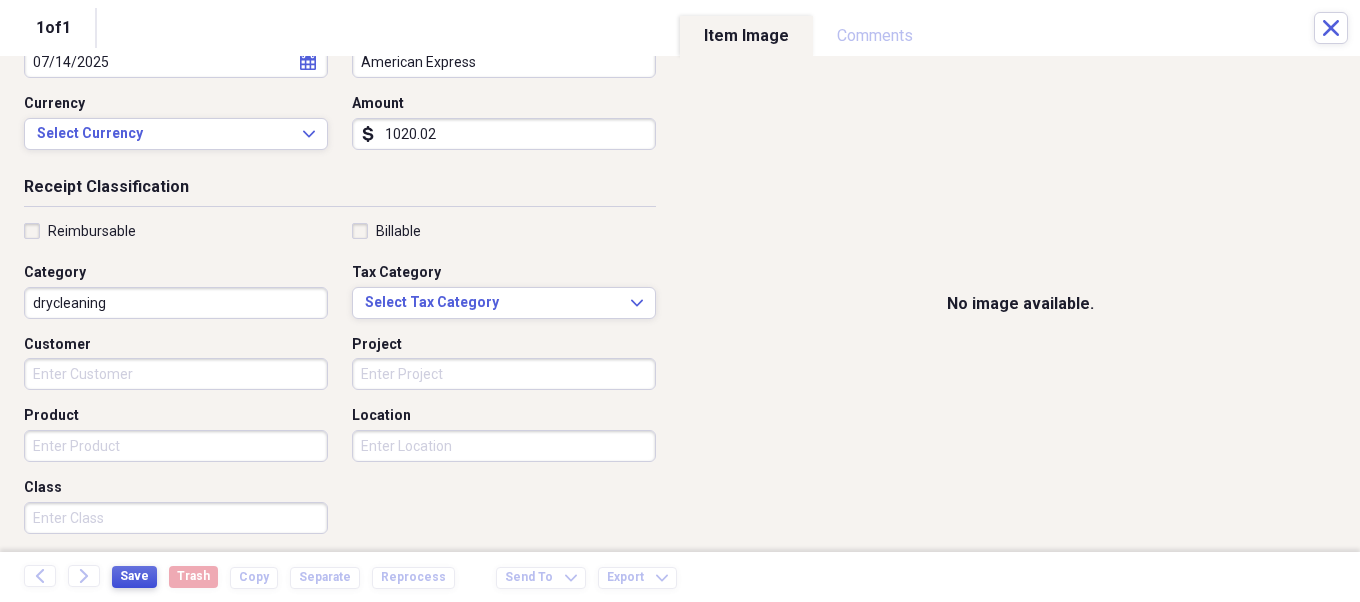 click on "Save" at bounding box center [134, 576] 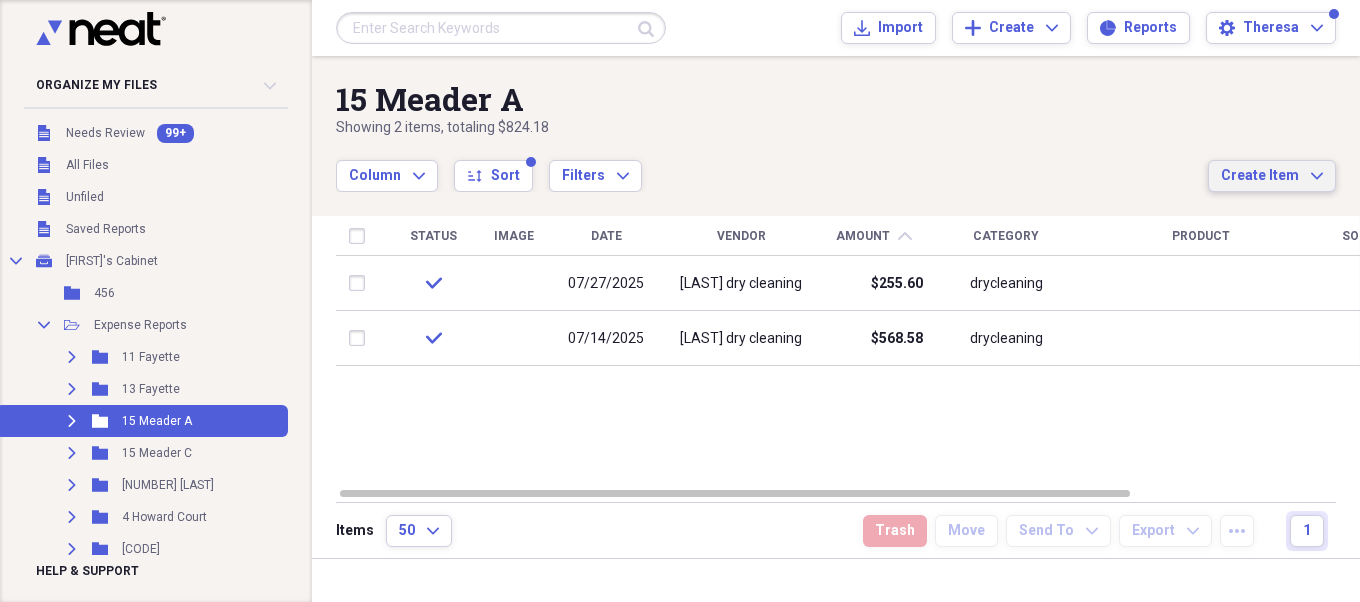 click on "Create Item" at bounding box center (1260, 176) 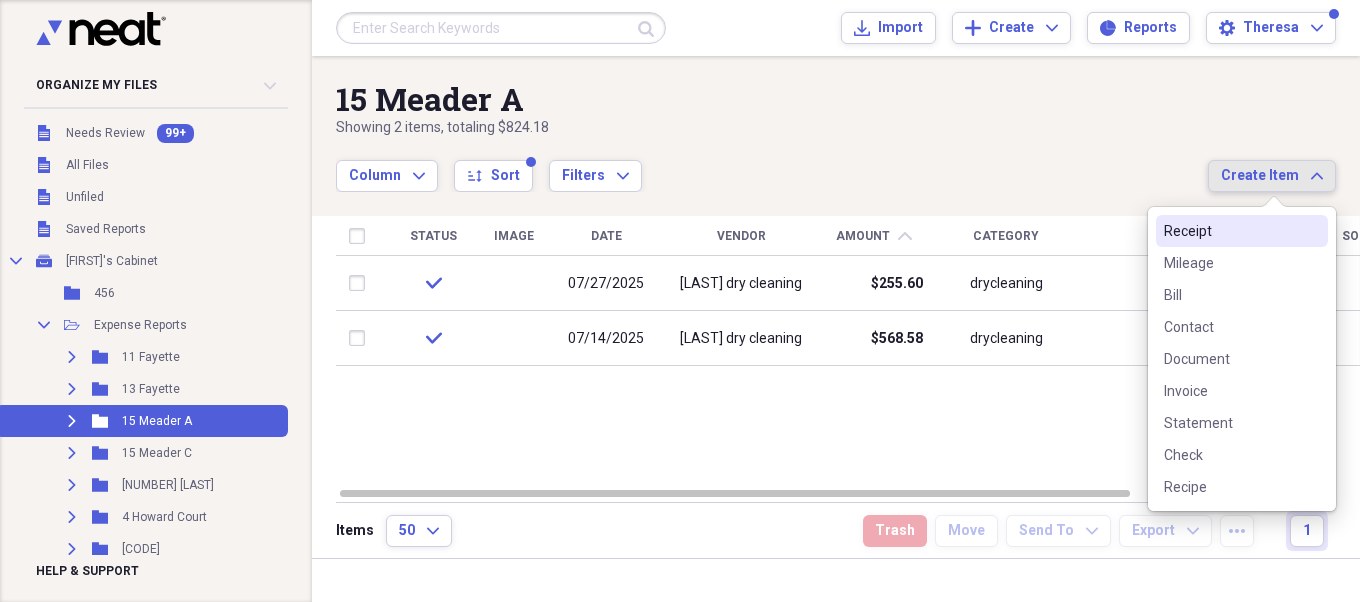 click on "Receipt" at bounding box center (1230, 231) 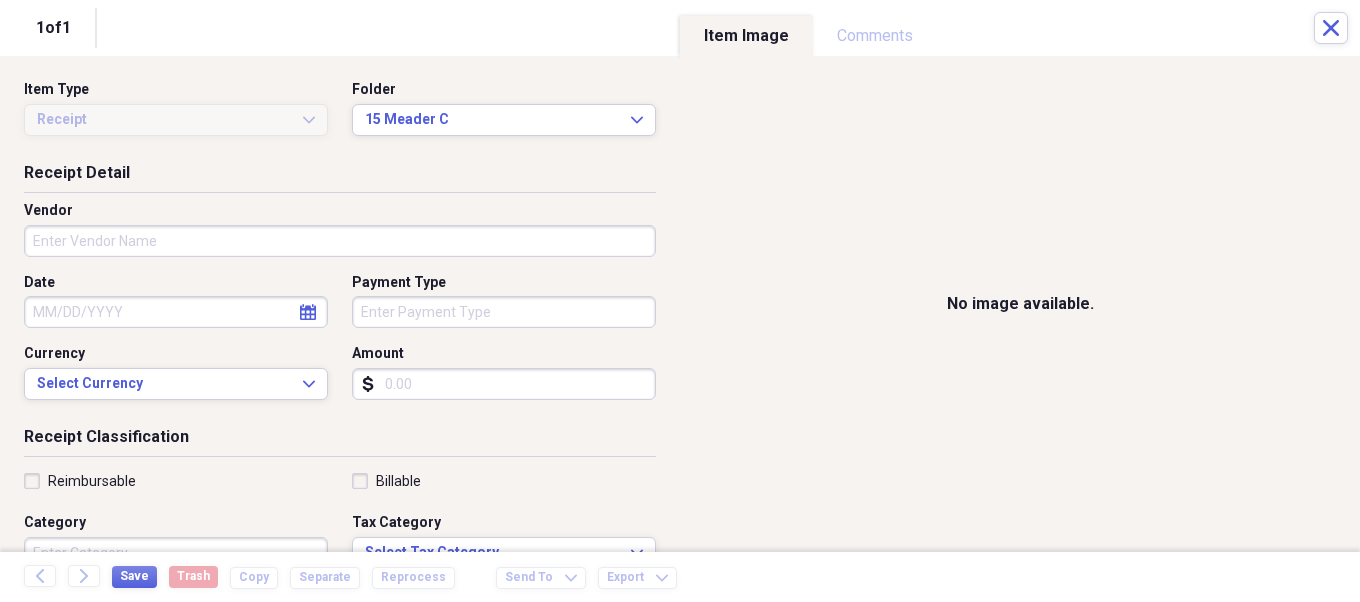 select on "7" 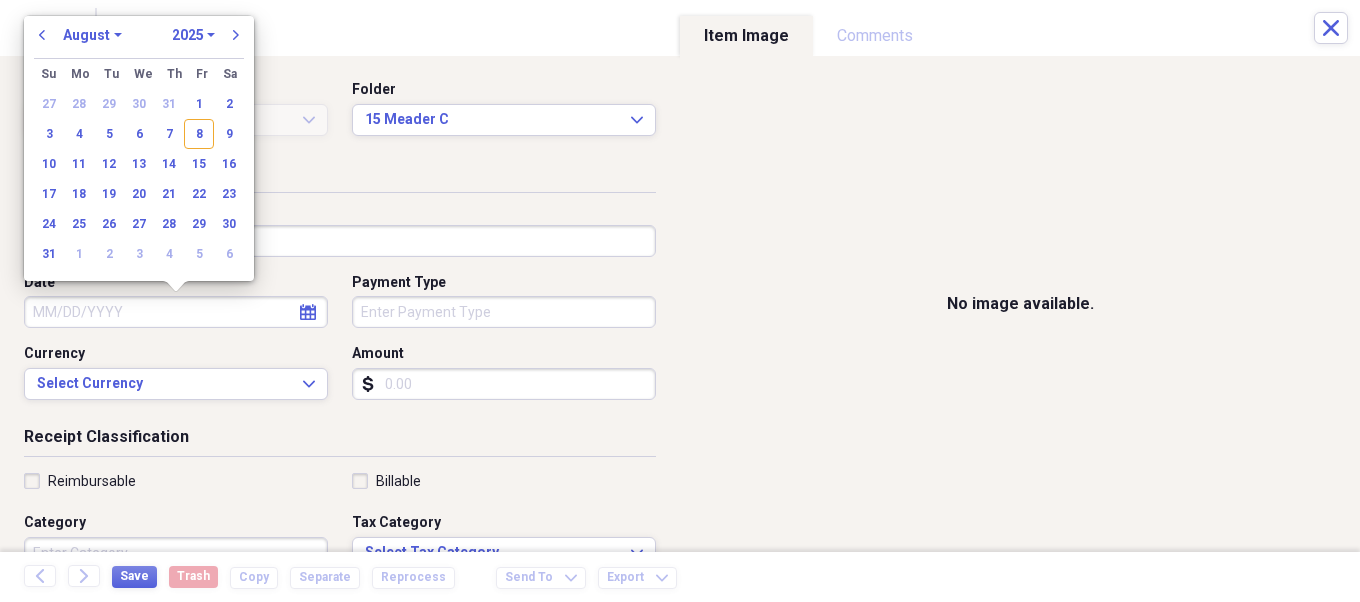 click on "Date" at bounding box center [176, 312] 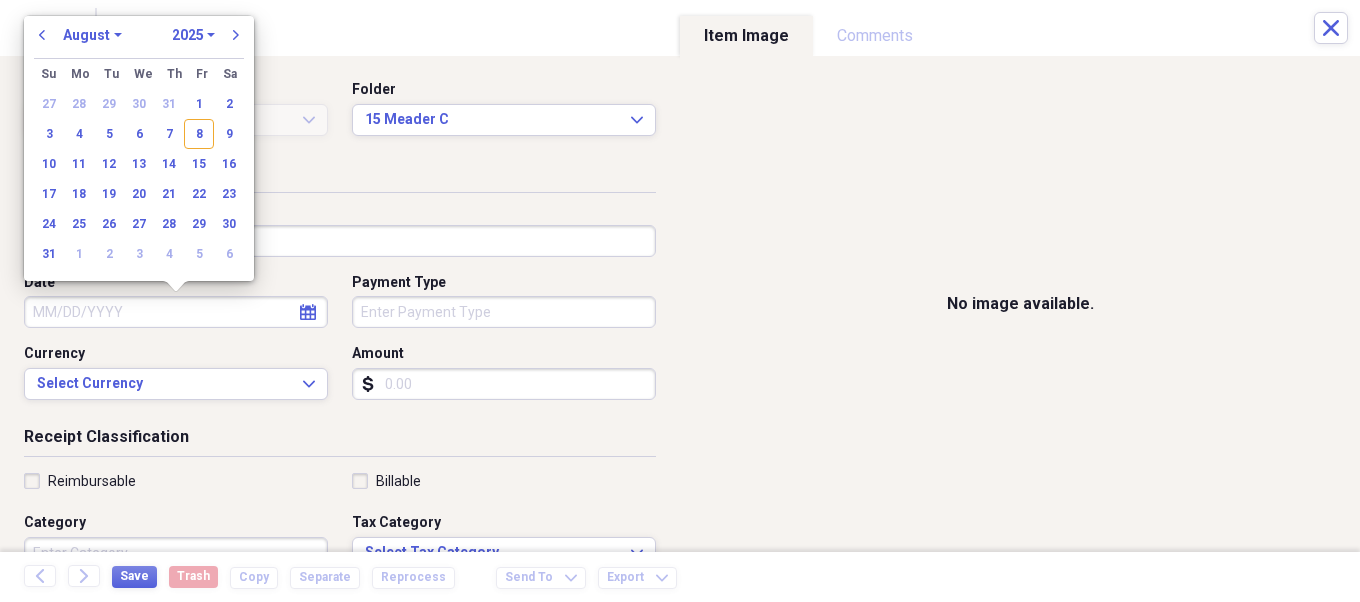 click on "January February March April May June July August September October November December" at bounding box center [92, 35] 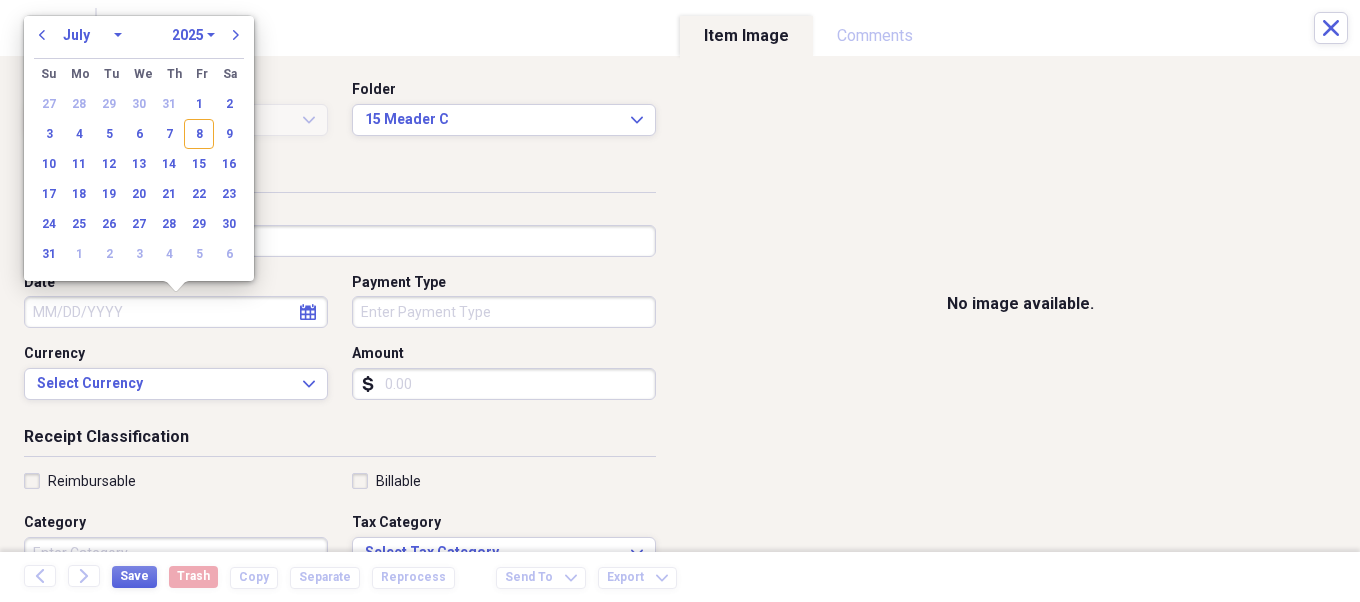 click on "January February March April May June July August September October November December" at bounding box center [92, 35] 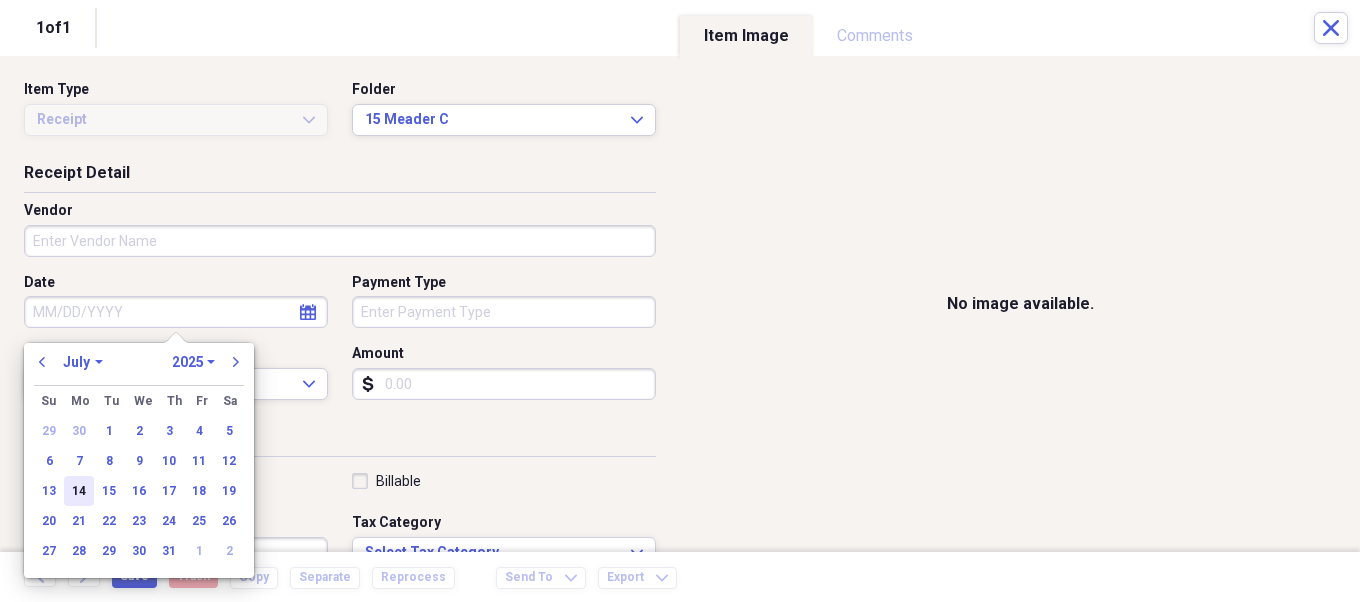 click on "14" at bounding box center (79, 491) 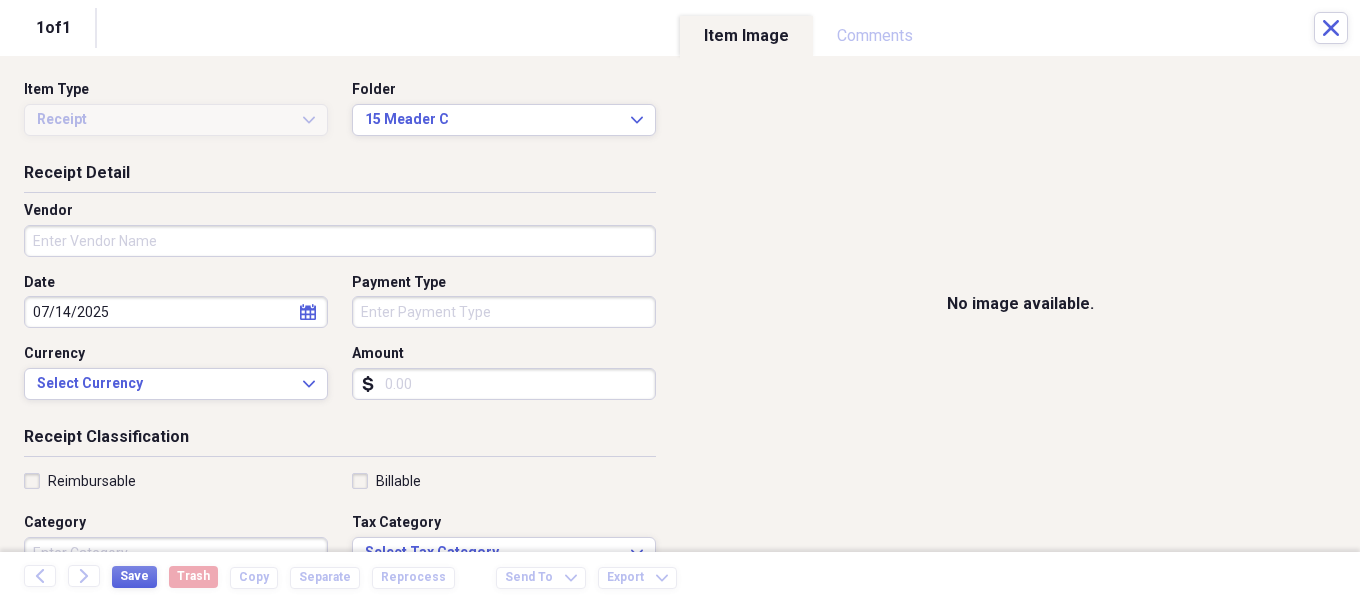 click on "Vendor" at bounding box center [340, 241] 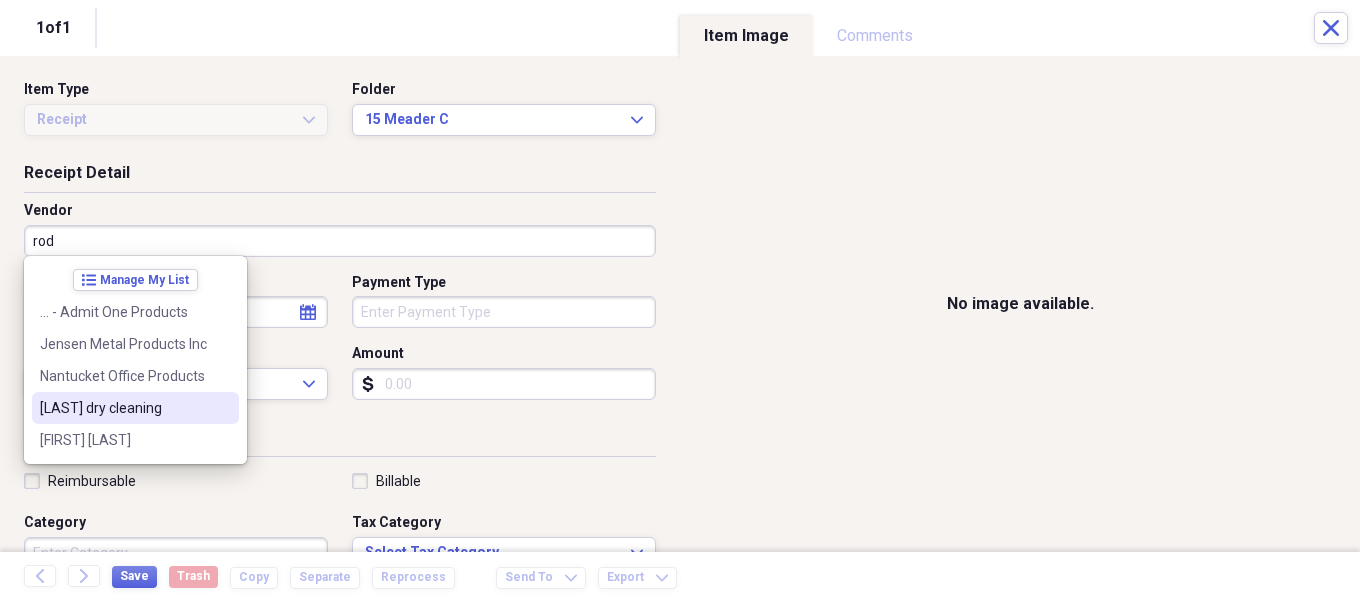 click on "[LAST] dry cleaning" at bounding box center (123, 408) 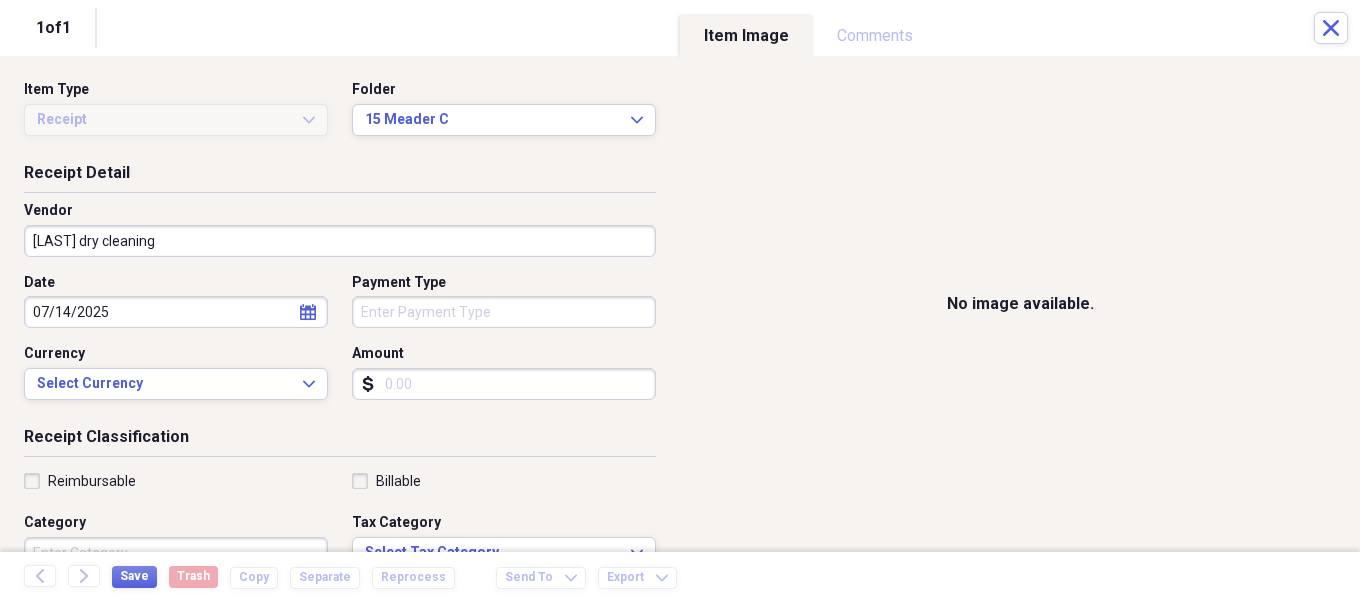 click on "Organize My Files [NUMBER]+ Collapse Unfiled Needs Review [NUMBER]+ Unfiled All Files Unfiled Unfiled Unfiled Saved Reports Collapse My Cabinet [FIRST]'s Cabinet Add Folder Folder [NUMBER] Add Folder Collapse Open Folder Expense Reports Add Folder Expand Folder [NUMBER] [LAST] Add Folder Expand Folder [NUMBER] [LAST] Add Folder Expand Folder [NUMBER] [LAST] Add Folder Expand Folder [NUMBER] [LAST] Add Folder Expand Folder [NUMBER] [LAST] Add Folder Expand Folder [NUMBER] [LAST] Add Folder Expand Folder [NUMBER] Add Folder Expand Folder [NUMBER] Add Folder Expand Folder [NUMBER] Add Folder Expand Folder [NUMBER] Add Folder Expand Folder [NUMBER] Add Folder Expand Folder [NUMBER] Collapse Trash Trash Folder [DATE] Folder [FIRST] Folder [LAST] Help & Support Submit Import Import Add Create Expand Reports Reports Settings [FIRST] Expand [LAST] Showing [NUMBER] items , totaling $[NUMBER]" at bounding box center (680, 301) 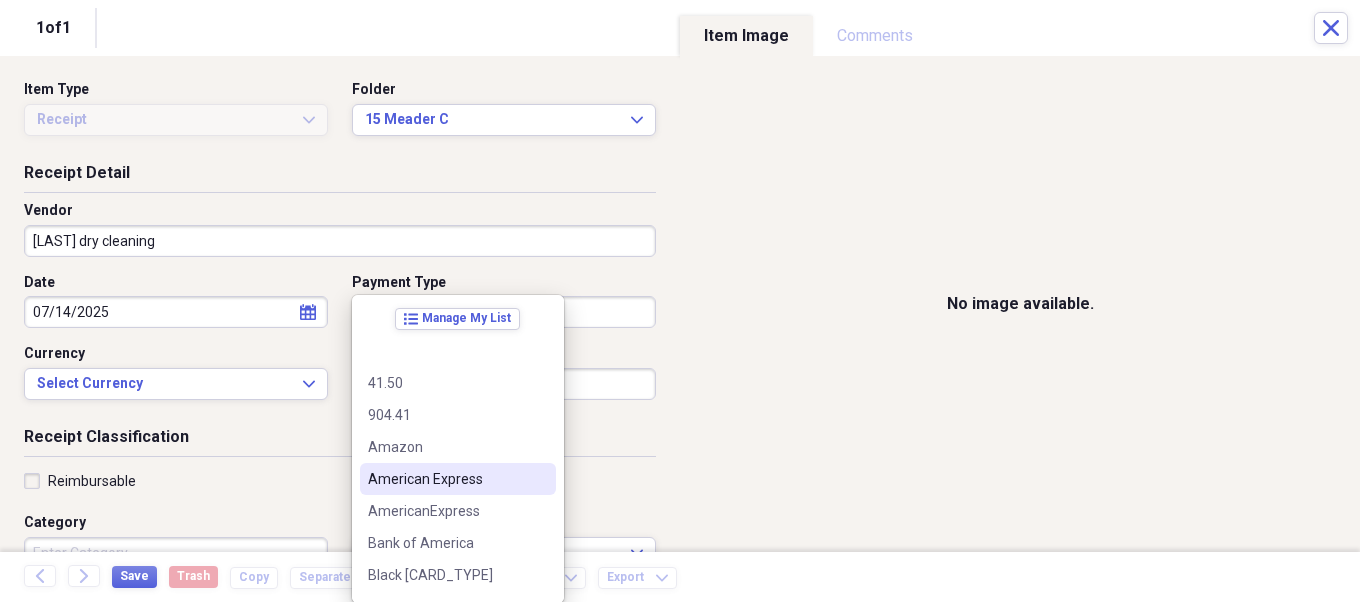 click on "American Express" at bounding box center [458, 479] 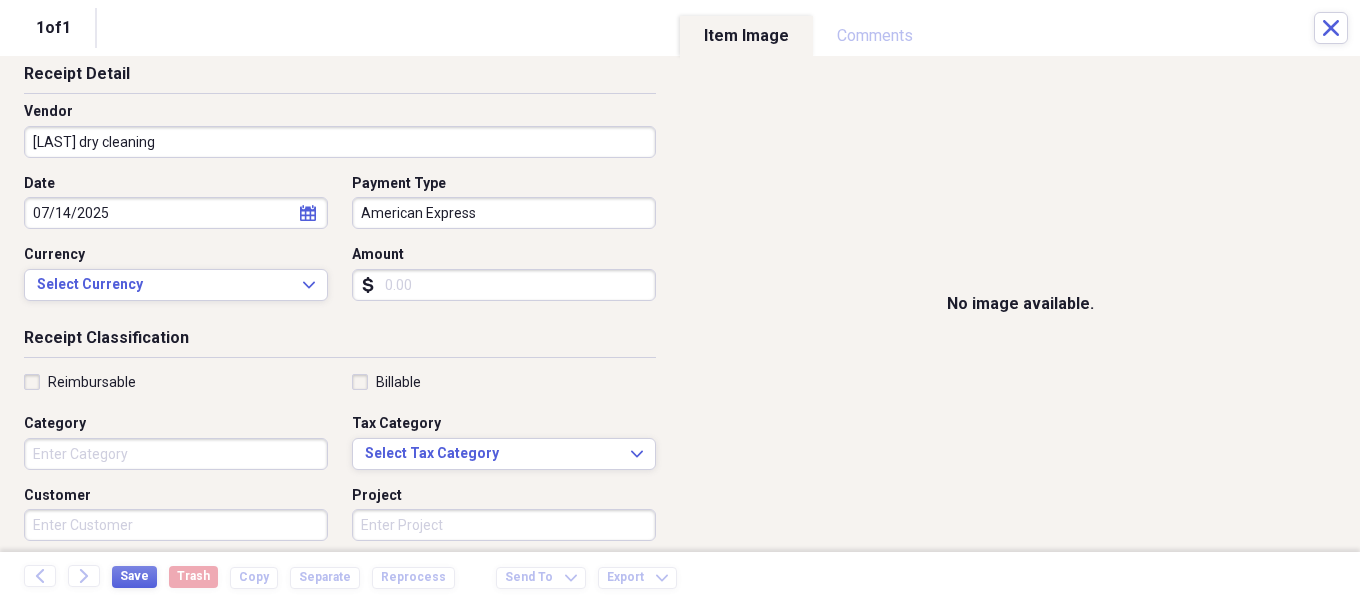 scroll, scrollTop: 128, scrollLeft: 0, axis: vertical 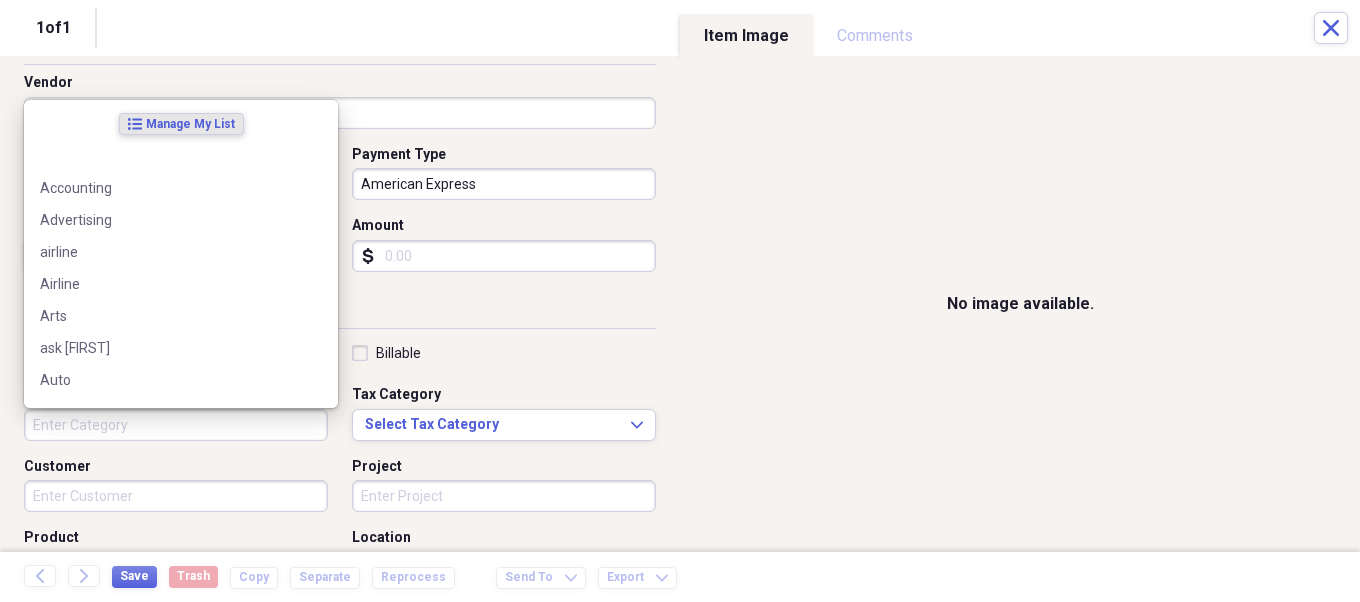 click on "Category" at bounding box center [176, 425] 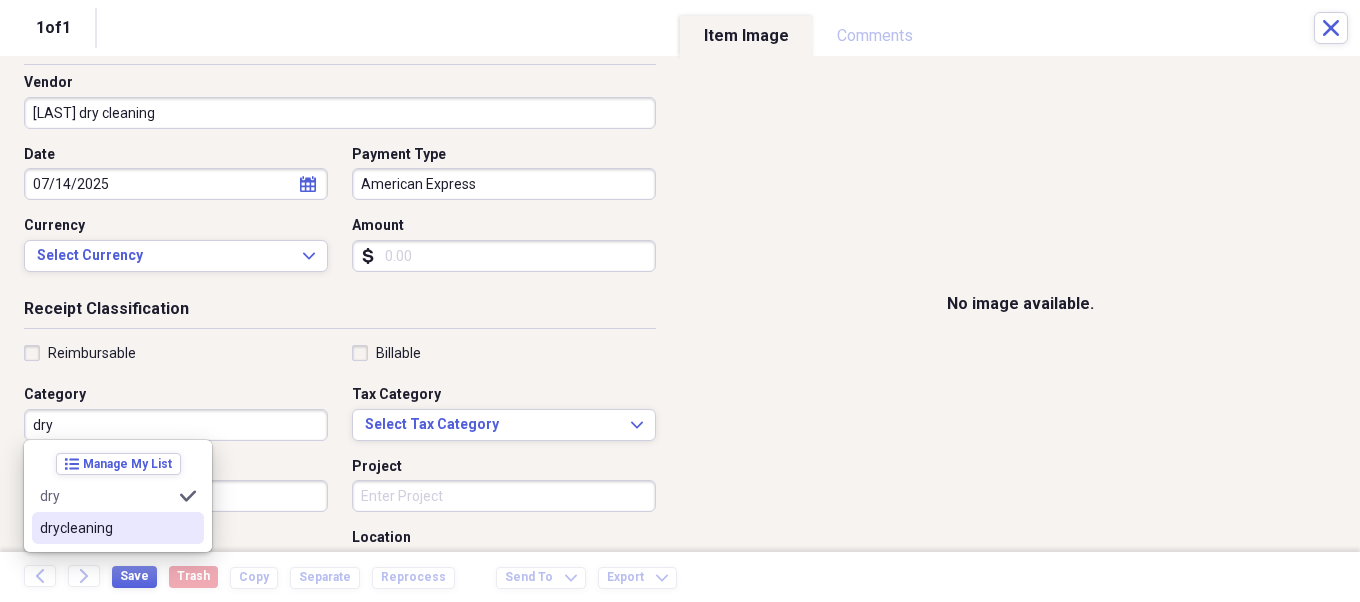click on "drycleaning" at bounding box center (106, 528) 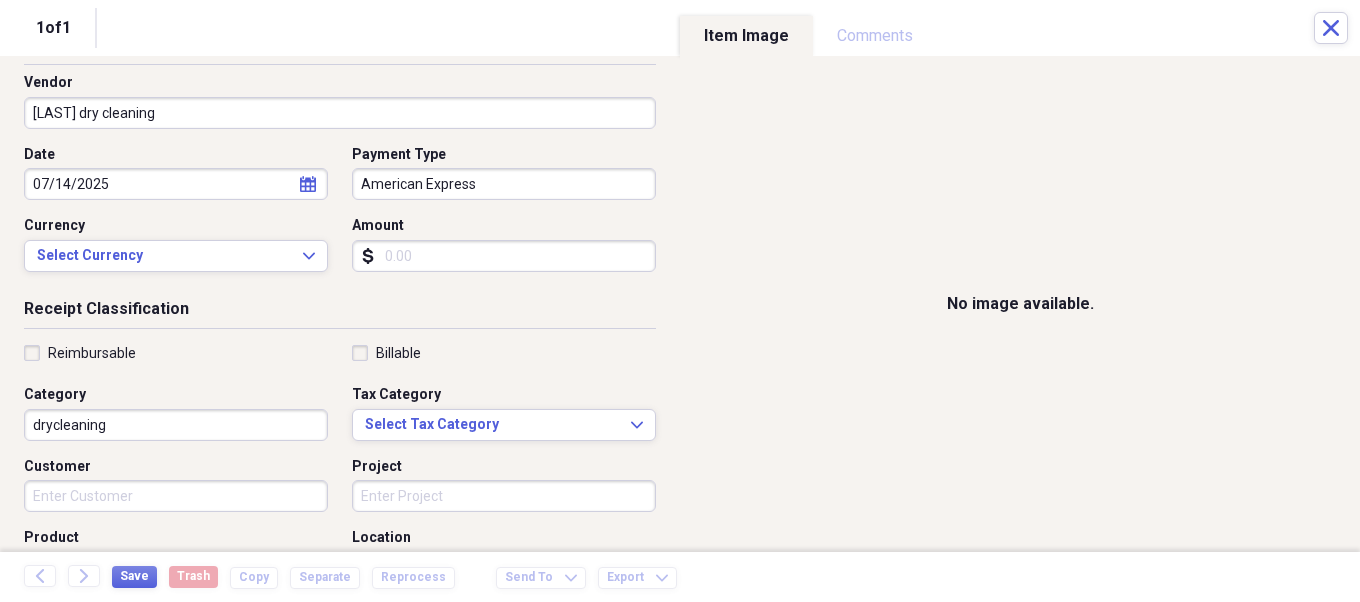 click on "Amount" at bounding box center (504, 256) 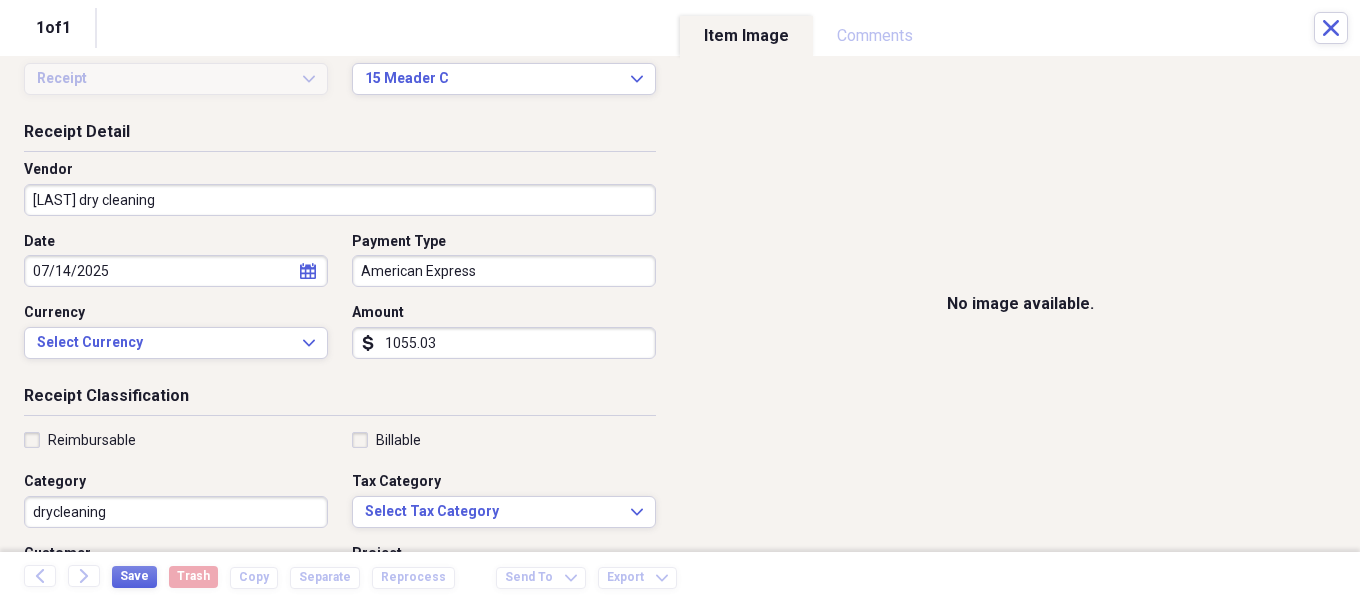 scroll, scrollTop: 42, scrollLeft: 0, axis: vertical 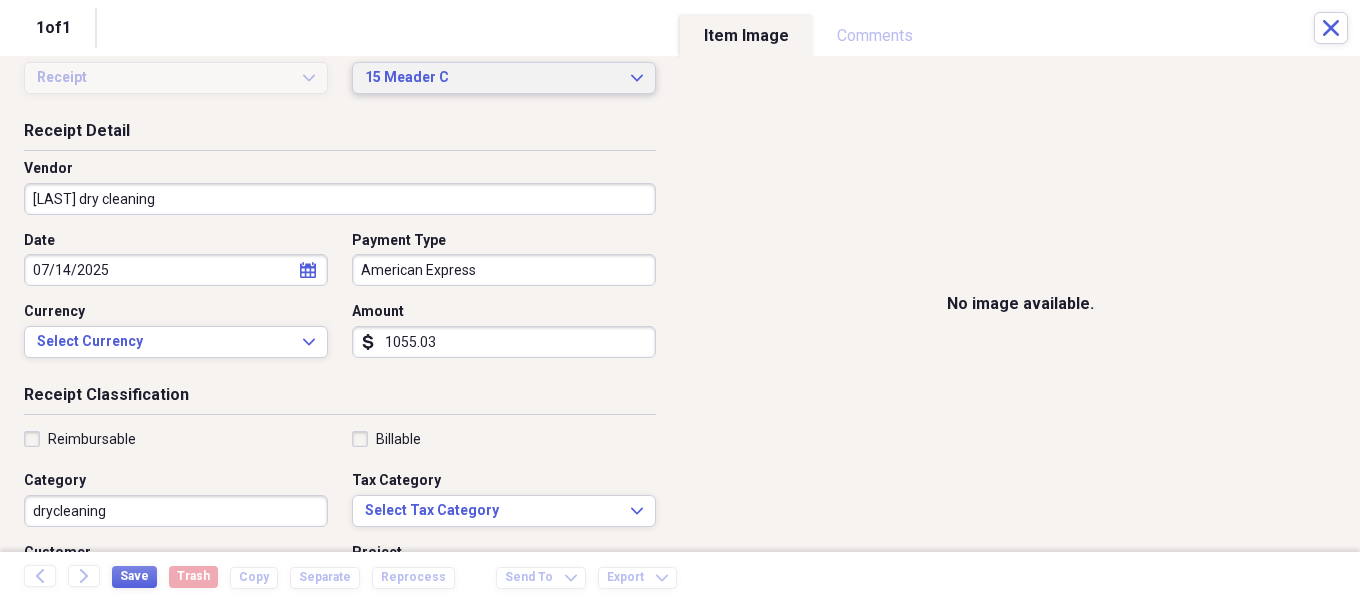 type on "1055.03" 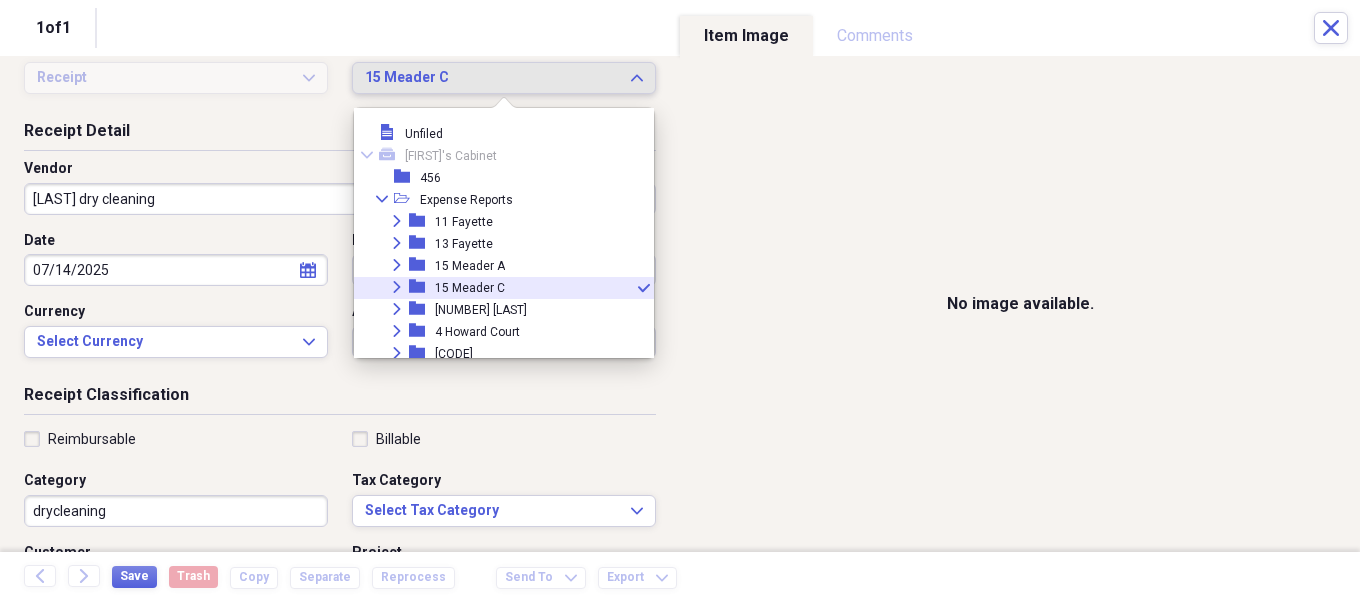 scroll, scrollTop: 55, scrollLeft: 0, axis: vertical 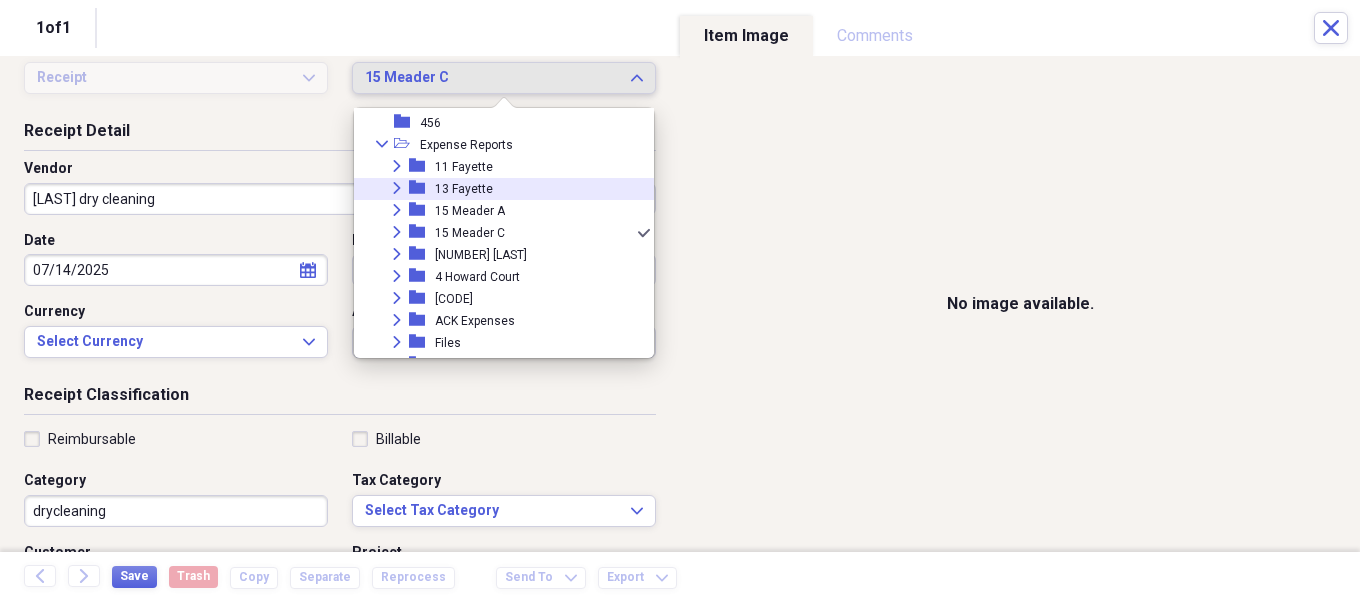 click on "13 Fayette" at bounding box center [464, 189] 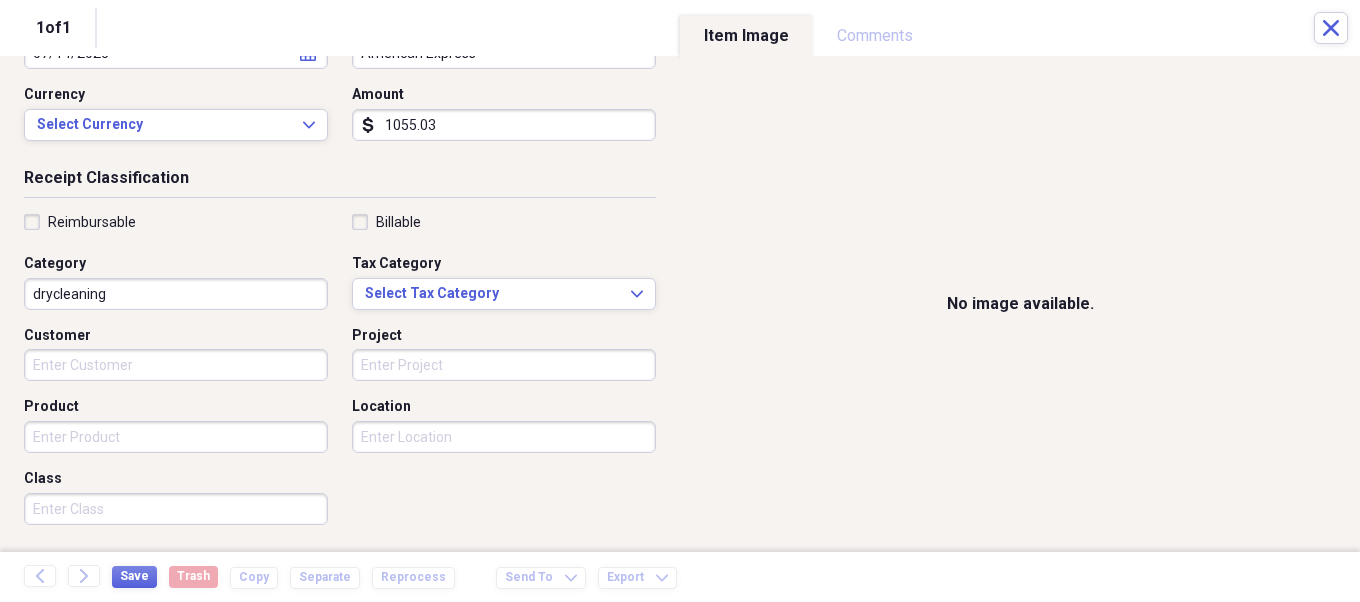scroll, scrollTop: 275, scrollLeft: 0, axis: vertical 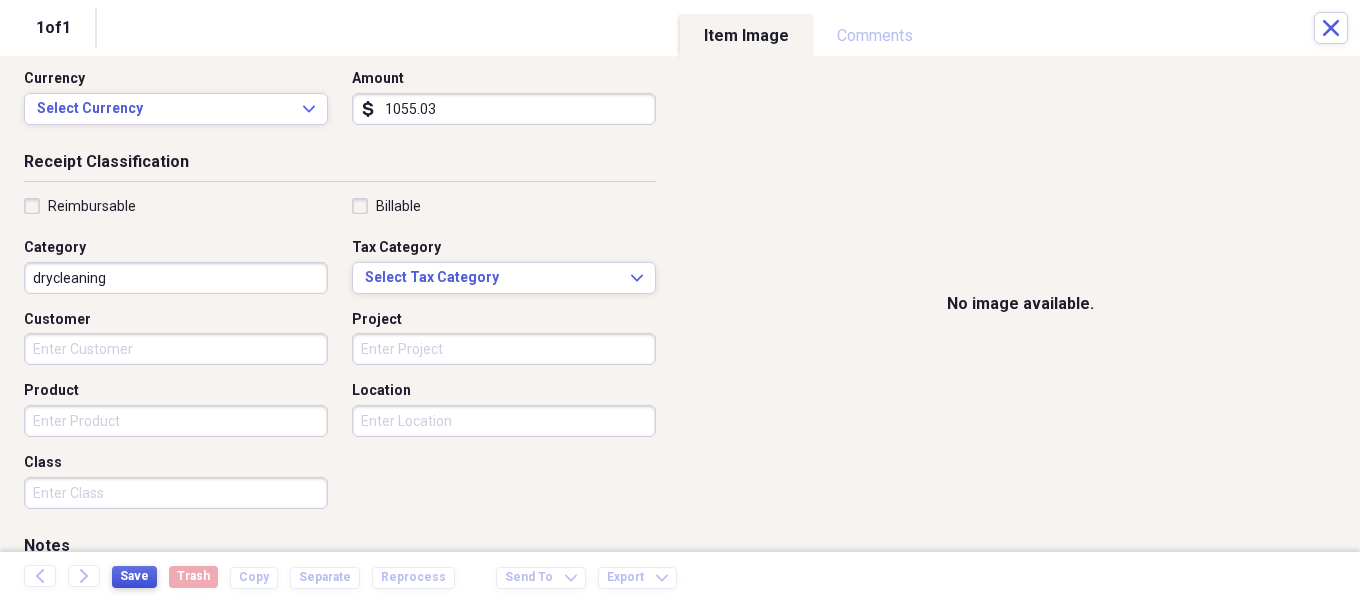 click on "Save" at bounding box center (134, 576) 